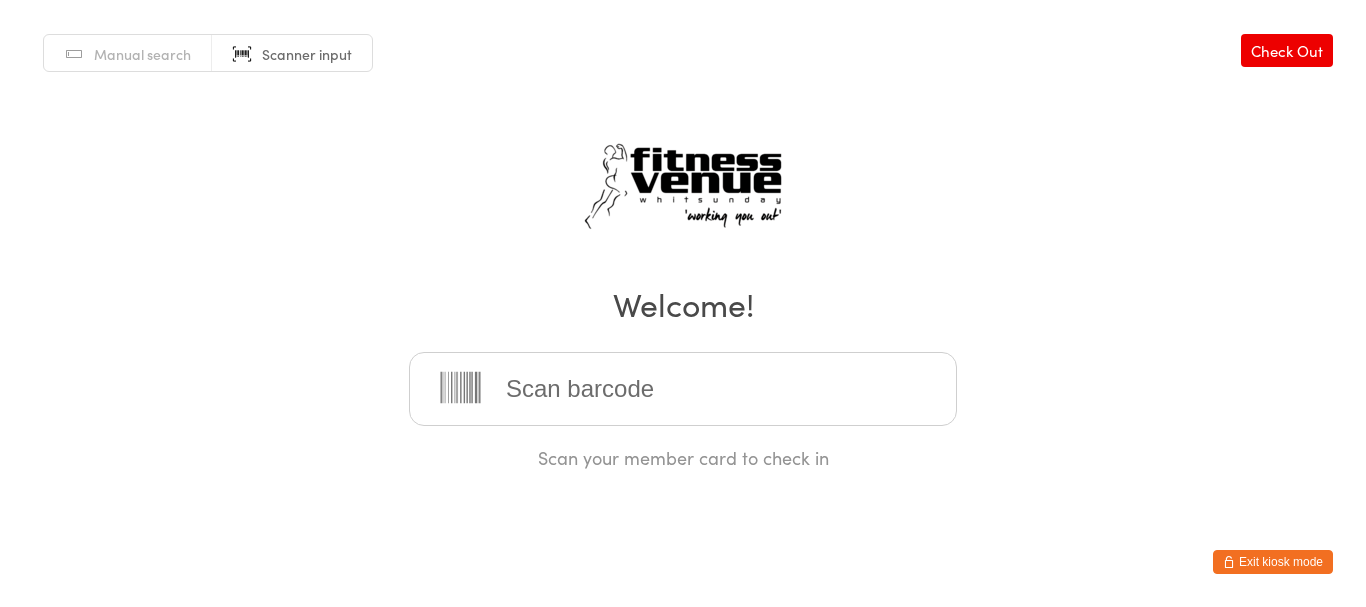 scroll, scrollTop: 0, scrollLeft: 0, axis: both 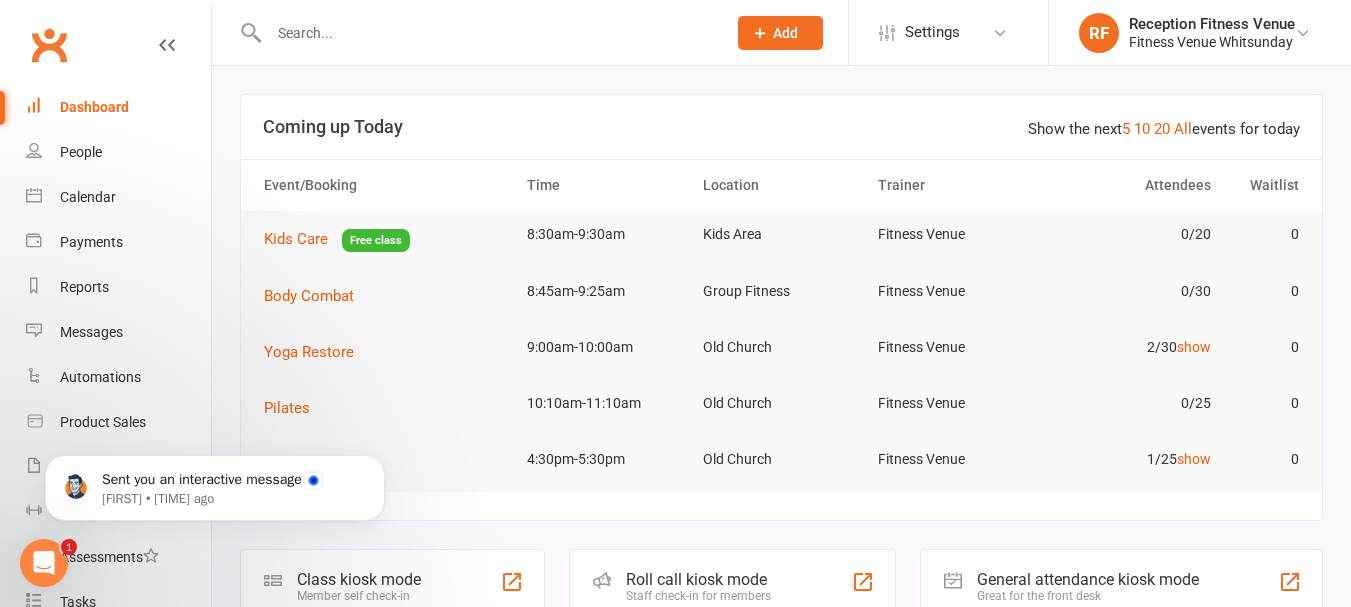 click at bounding box center (487, 33) 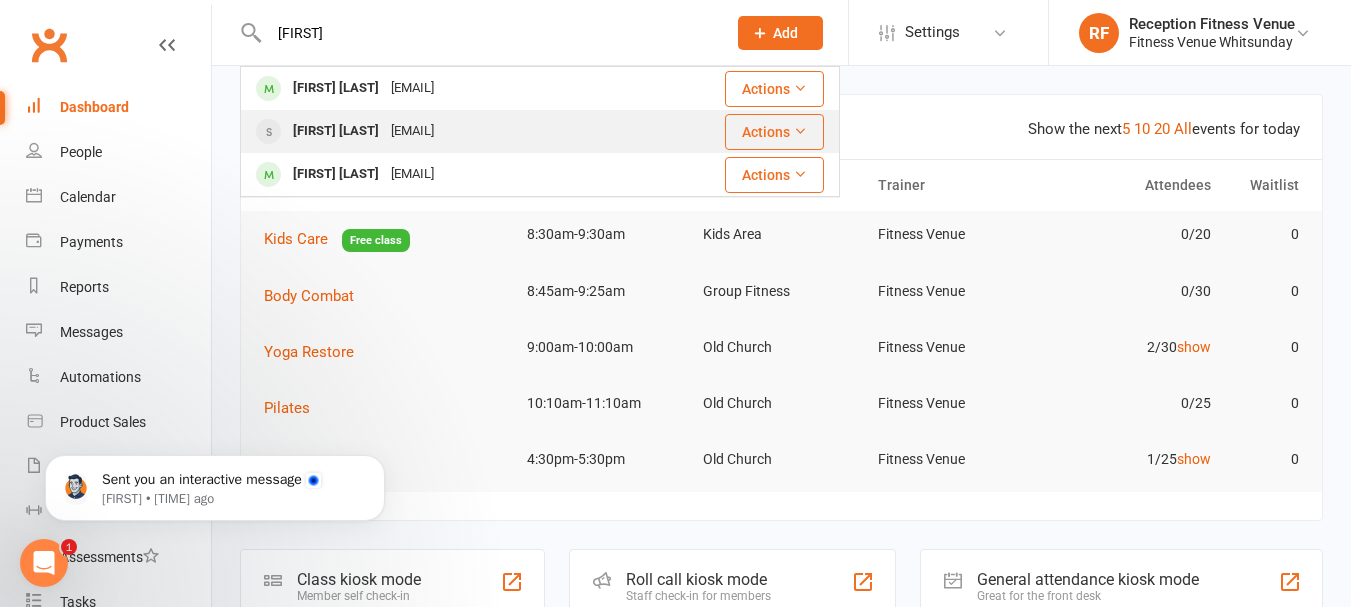 type on "[FIRST]" 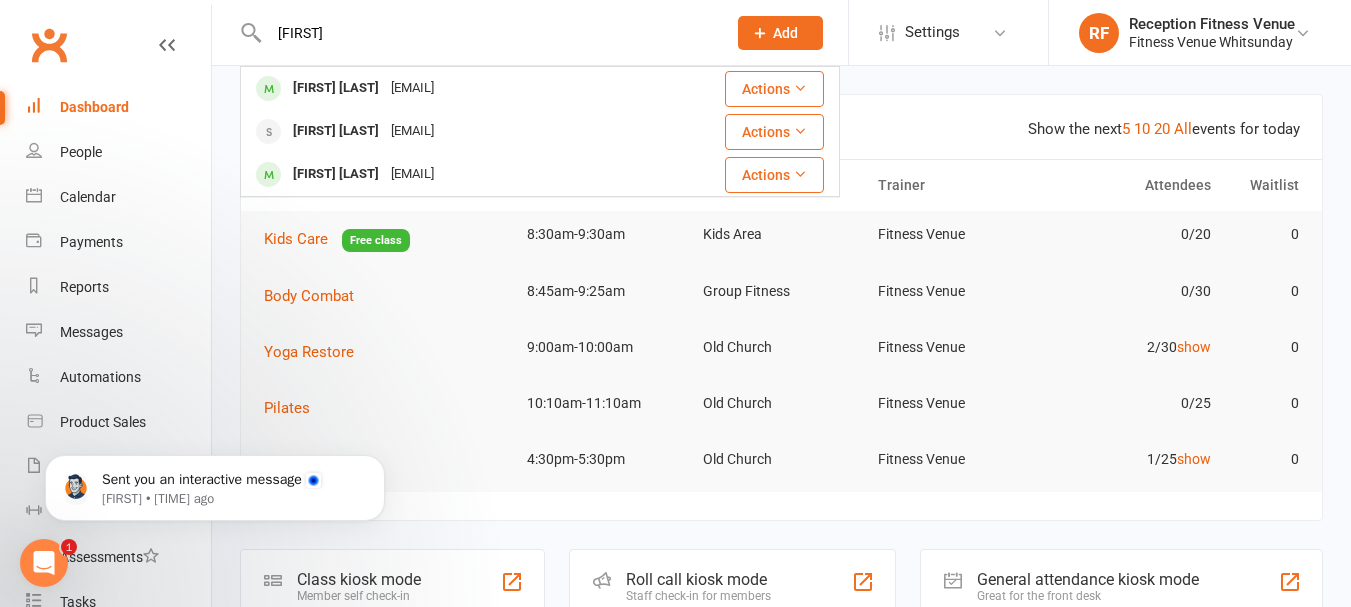 type 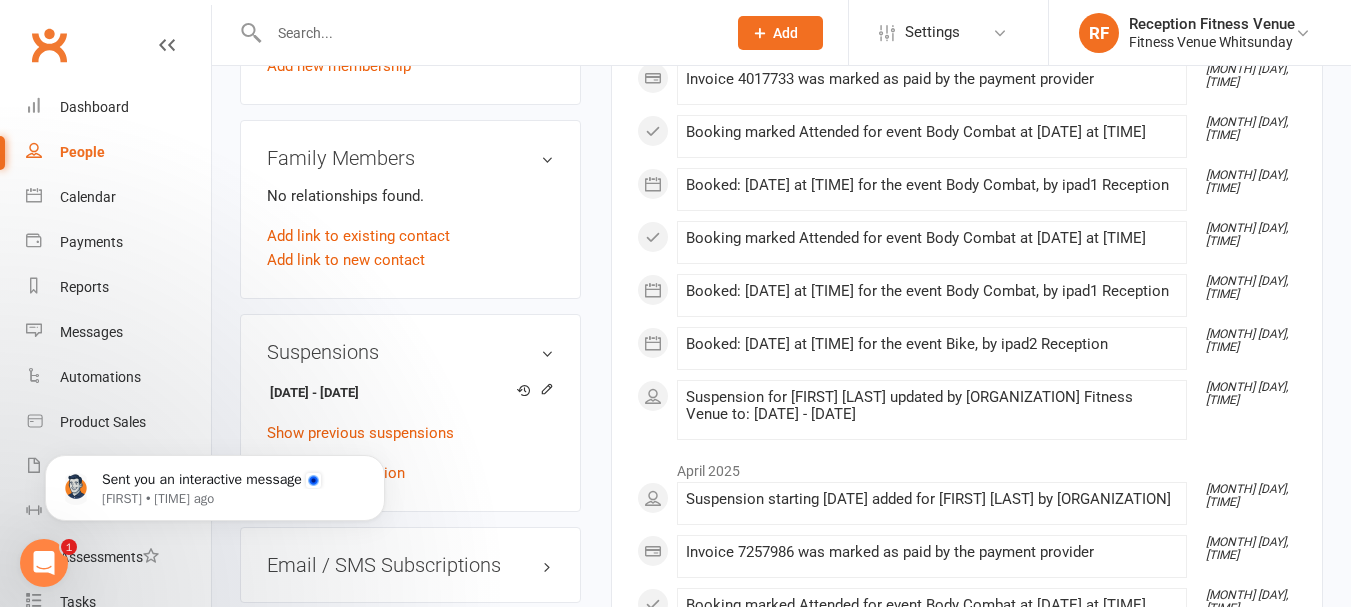 scroll, scrollTop: 1500, scrollLeft: 0, axis: vertical 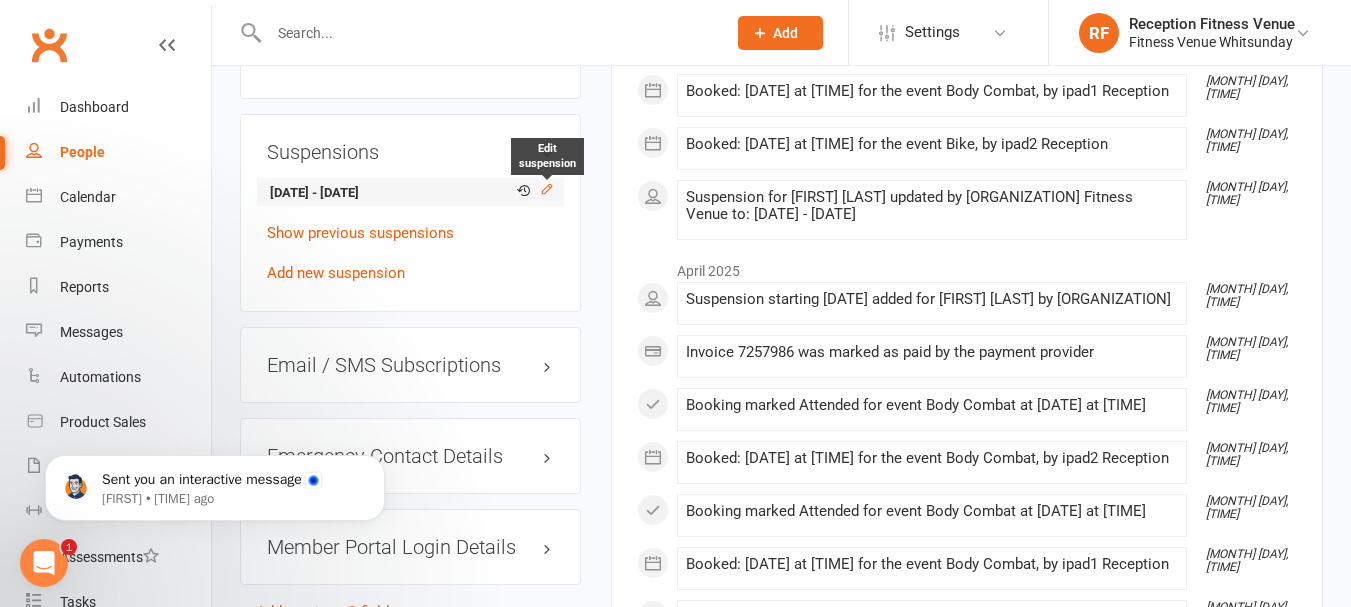 click 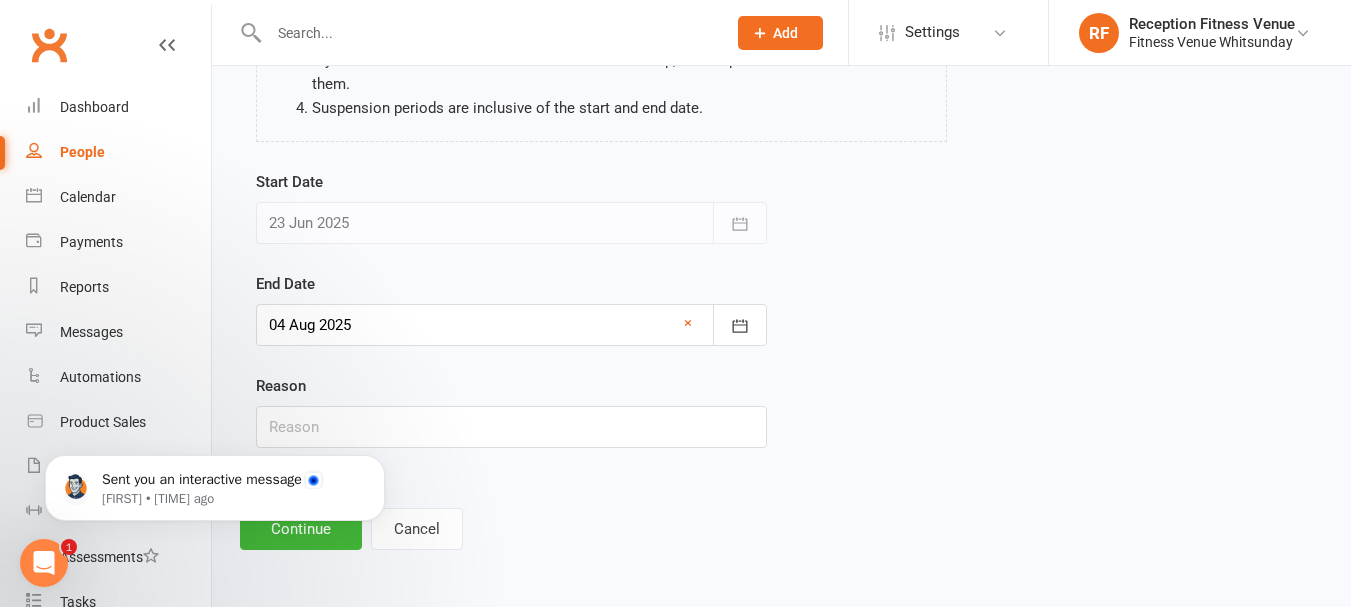 scroll, scrollTop: 0, scrollLeft: 0, axis: both 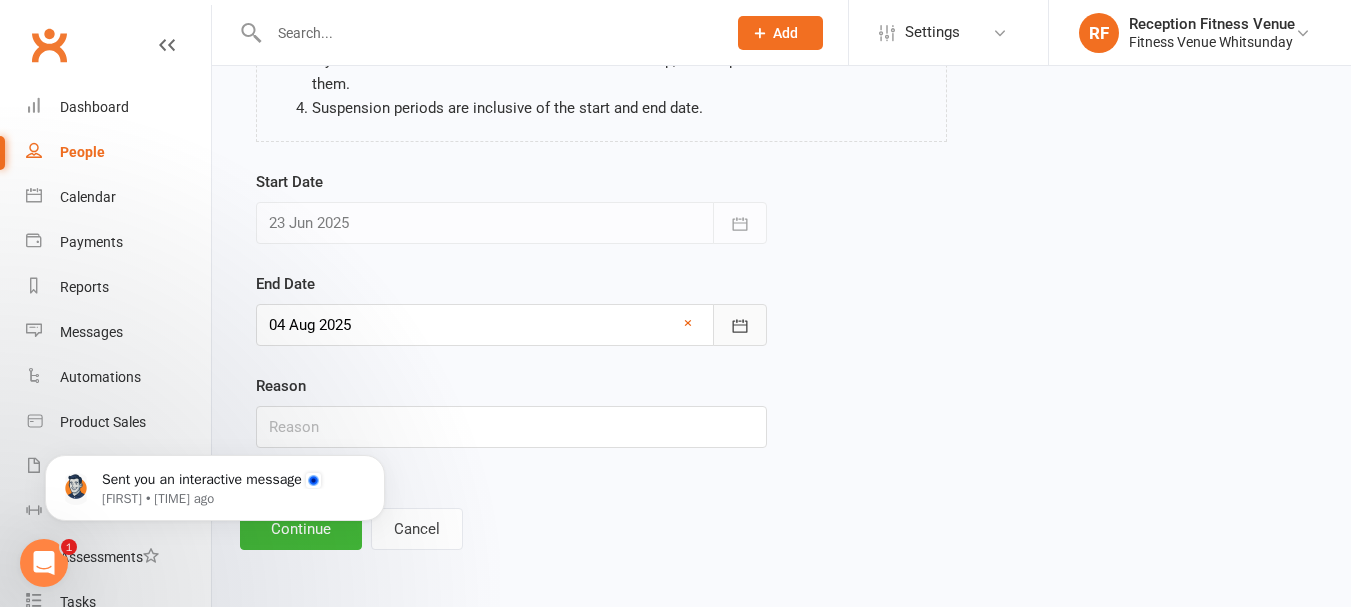 click 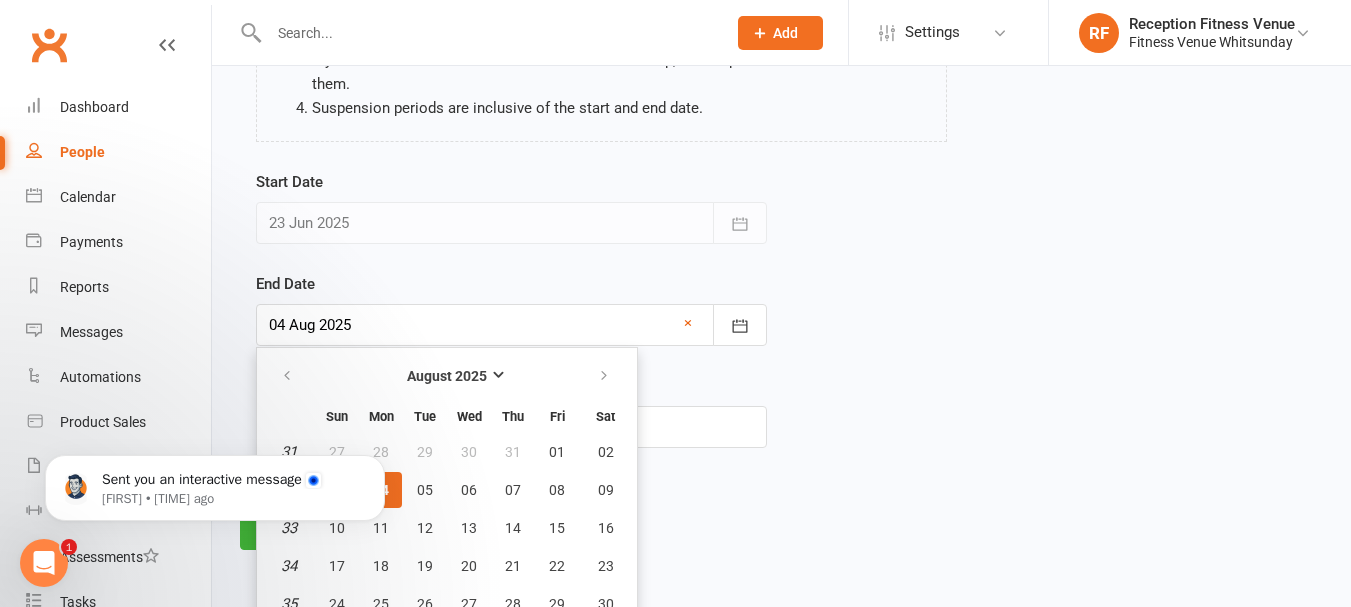 scroll, scrollTop: 351, scrollLeft: 0, axis: vertical 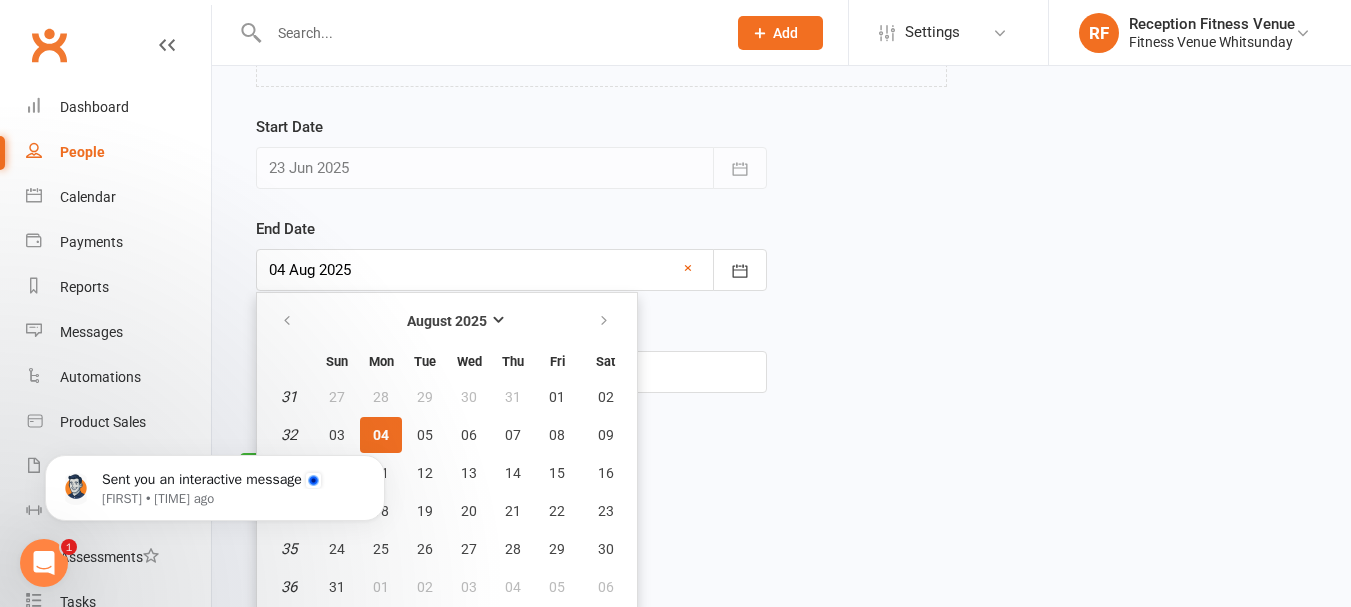 click on "Sent you an interactive message [FIRST] • [TIME] ago" at bounding box center (215, 483) 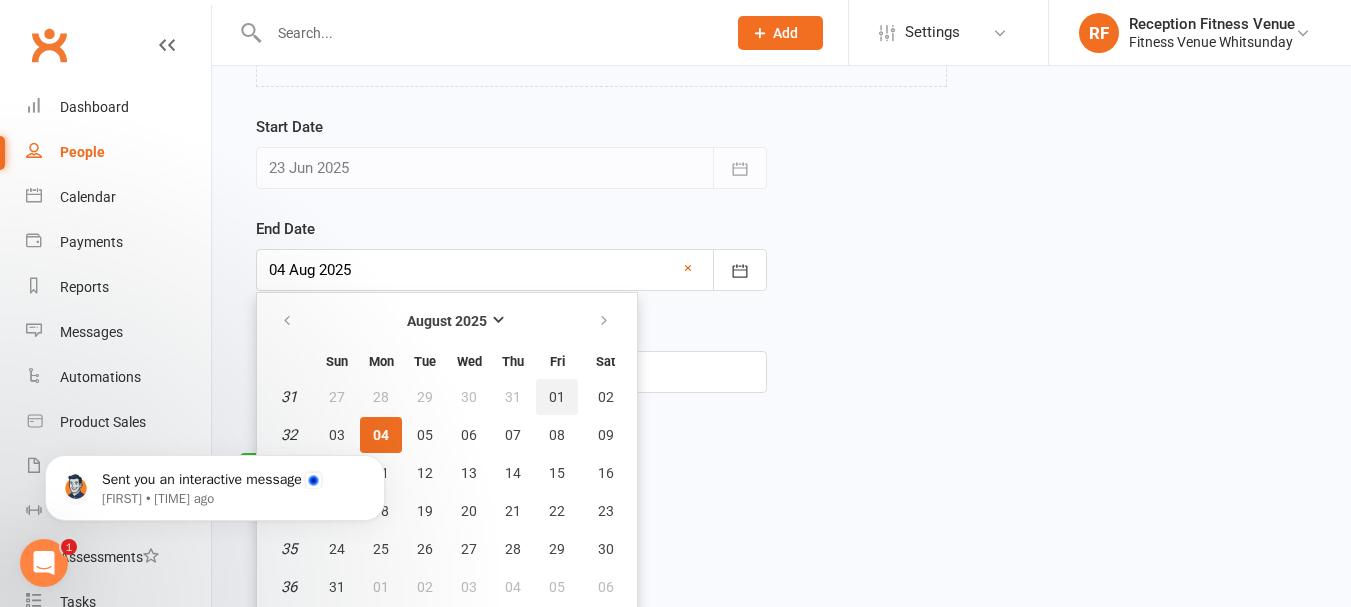 scroll, scrollTop: 356, scrollLeft: 0, axis: vertical 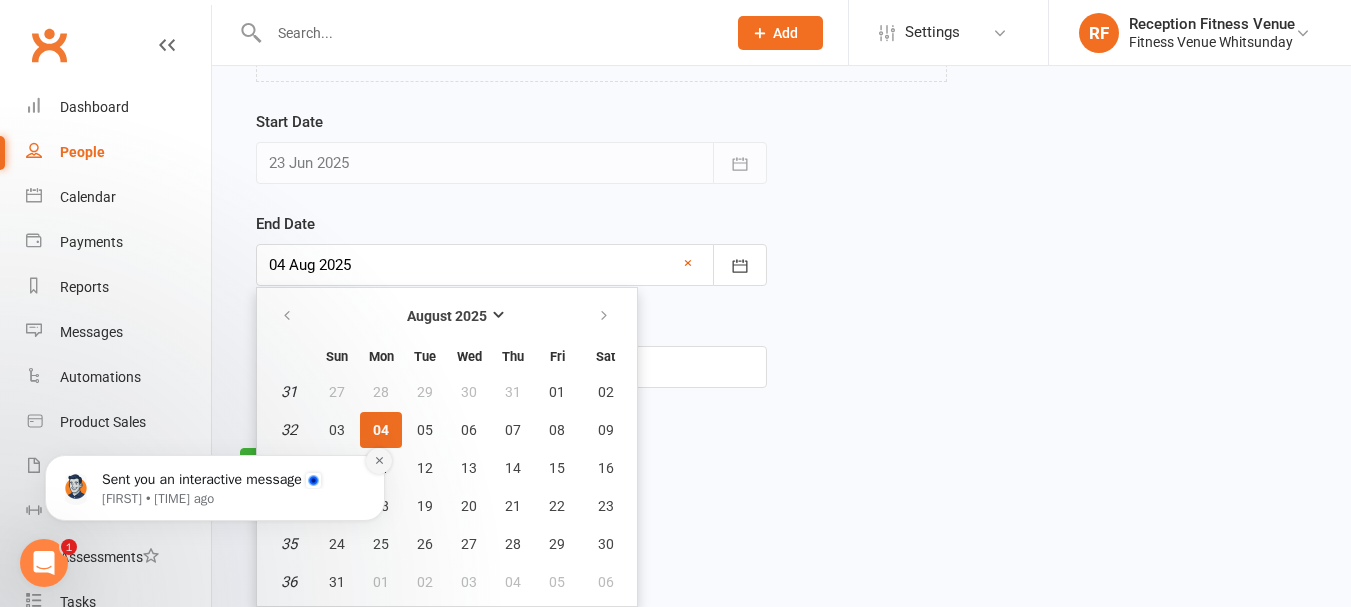 click 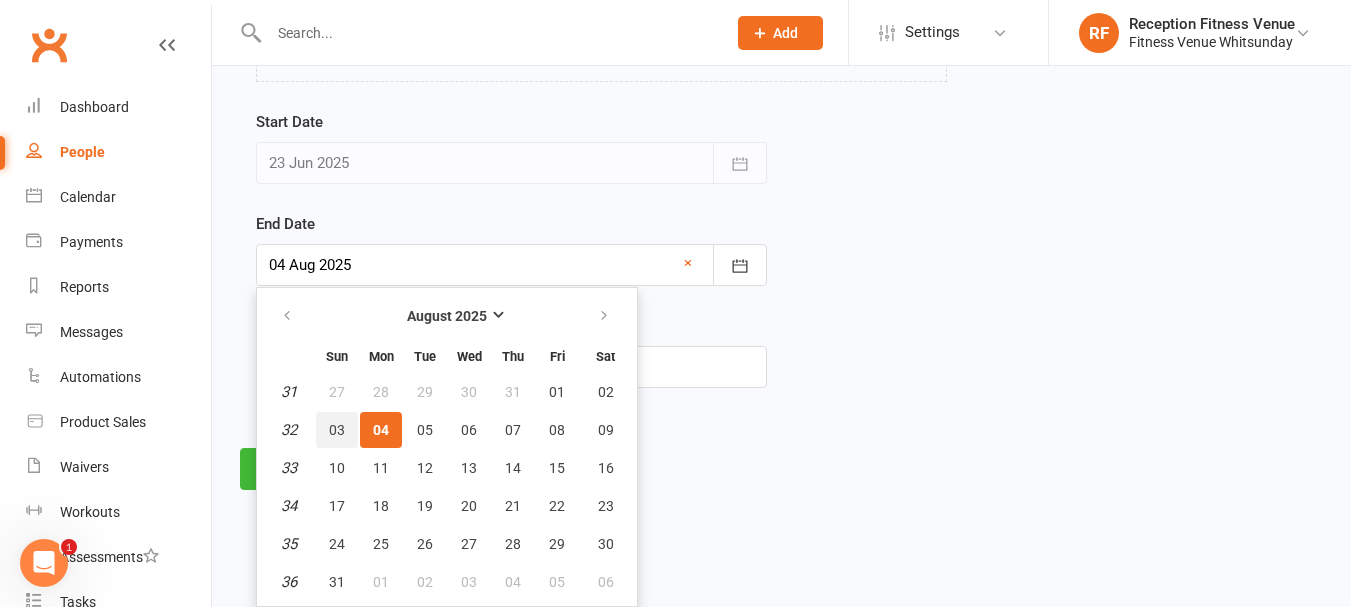 click on "03" at bounding box center [337, 430] 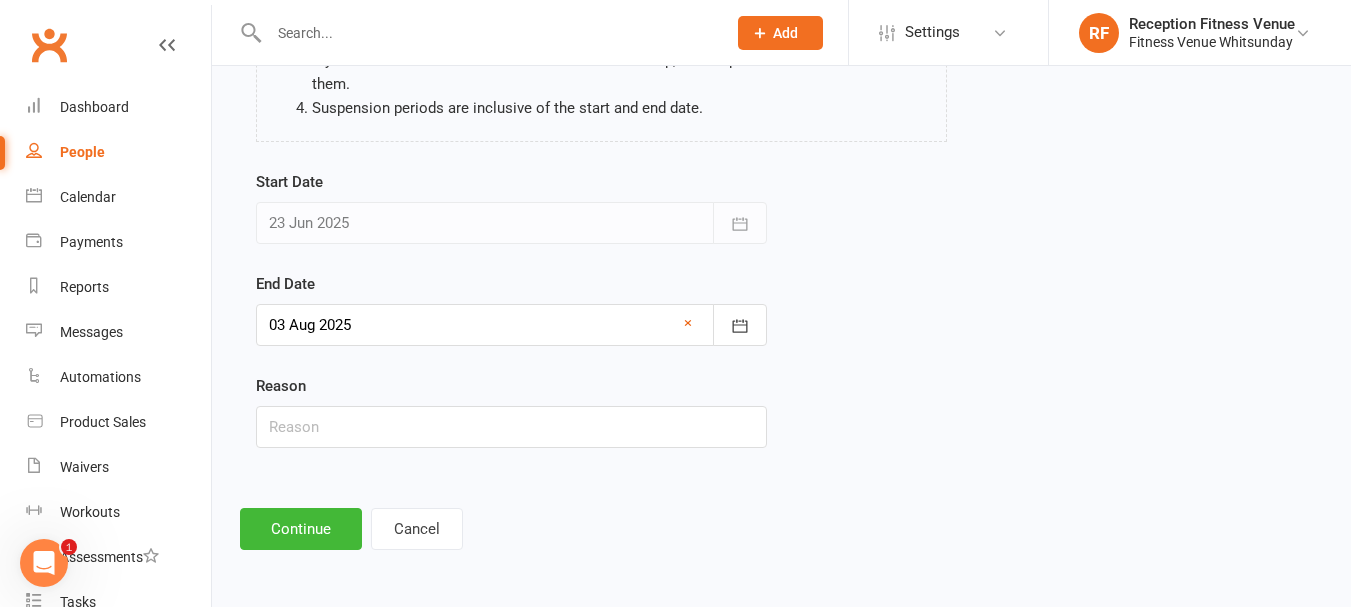 scroll, scrollTop: 296, scrollLeft: 0, axis: vertical 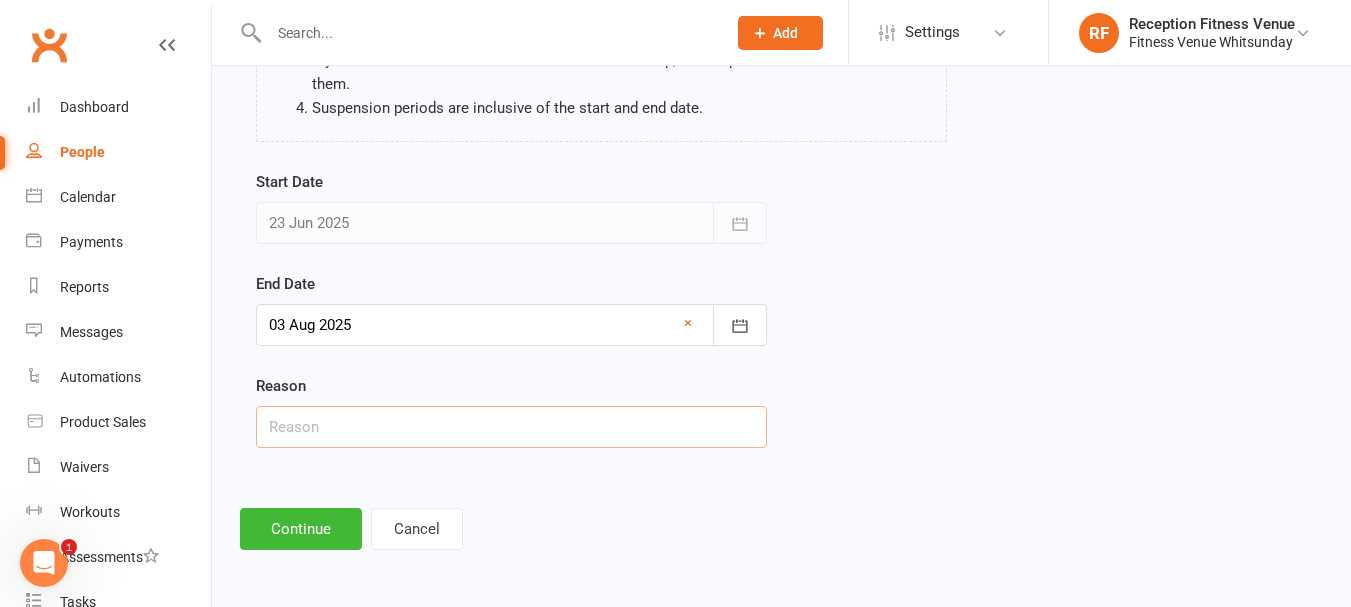 click at bounding box center (511, 427) 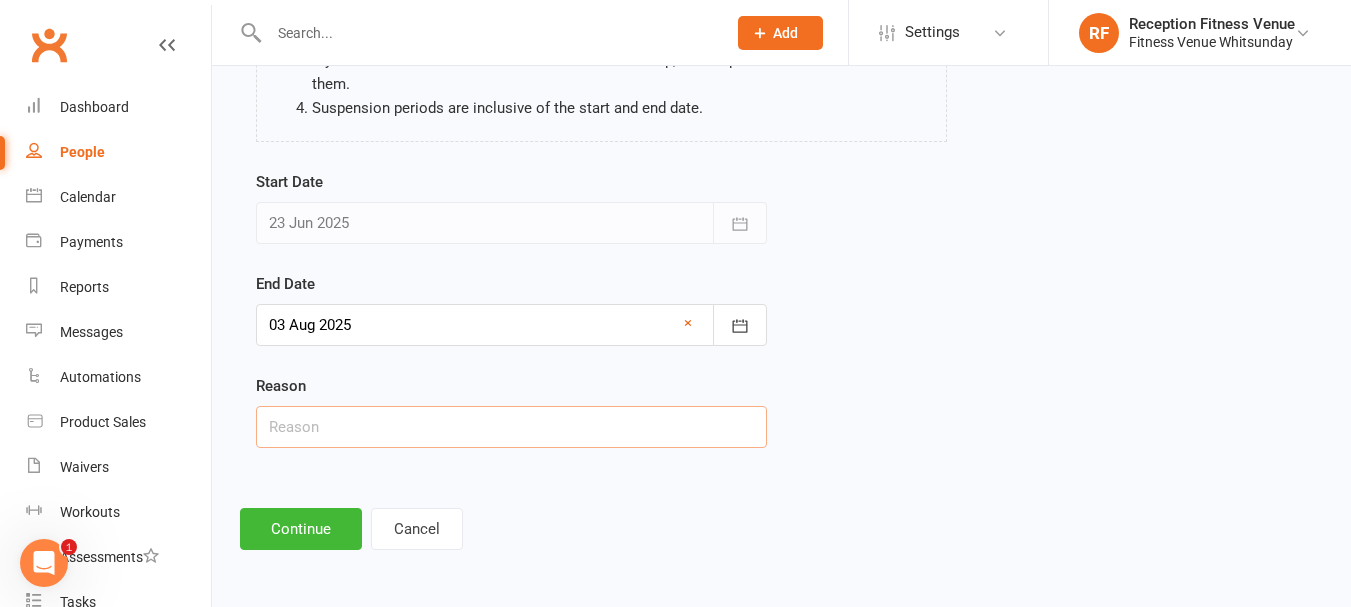 type on "Holidays" 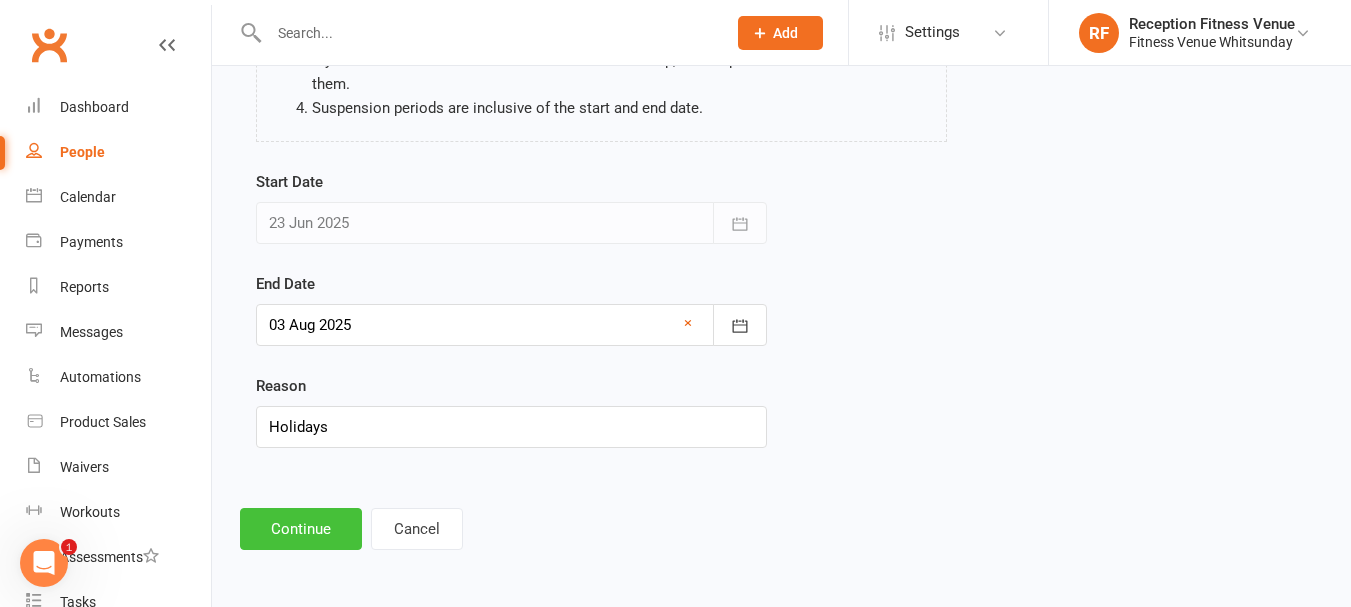 click on "Continue" at bounding box center [301, 529] 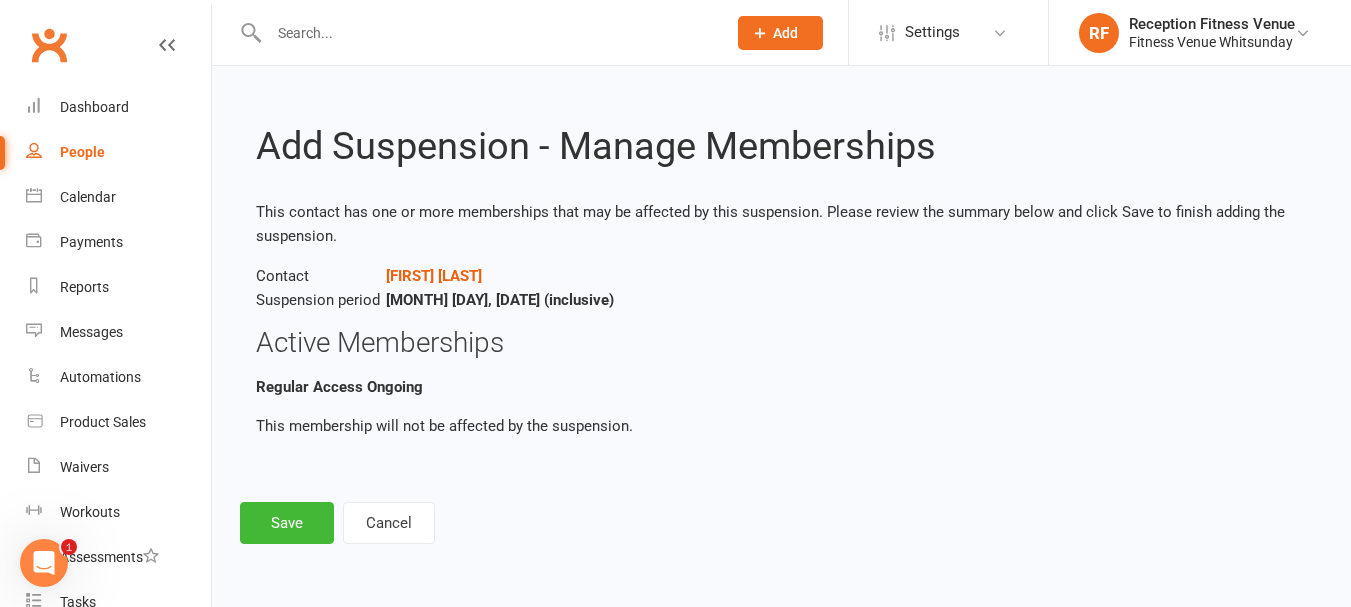 scroll, scrollTop: 0, scrollLeft: 0, axis: both 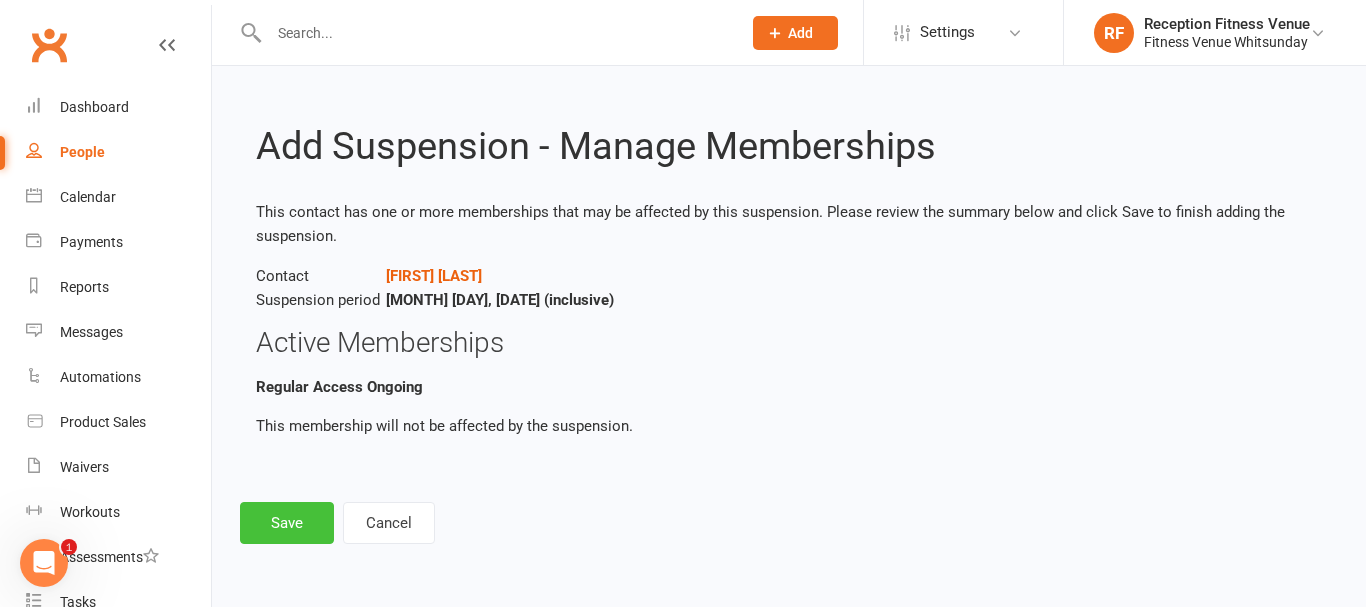 click on "Save" at bounding box center (287, 523) 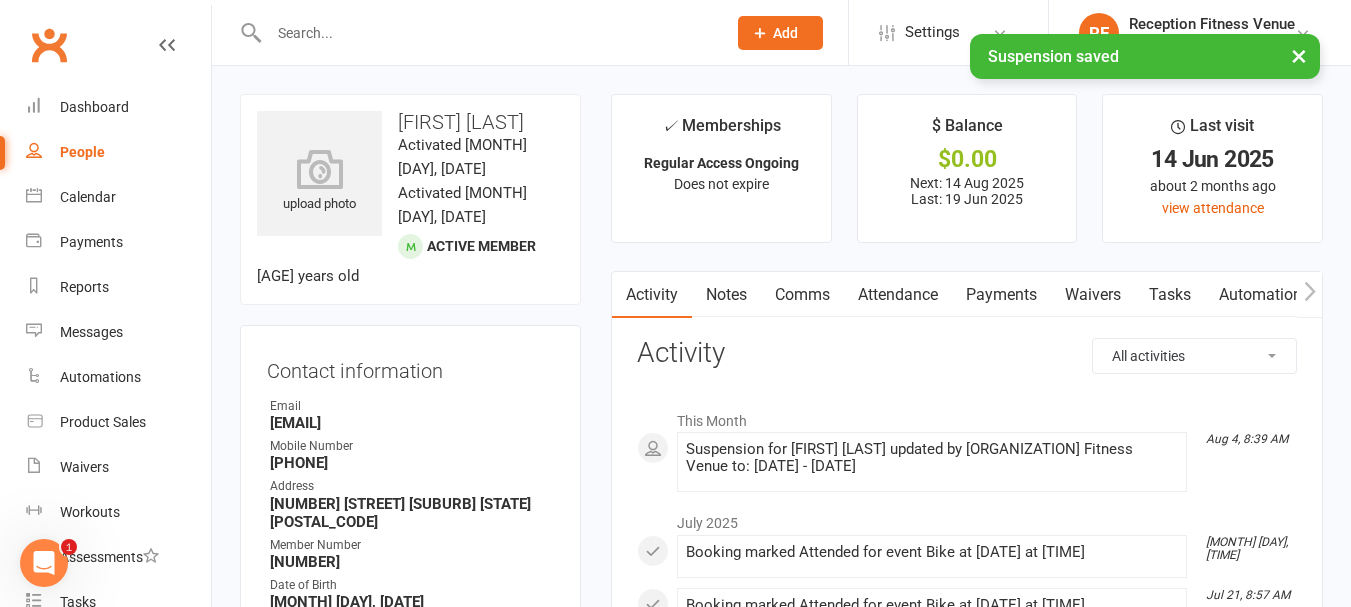 click on "Payments" at bounding box center [1001, 295] 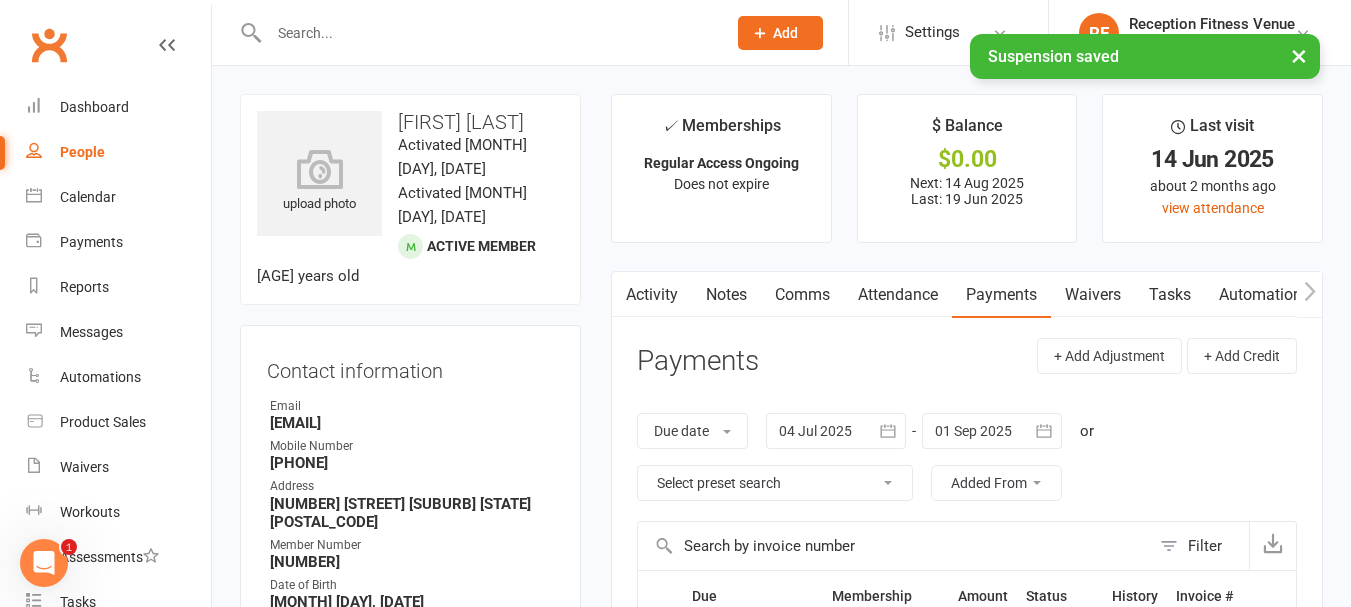 scroll, scrollTop: 400, scrollLeft: 0, axis: vertical 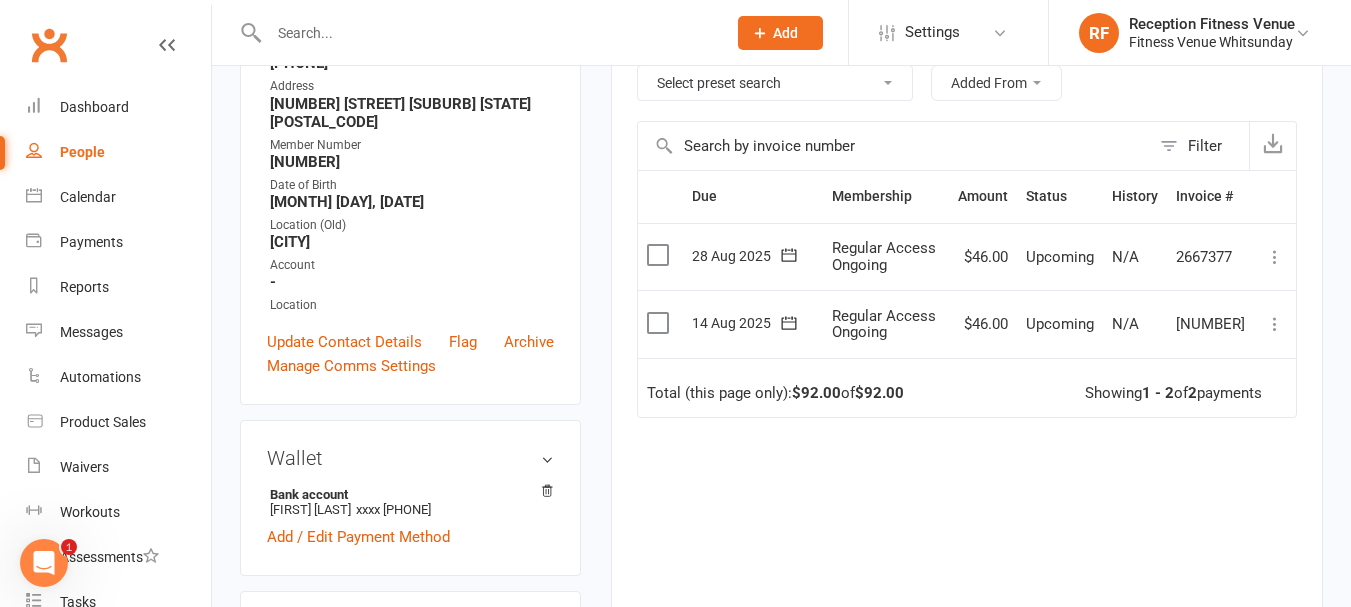 click 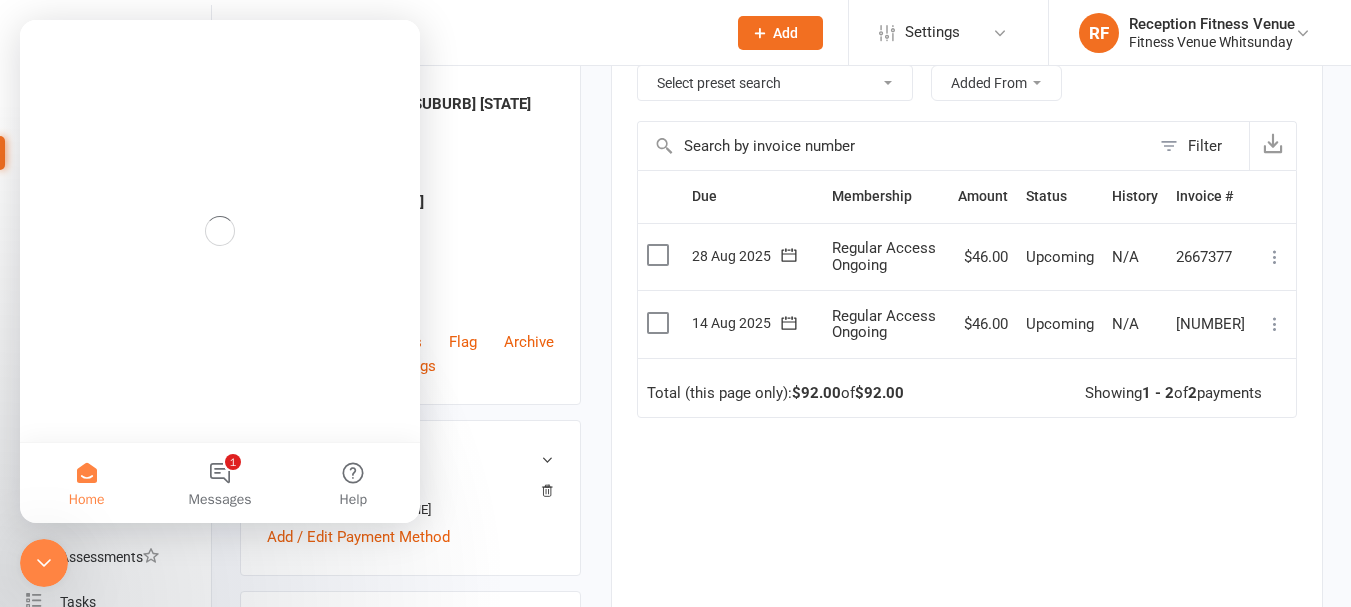 scroll, scrollTop: 0, scrollLeft: 0, axis: both 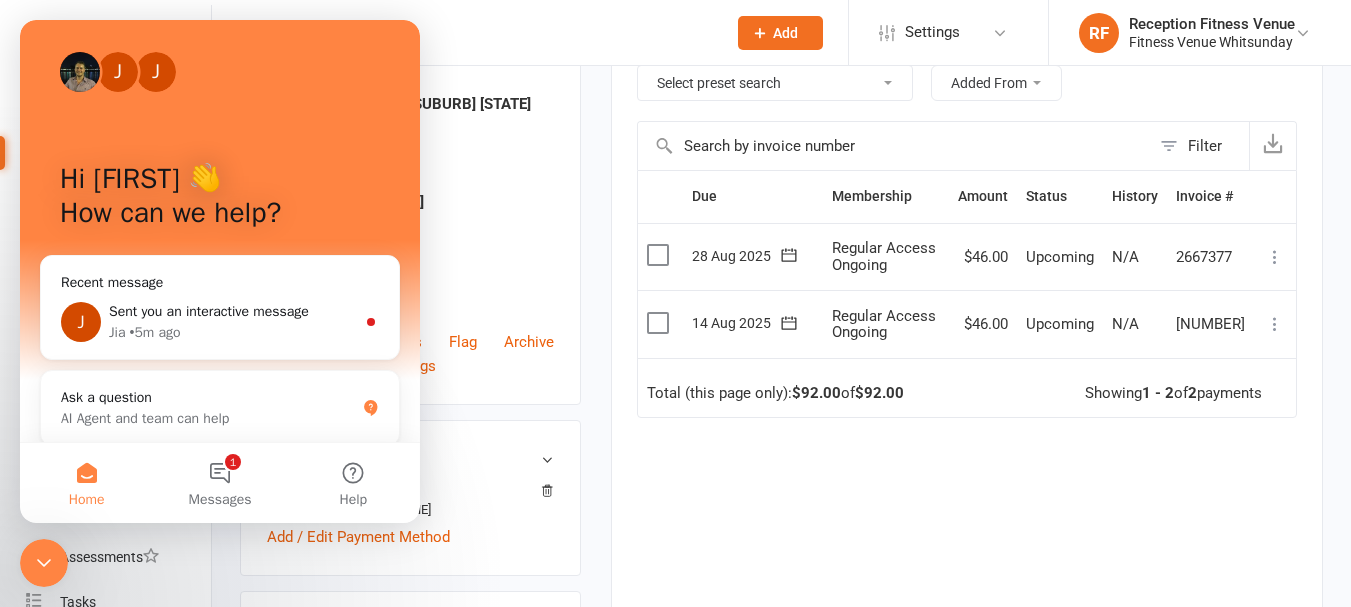 click on "Member Number" at bounding box center (412, 145) 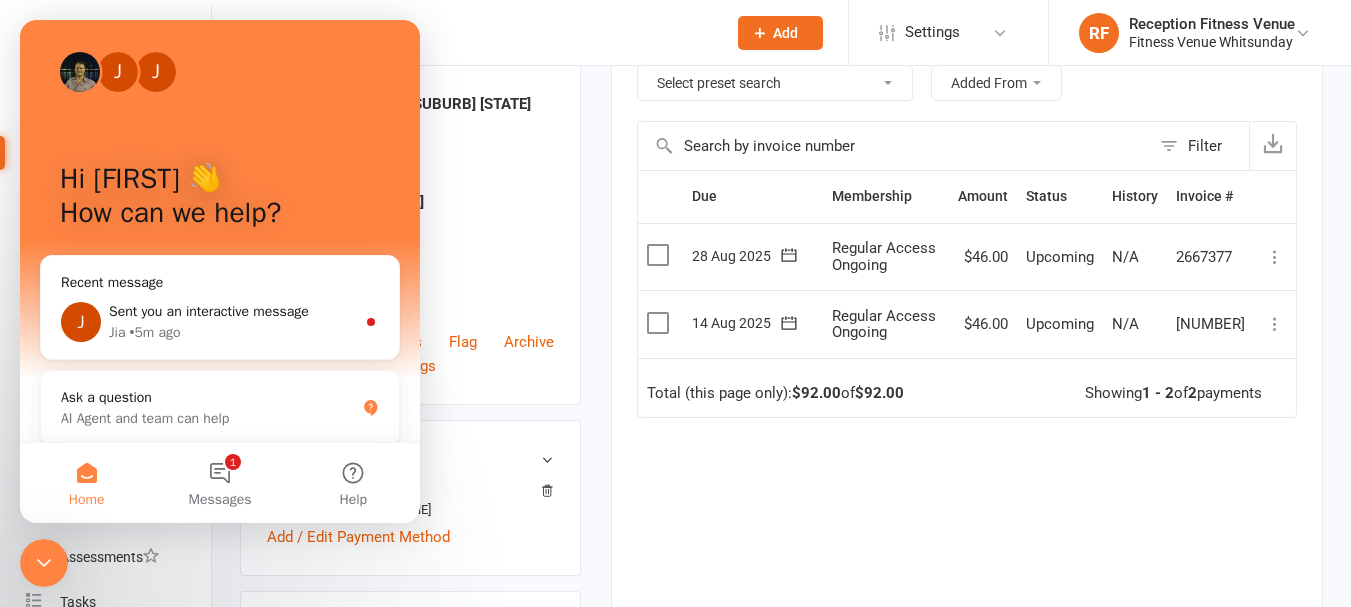 click 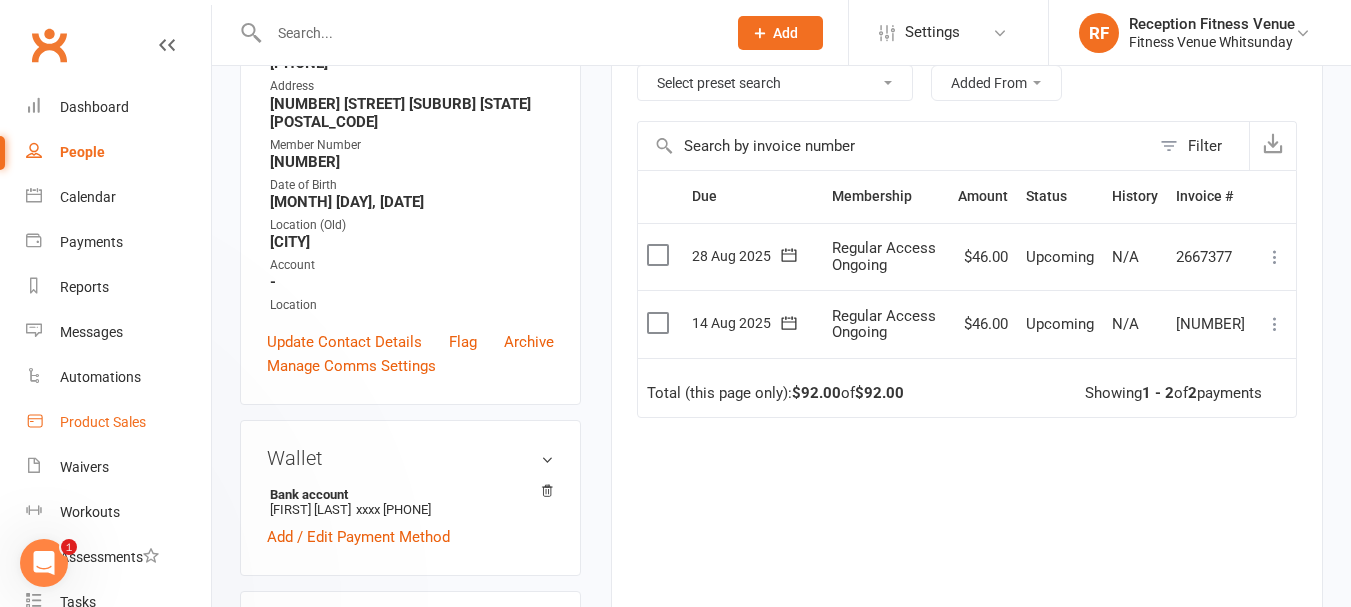 scroll, scrollTop: 0, scrollLeft: 0, axis: both 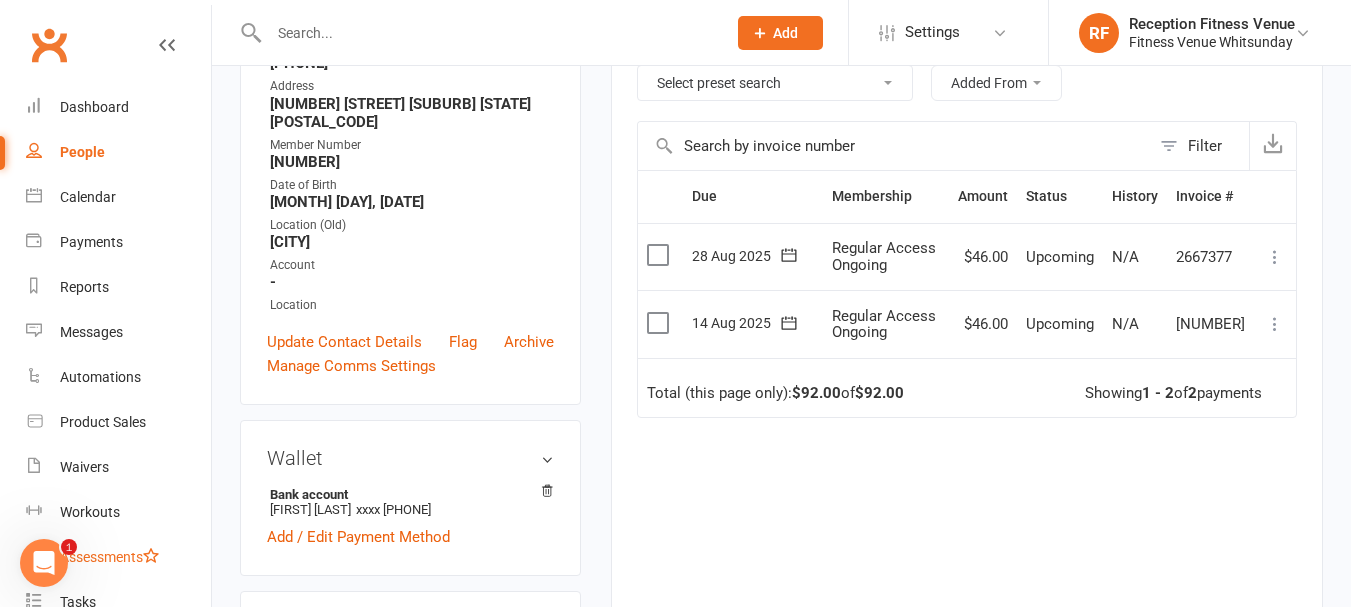 click on "Assessments" at bounding box center [109, 557] 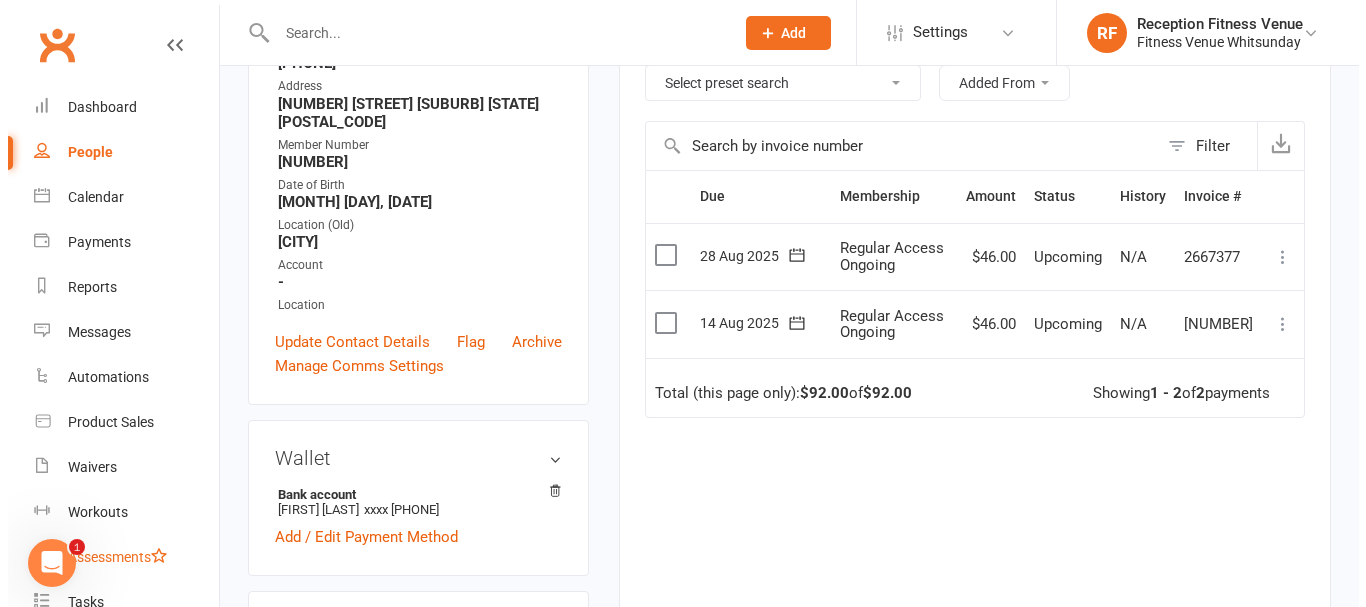 scroll, scrollTop: 0, scrollLeft: 0, axis: both 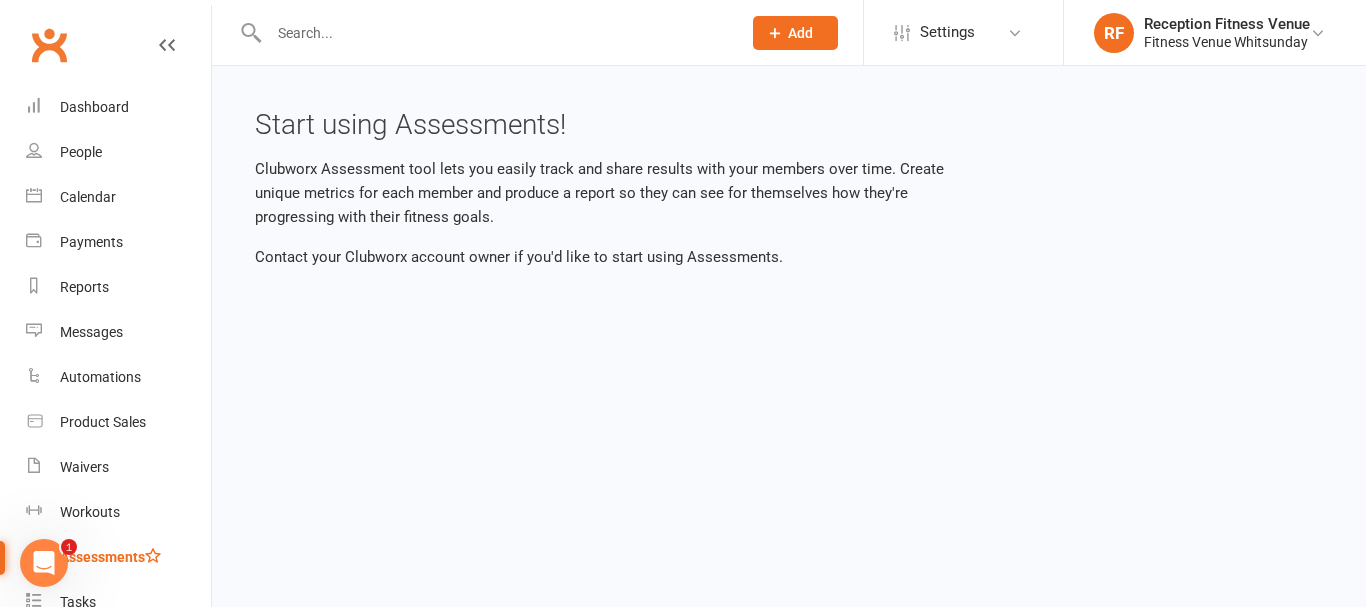 click 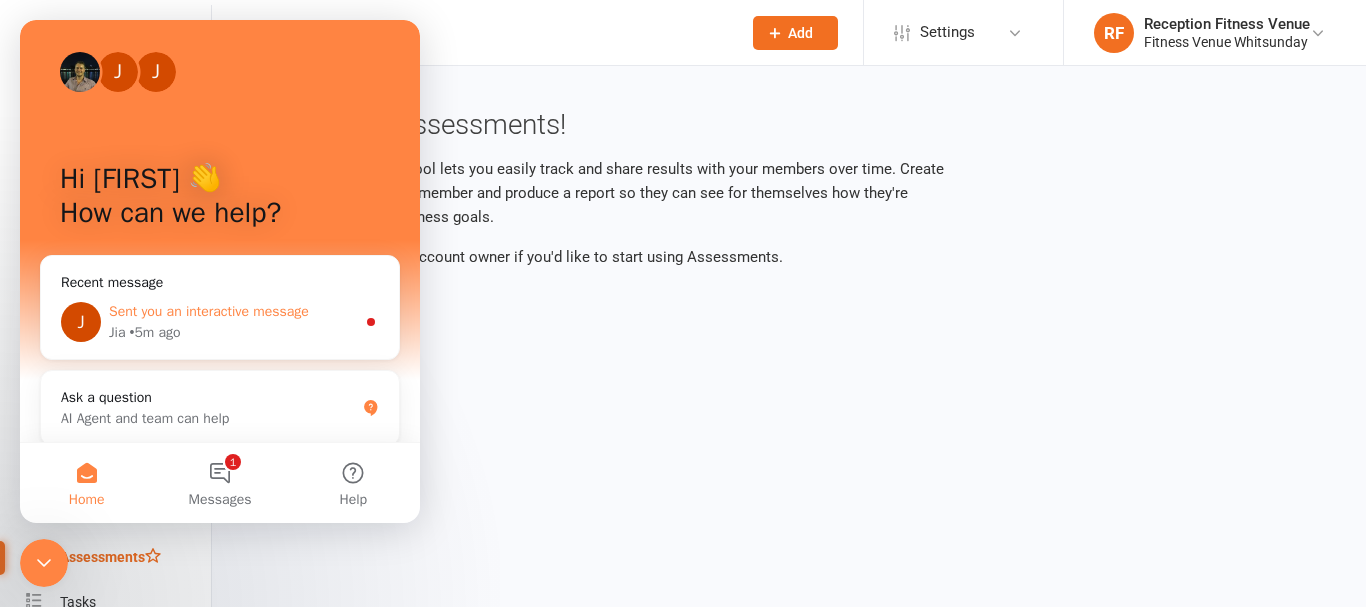 click on "Sent you an interactive message" at bounding box center (209, 311) 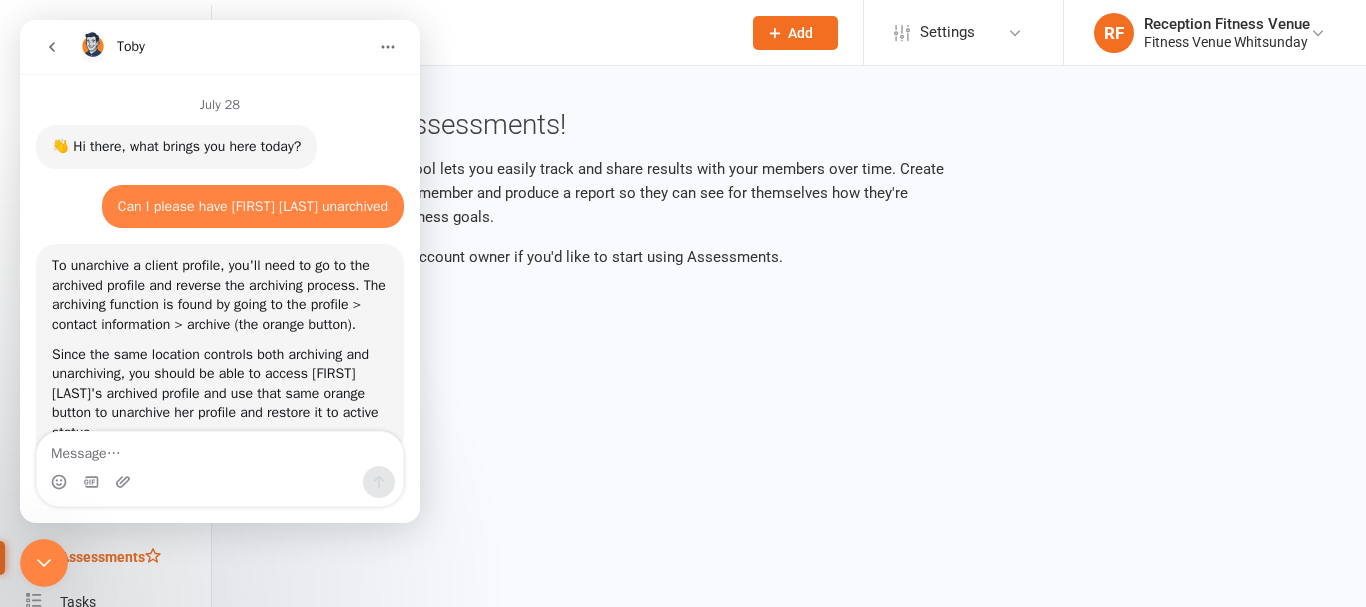scroll, scrollTop: 3, scrollLeft: 0, axis: vertical 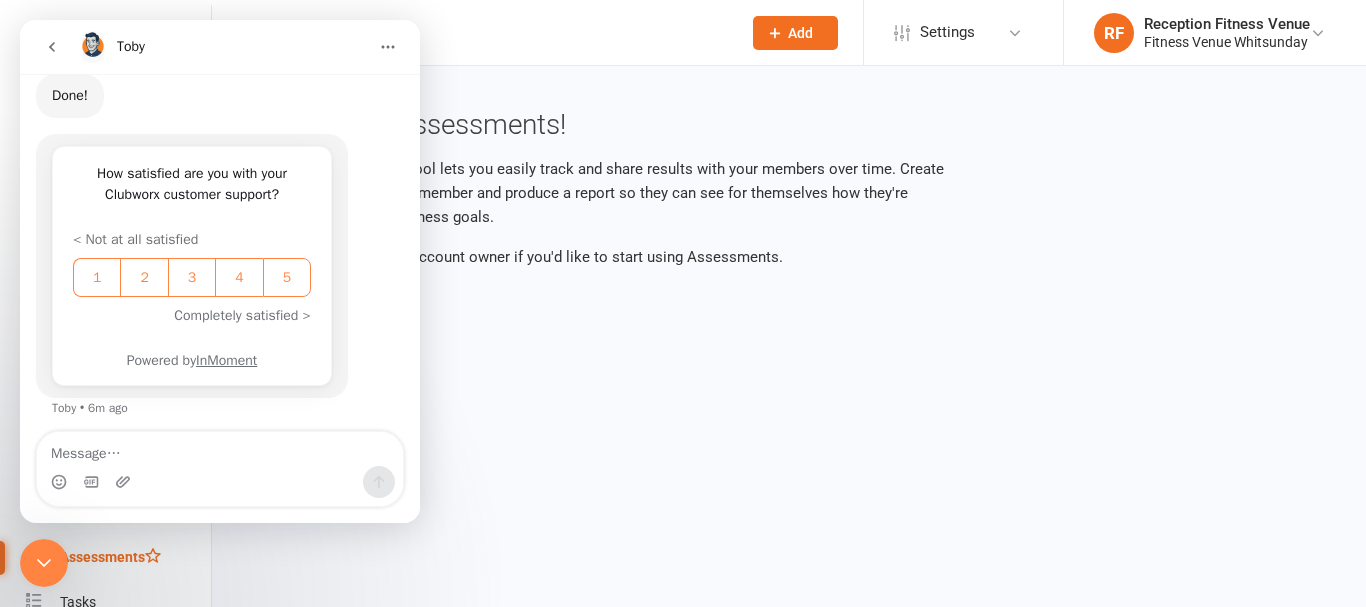 click 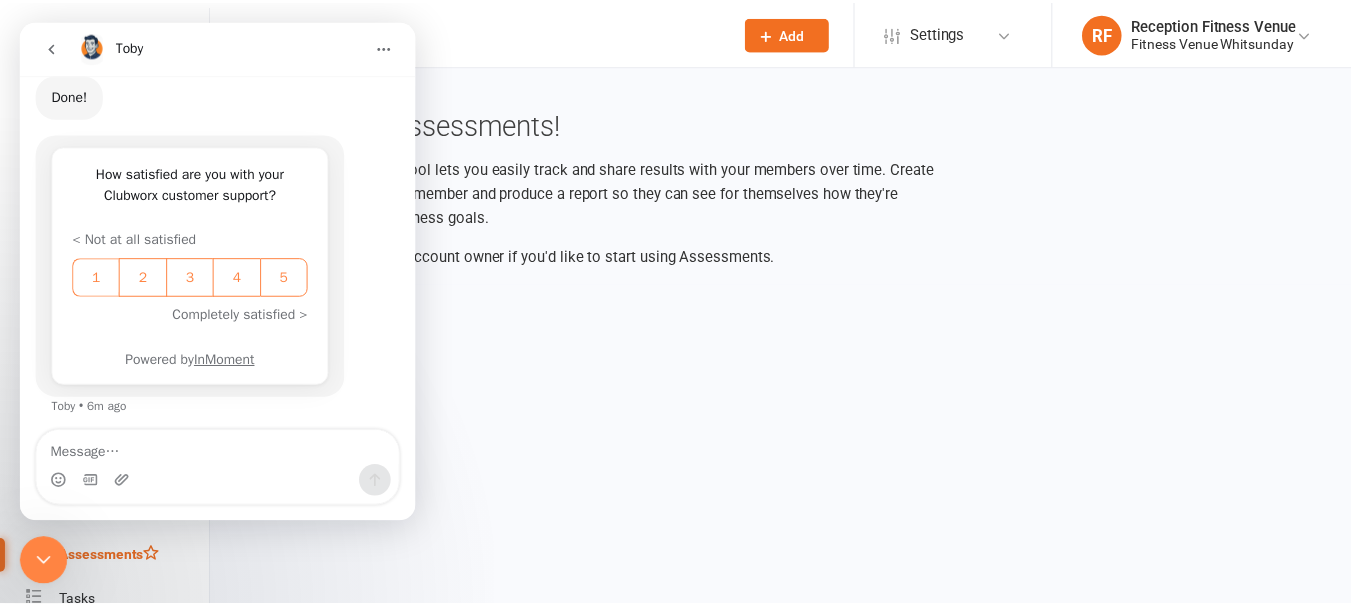 scroll, scrollTop: 0, scrollLeft: 0, axis: both 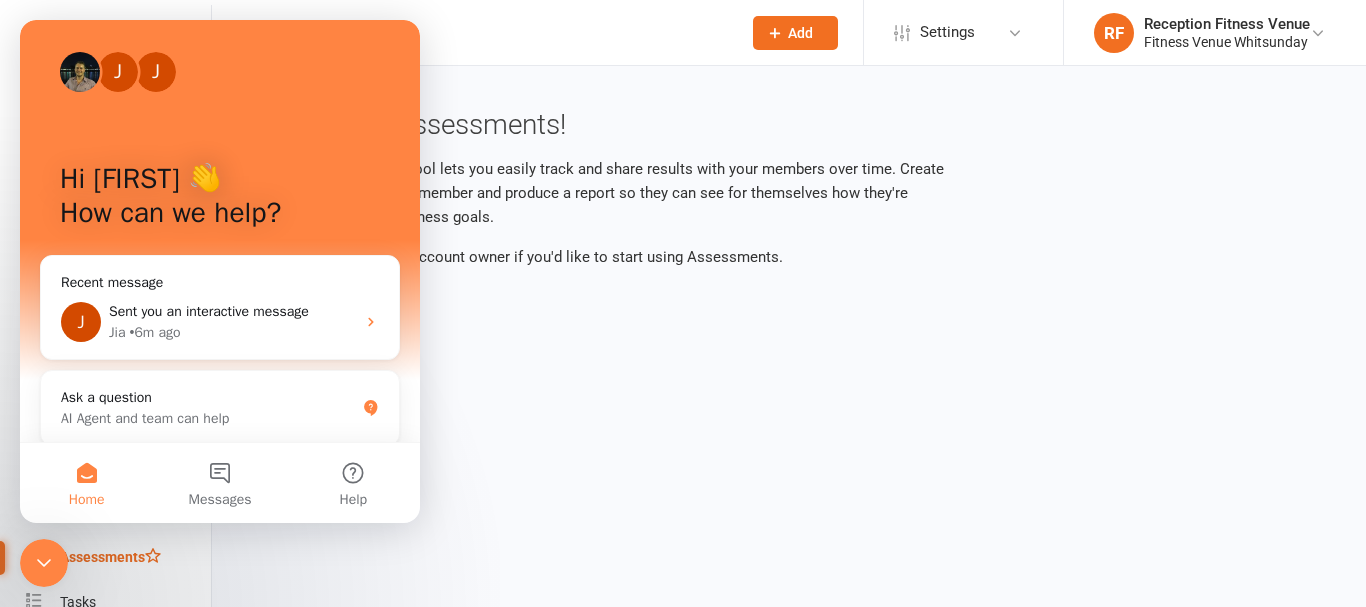 click 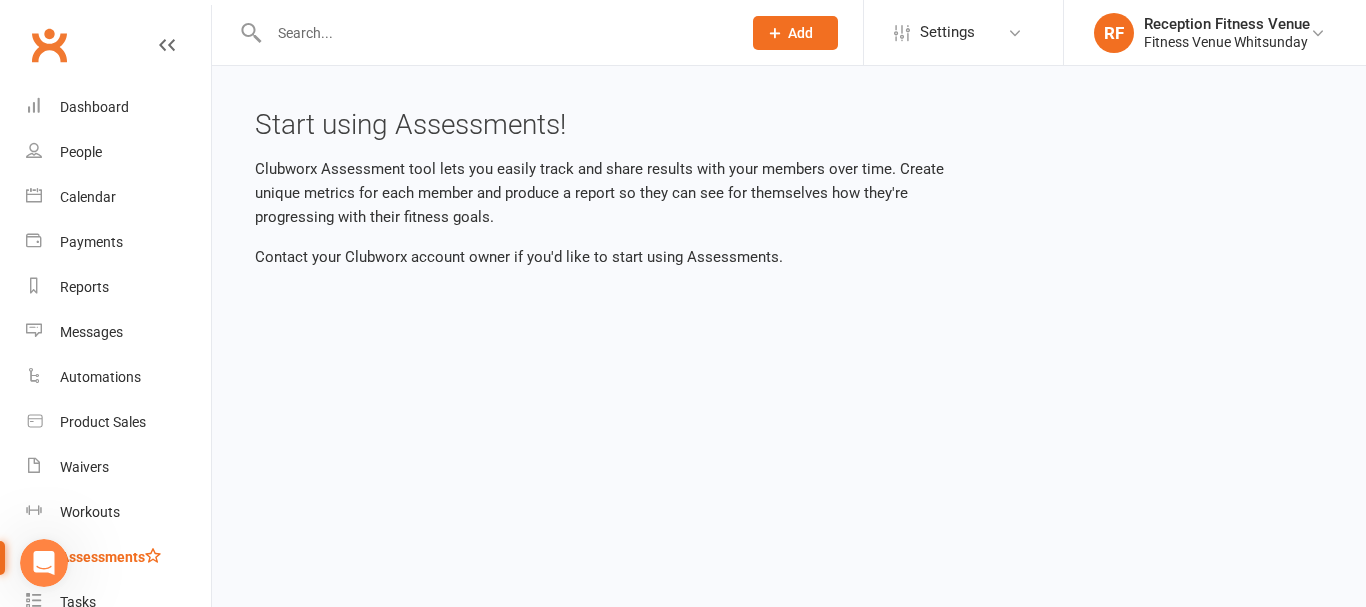 click on "Prospect
Member
Non-attending contact
Class / event
Appointment
Task
Membership plan
Bulk message
Add
Settings Membership Plans Event Templates Appointment Types Website Customize Contacts Users Account Profile Clubworx API RF Reception Fitness Venue Fitness Venue Whitsunday My profile Help Terms & conditions  Privacy policy  Sign out Clubworx Dashboard People Calendar Payments Reports Messages   Automations   Product Sales Waivers   Workouts   Assessments  Tasks   What's New Check-in Kiosk modes General attendance Roll call Class check-in × Suspension saved × × Start using Assessments! Contact your Clubworx account owner if you'd like to start using Assessments.
Loading" at bounding box center [683, 156] 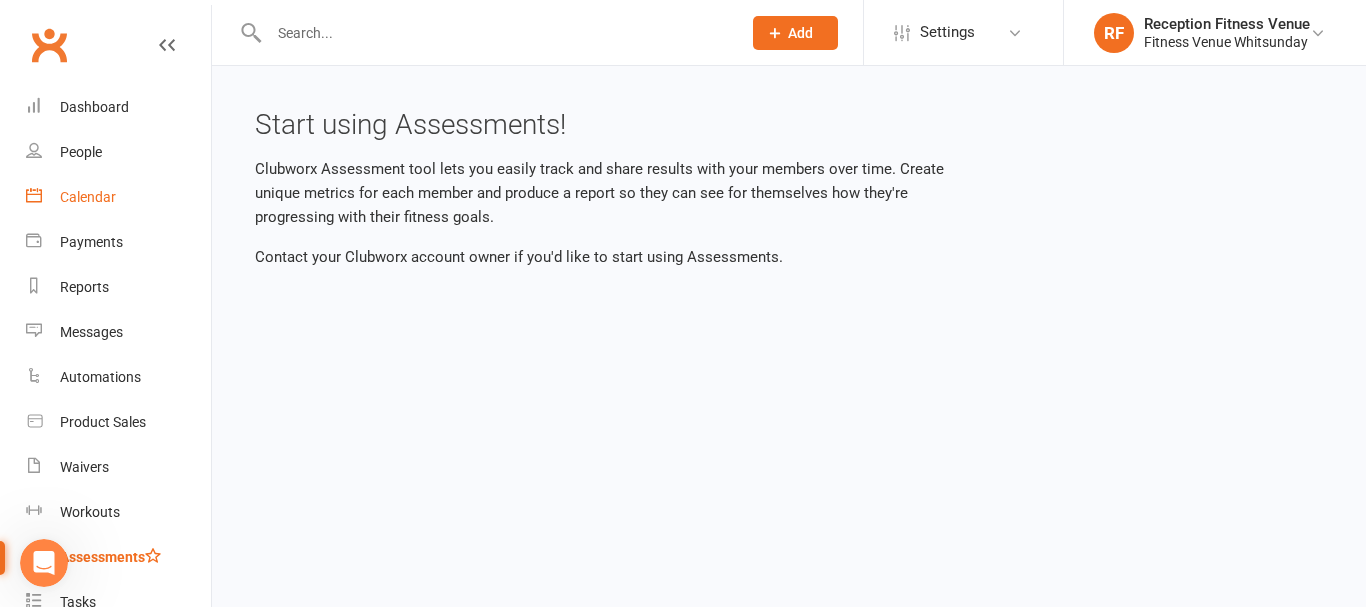 click on "Calendar" at bounding box center [88, 197] 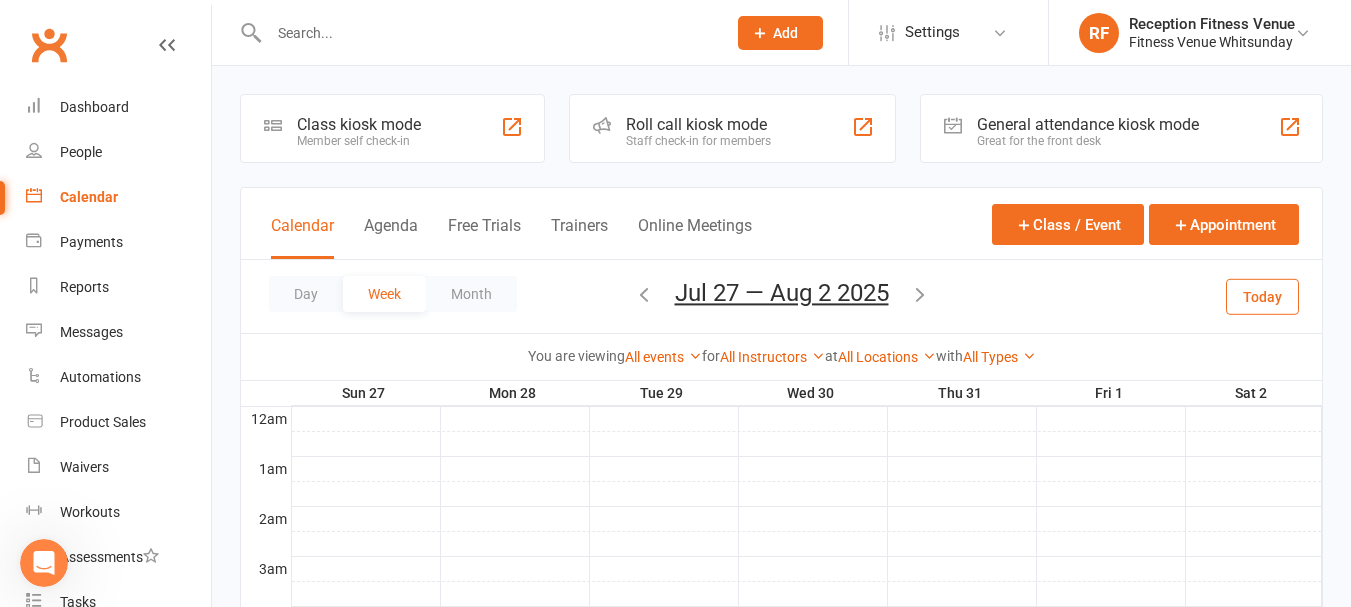 click on "General attendance kiosk mode" at bounding box center [1088, 124] 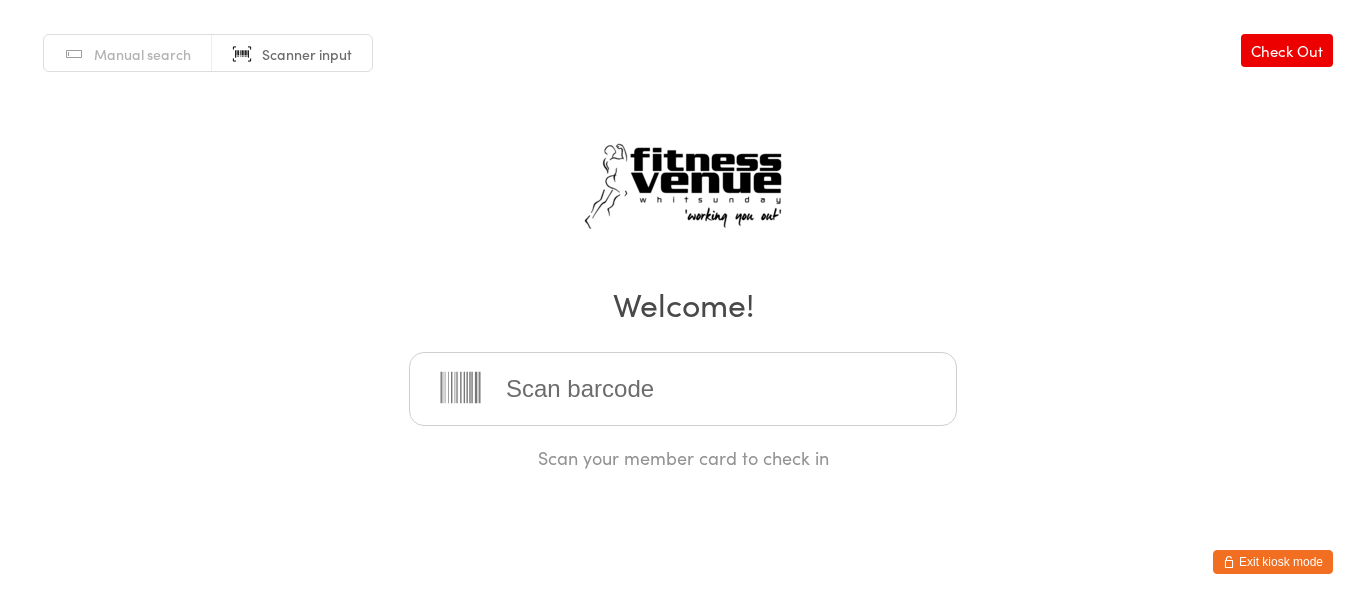 scroll, scrollTop: 0, scrollLeft: 0, axis: both 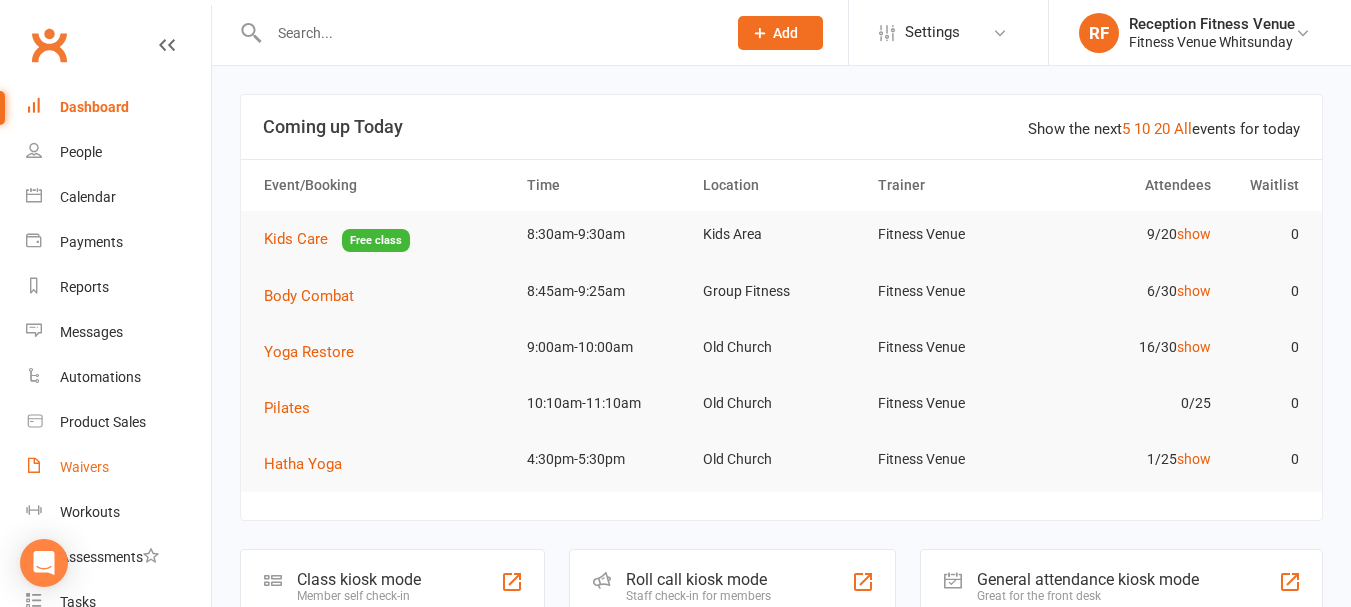 click on "Waivers" at bounding box center [84, 467] 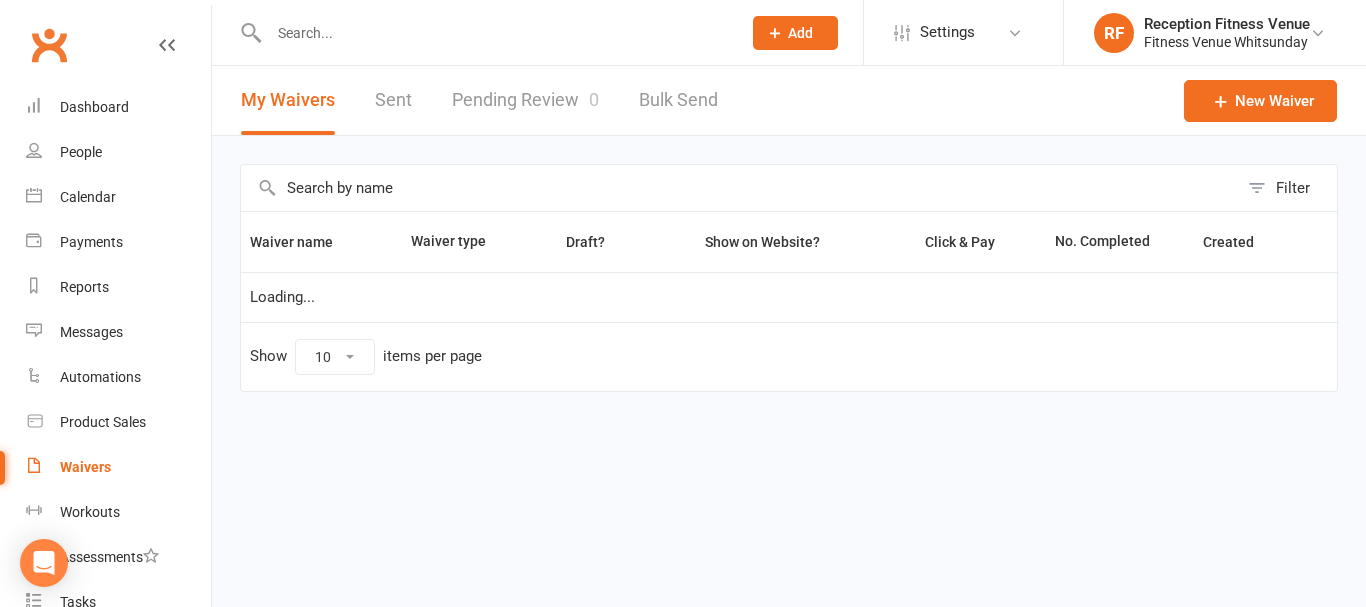 select on "50" 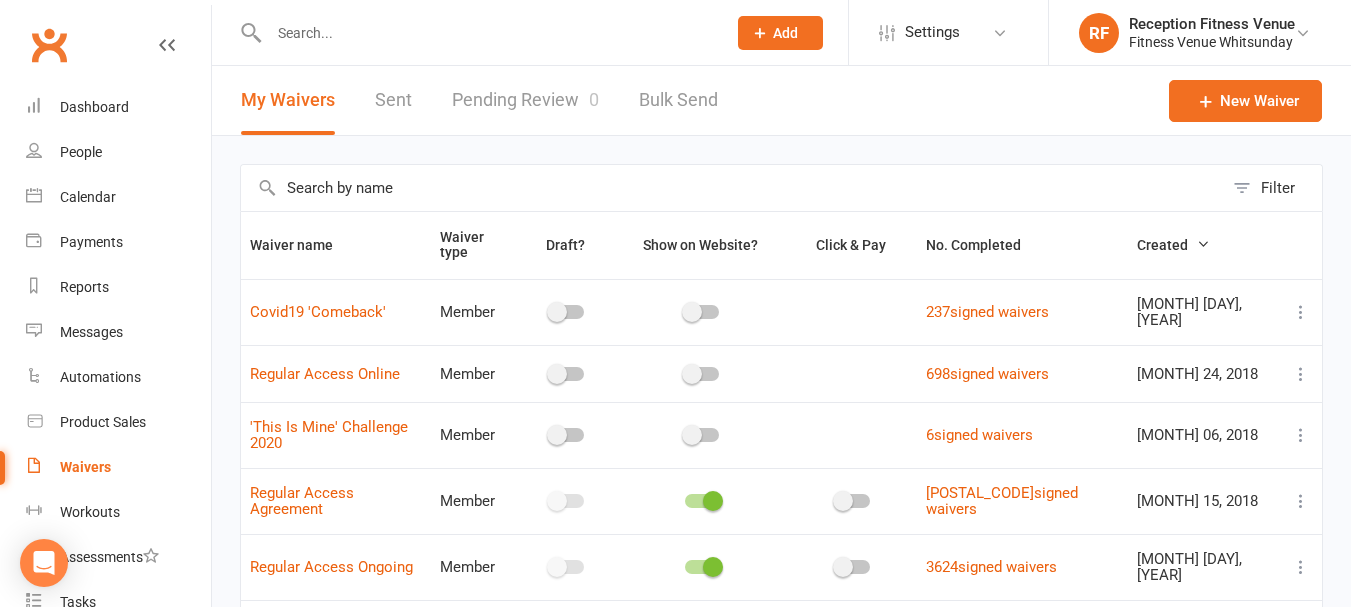 click on "Pending Review 0" at bounding box center (525, 100) 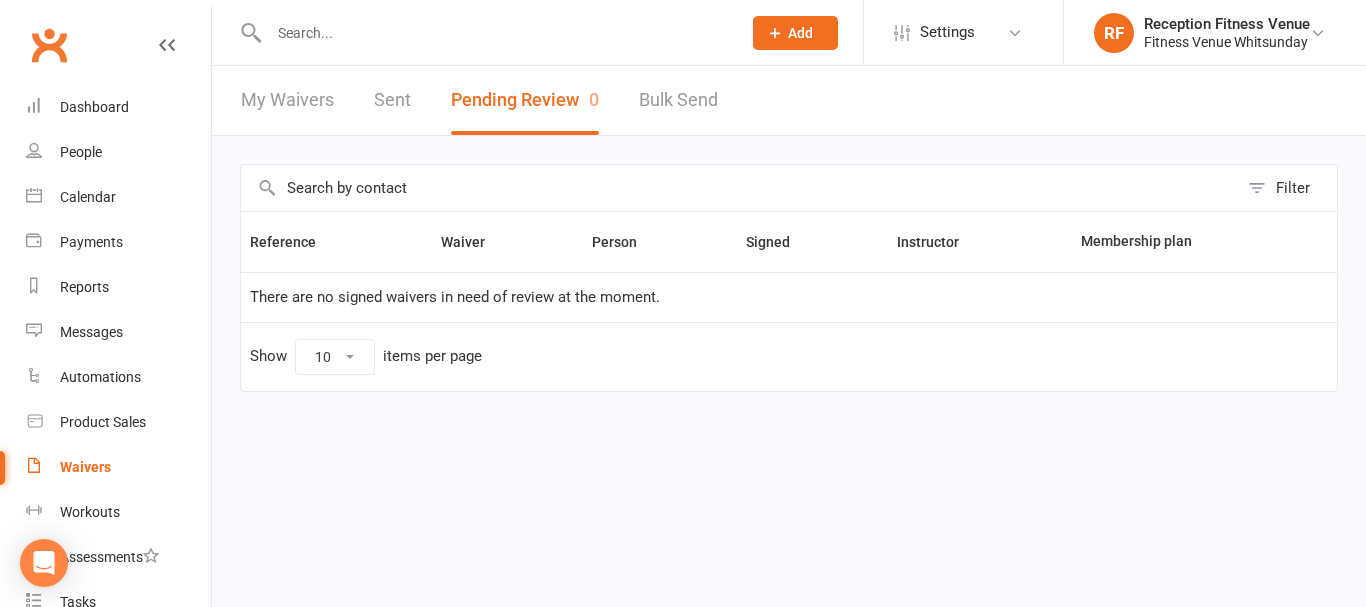 click on "Sent" at bounding box center [392, 100] 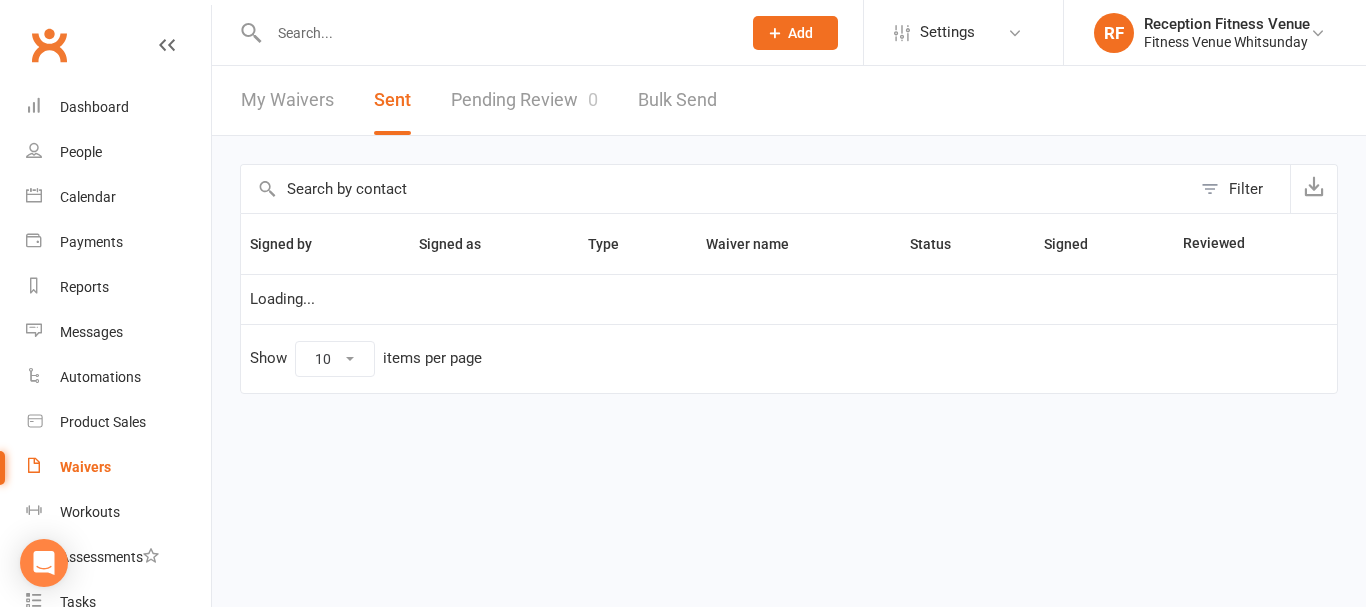 select on "100" 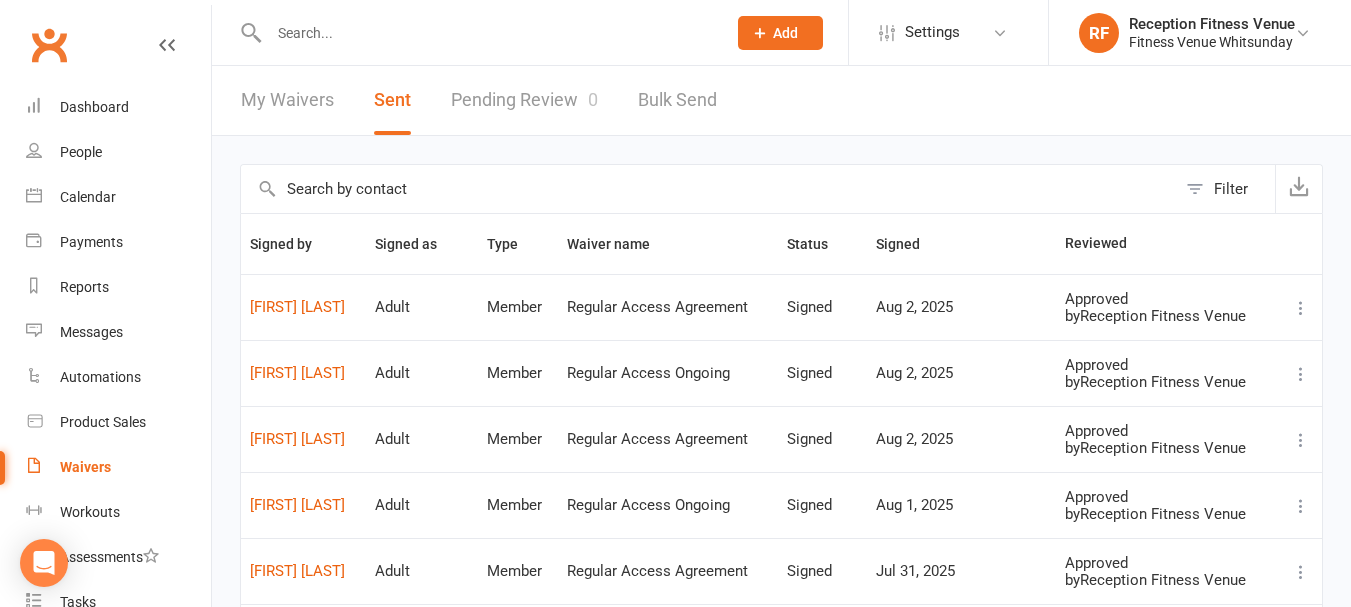click on "Pending Review 0" at bounding box center [524, 100] 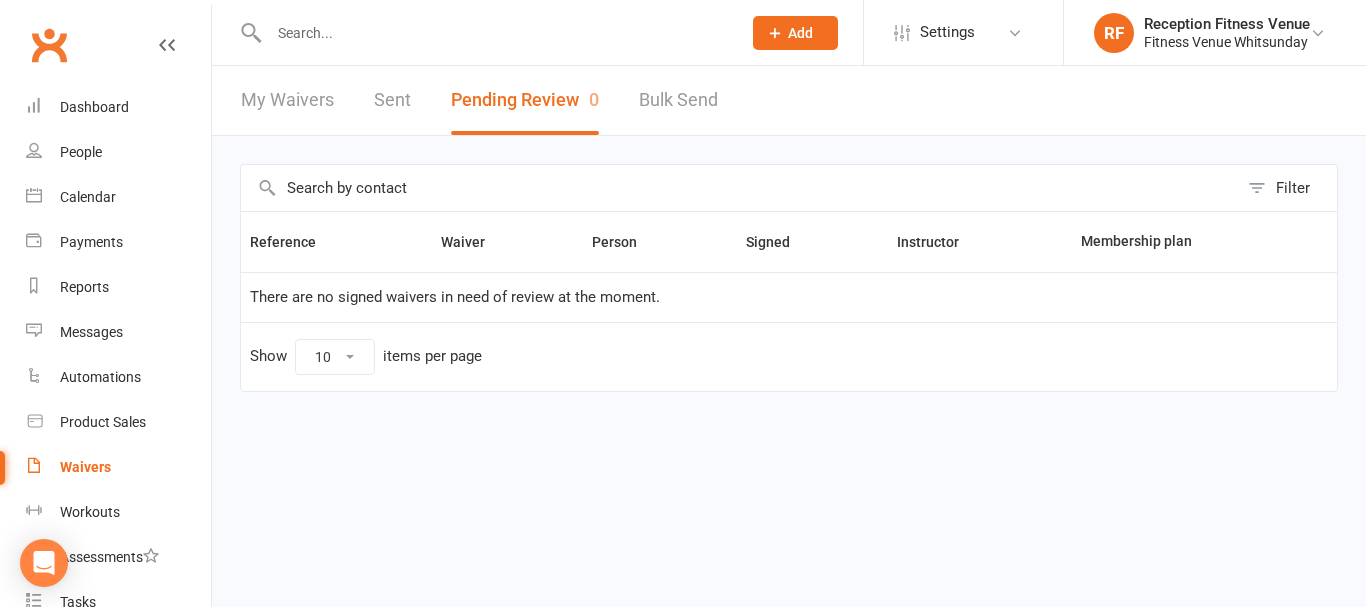 click on "Sent" at bounding box center [392, 100] 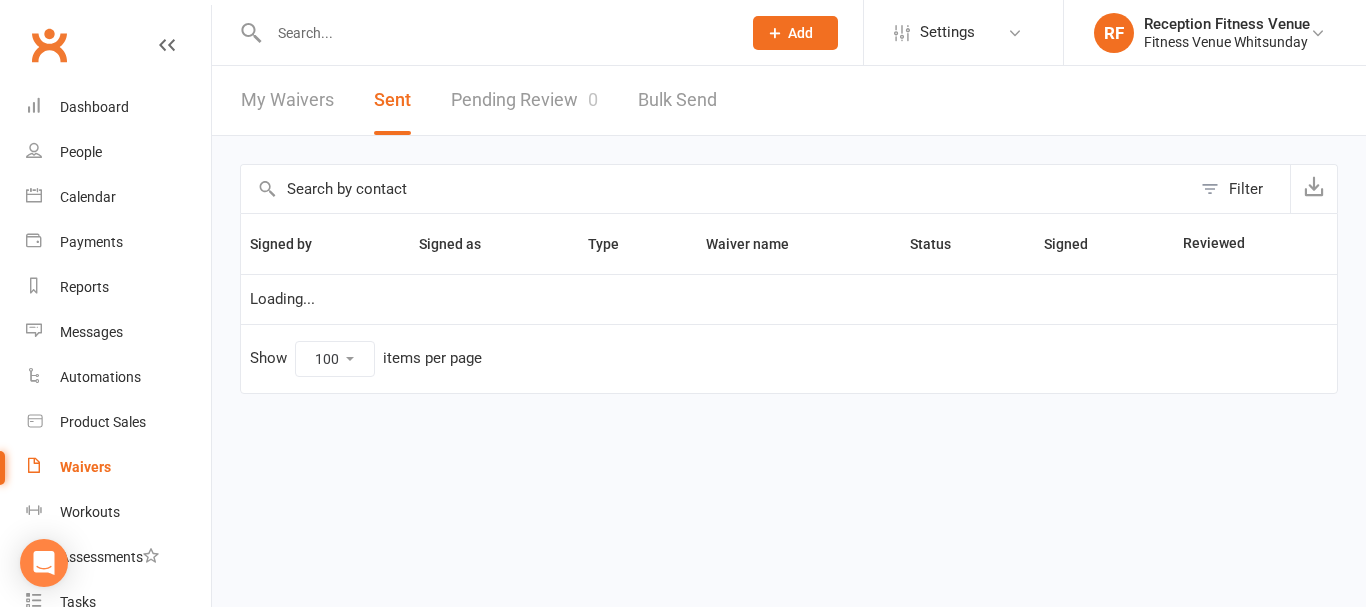 click on "Pending Review 0" at bounding box center [524, 100] 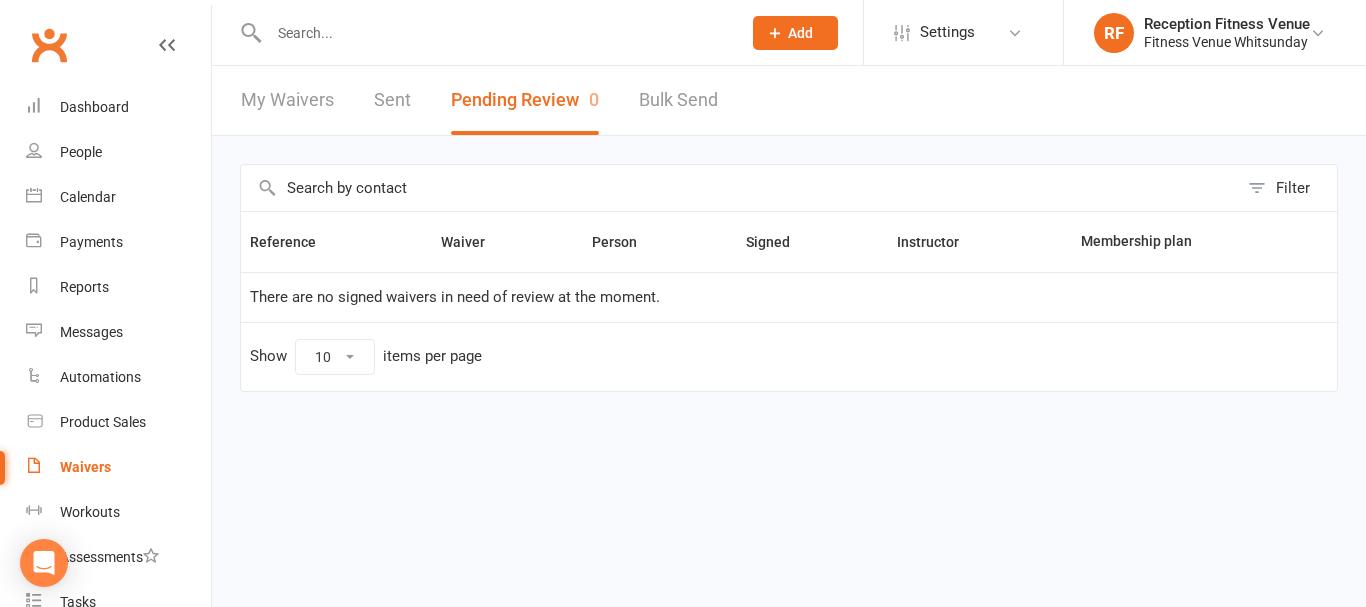 click on "Sent" at bounding box center [392, 100] 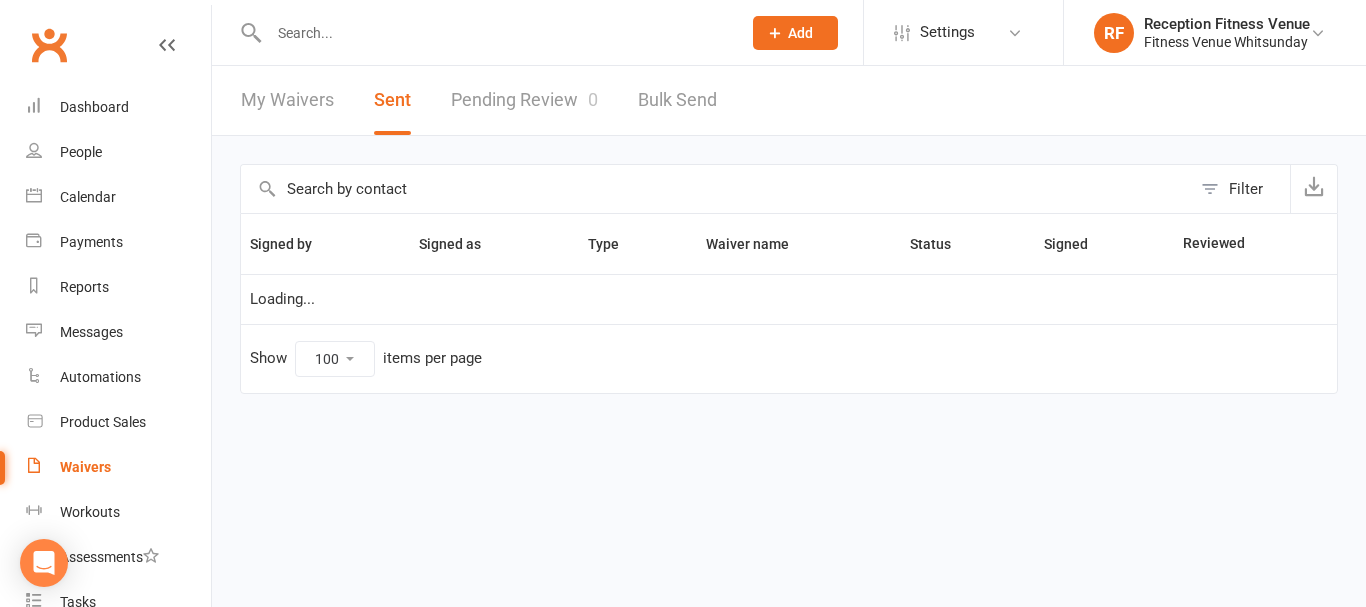 click on "Pending Review 0" at bounding box center [524, 100] 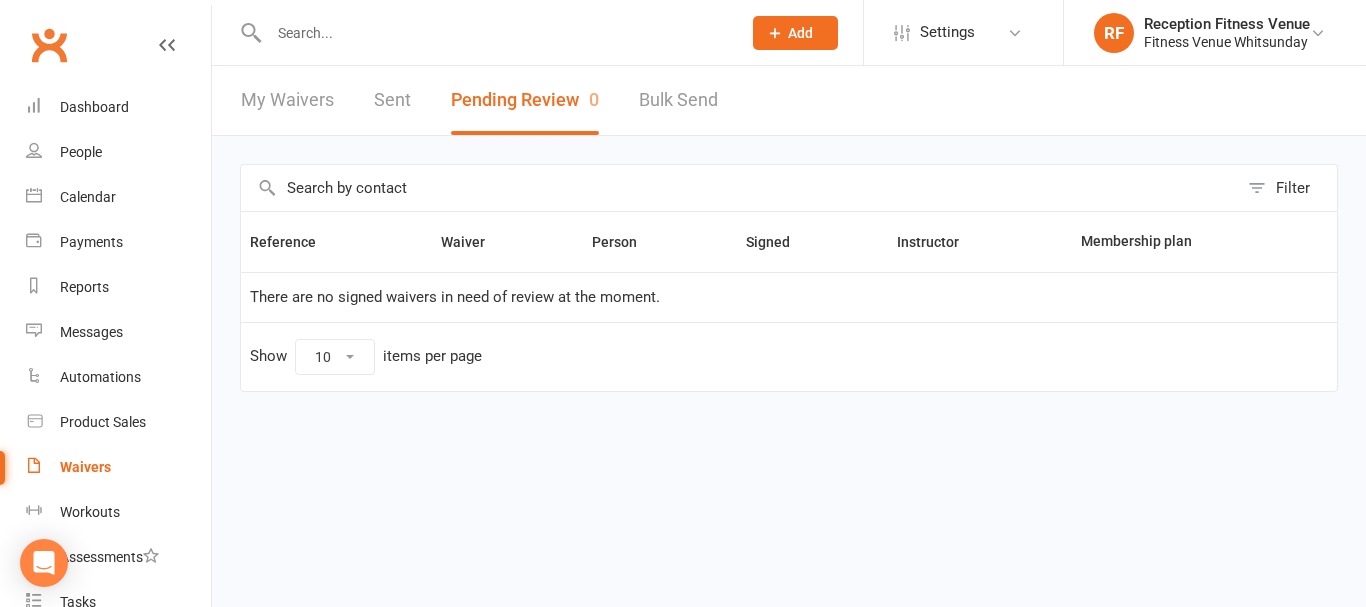 click on "Sent" at bounding box center (392, 100) 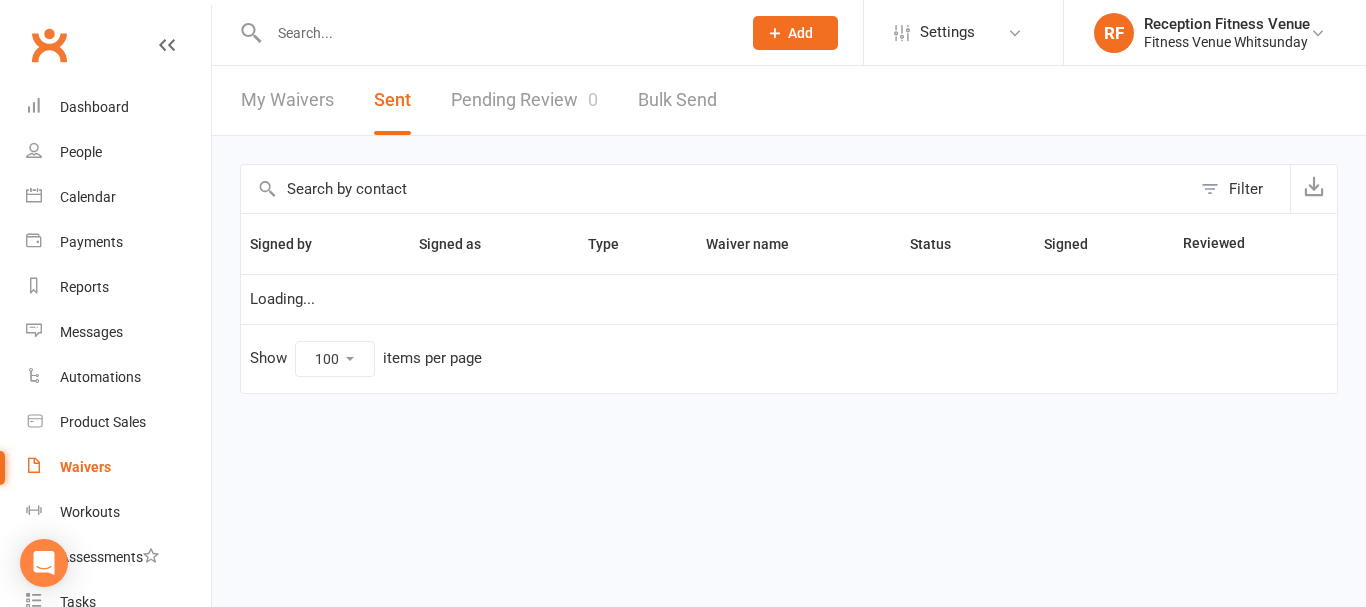 click on "Pending Review 0" at bounding box center (524, 100) 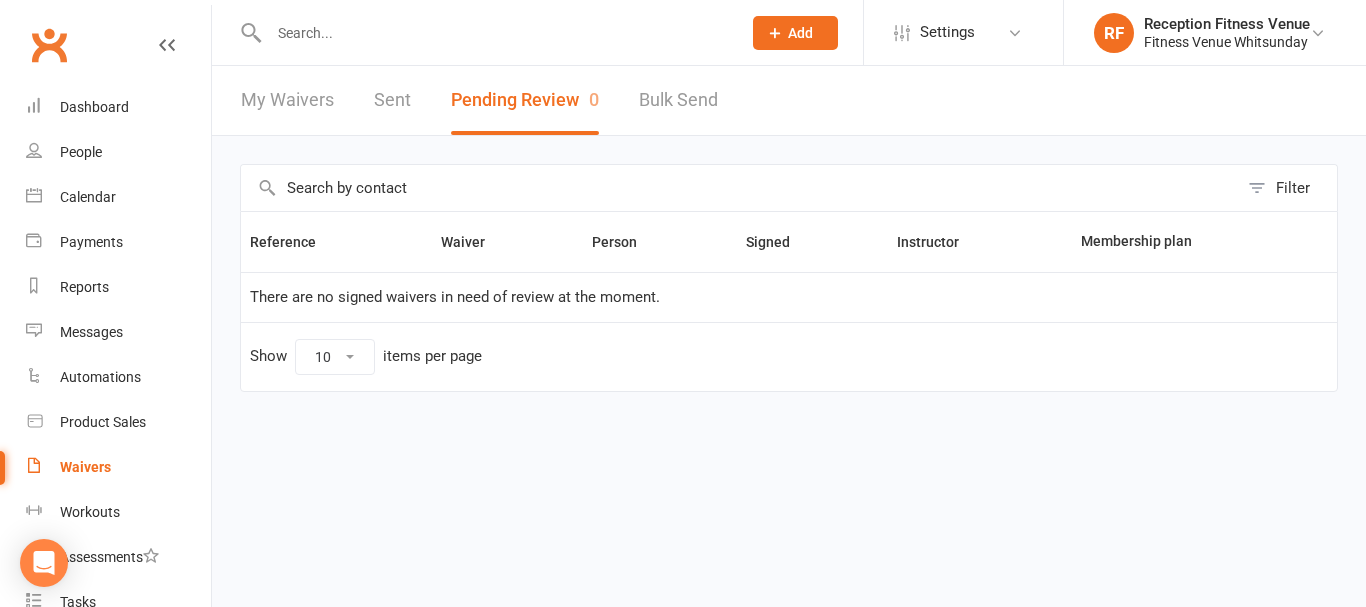 click on "Sent" at bounding box center (392, 100) 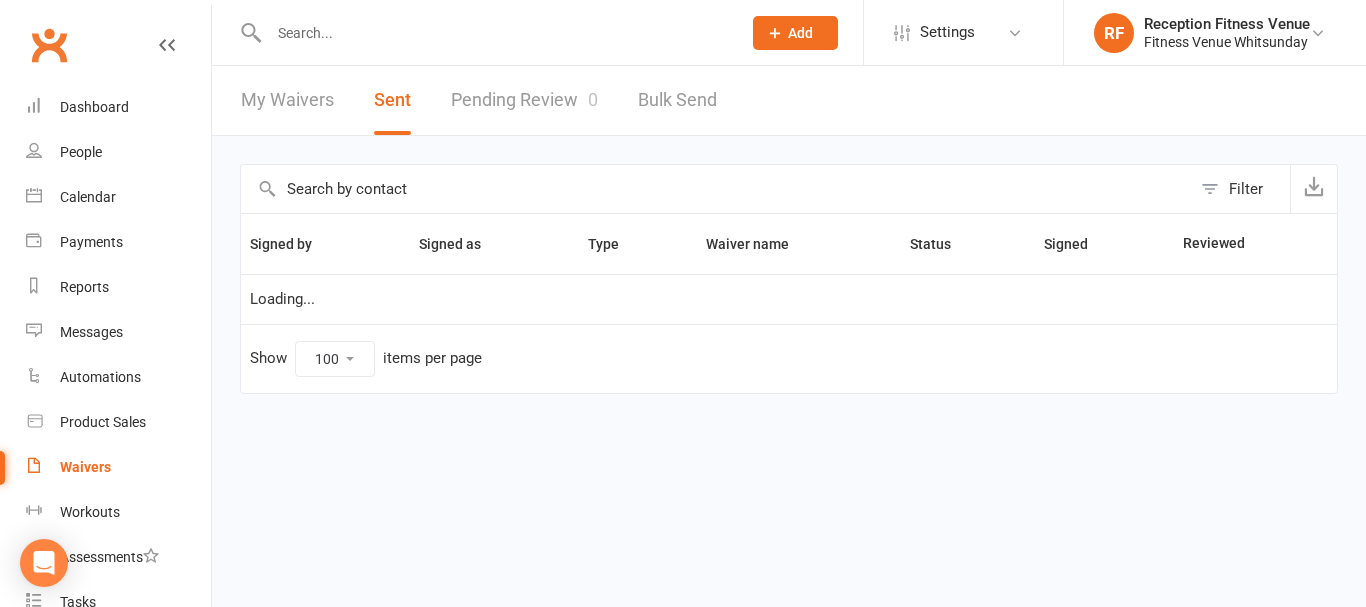 click on "Pending Review 0" at bounding box center [524, 100] 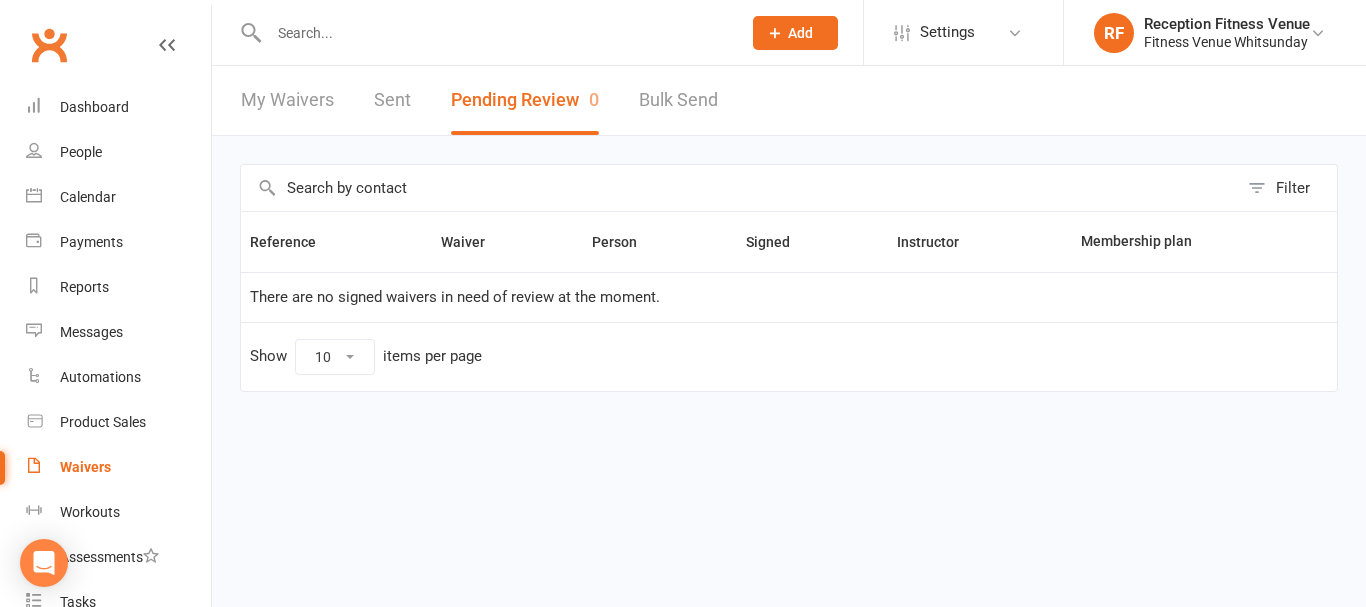 click on "Sent" at bounding box center [392, 100] 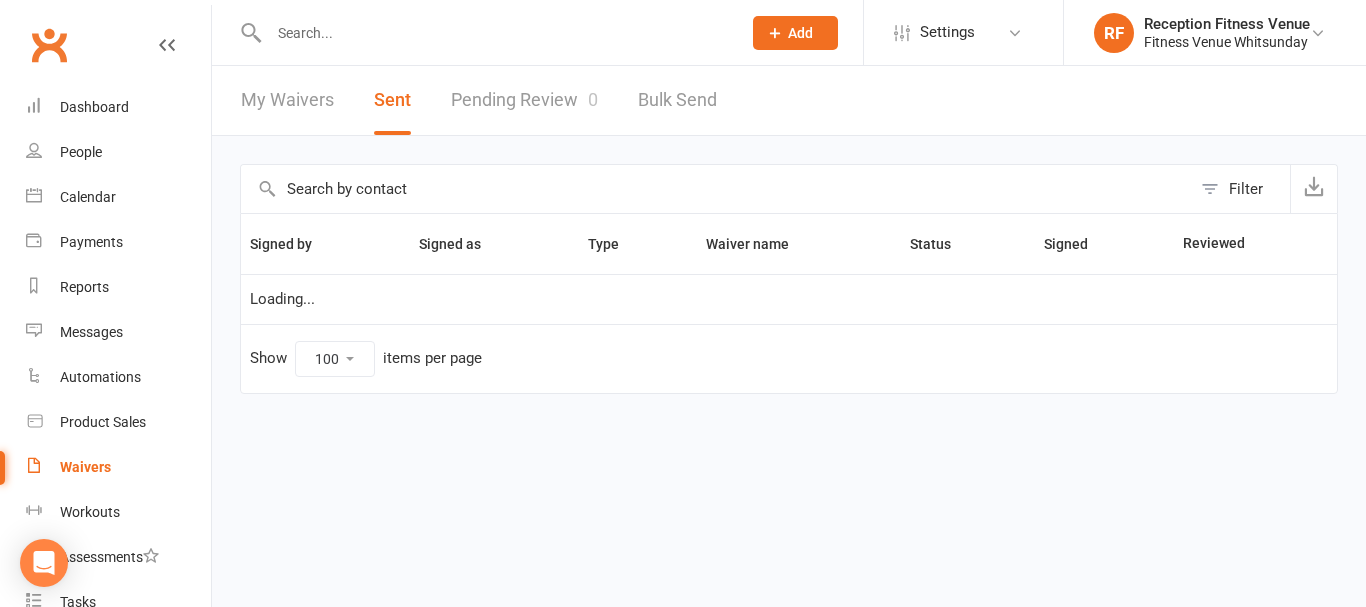 click on "Pending Review 0" at bounding box center (524, 100) 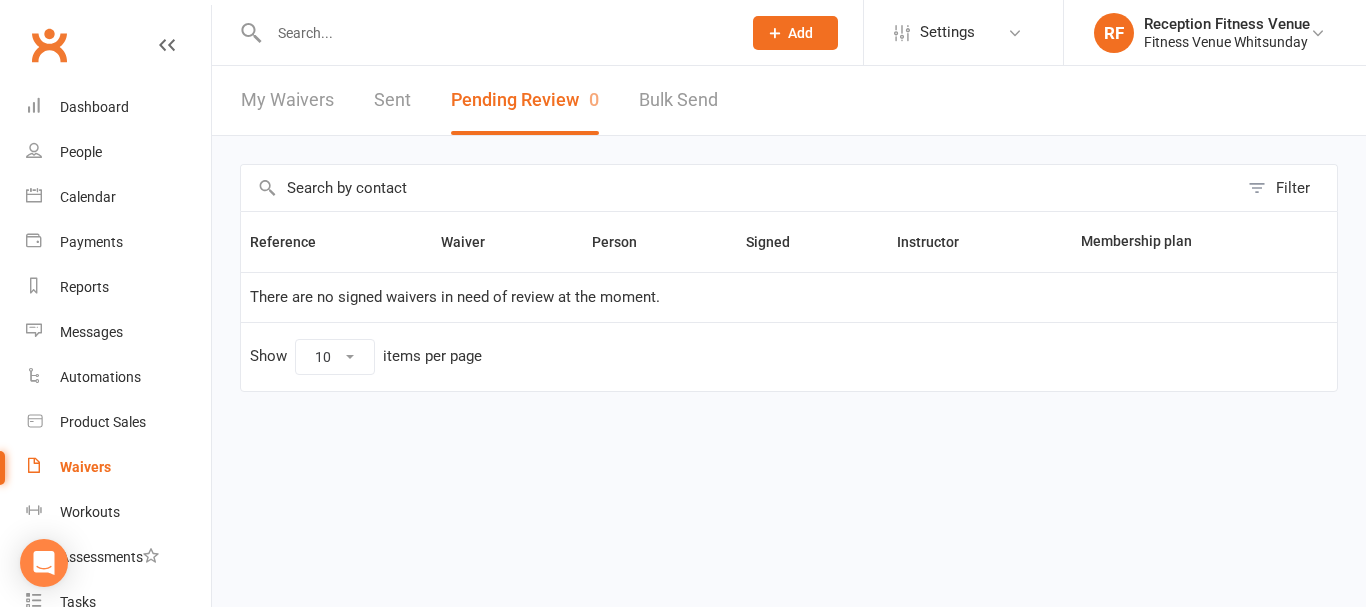 click on "Sent" at bounding box center (392, 100) 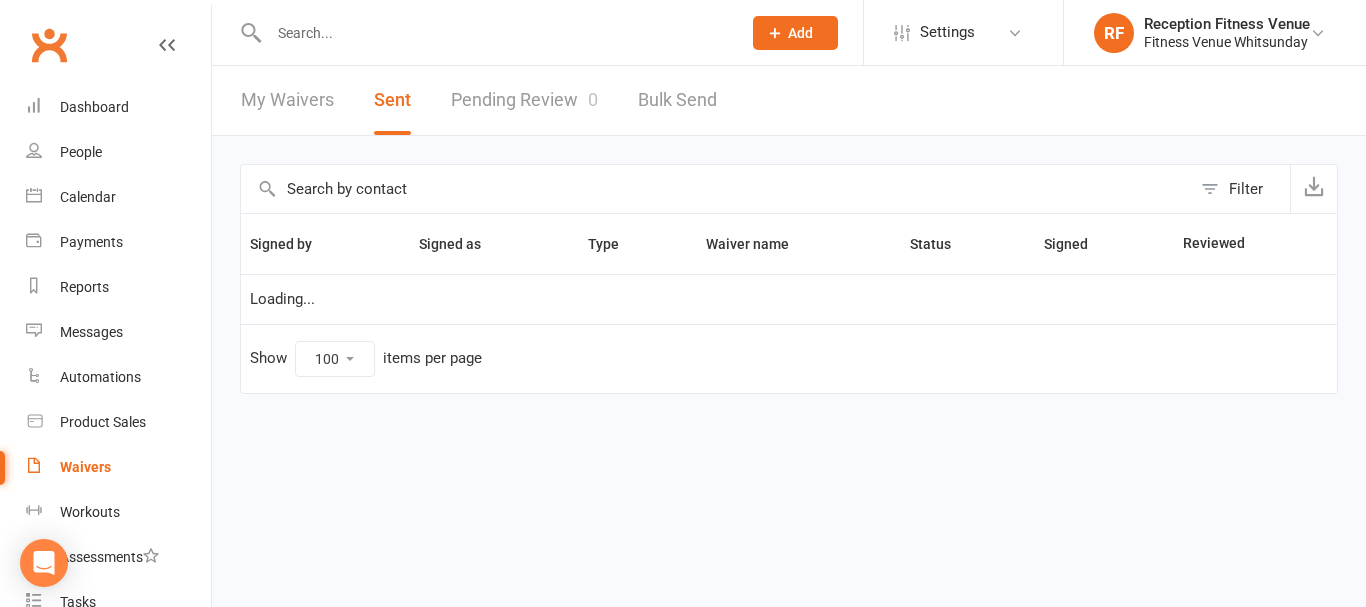 click on "Pending Review 0" at bounding box center [524, 100] 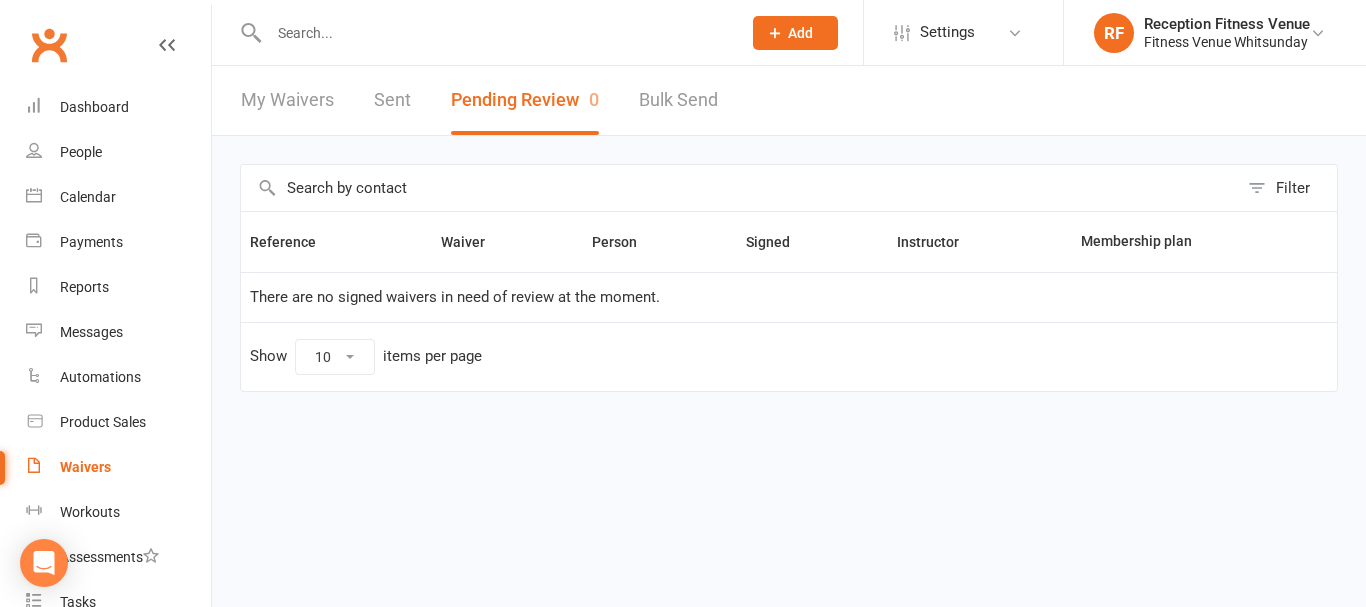 click on "Sent" at bounding box center [392, 100] 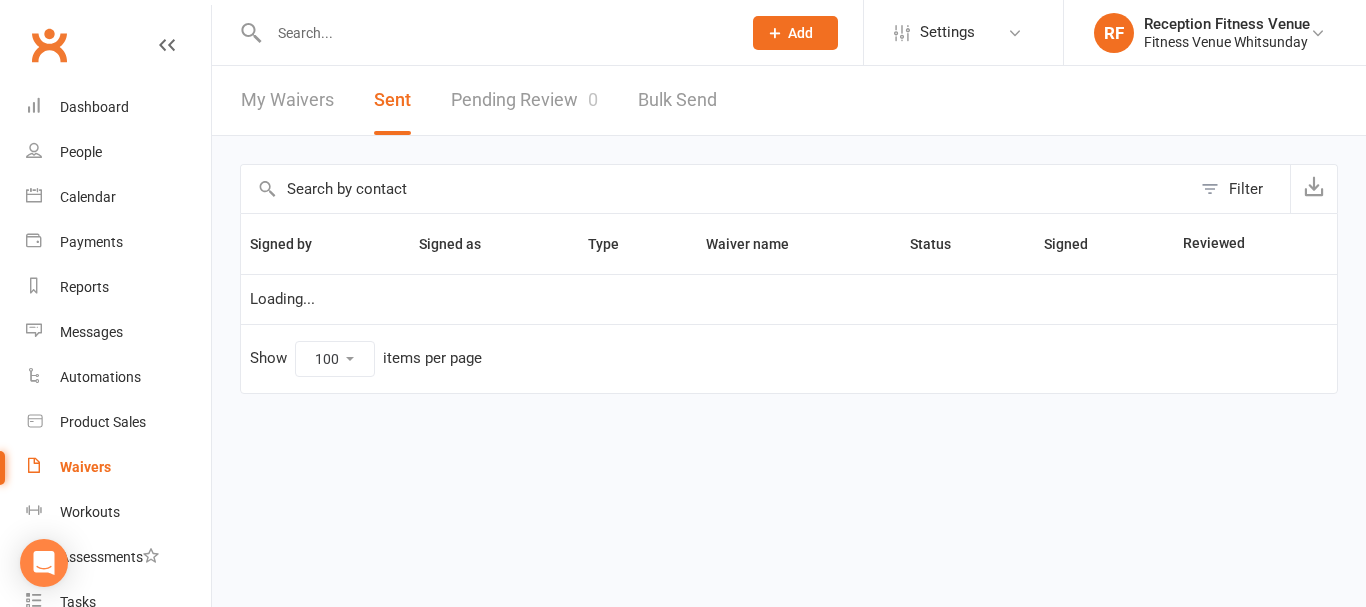 click on "Pending Review 0" at bounding box center [524, 100] 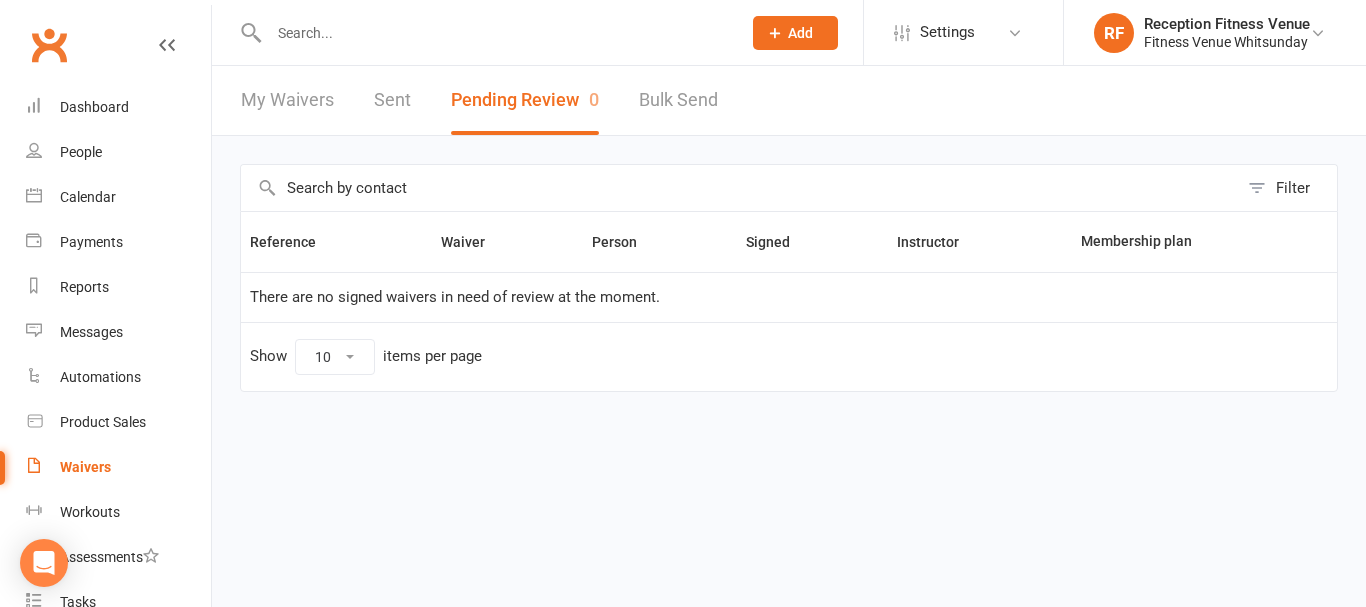 click on "My Waivers Sent Pending Review 0 Bulk Send" at bounding box center (479, 100) 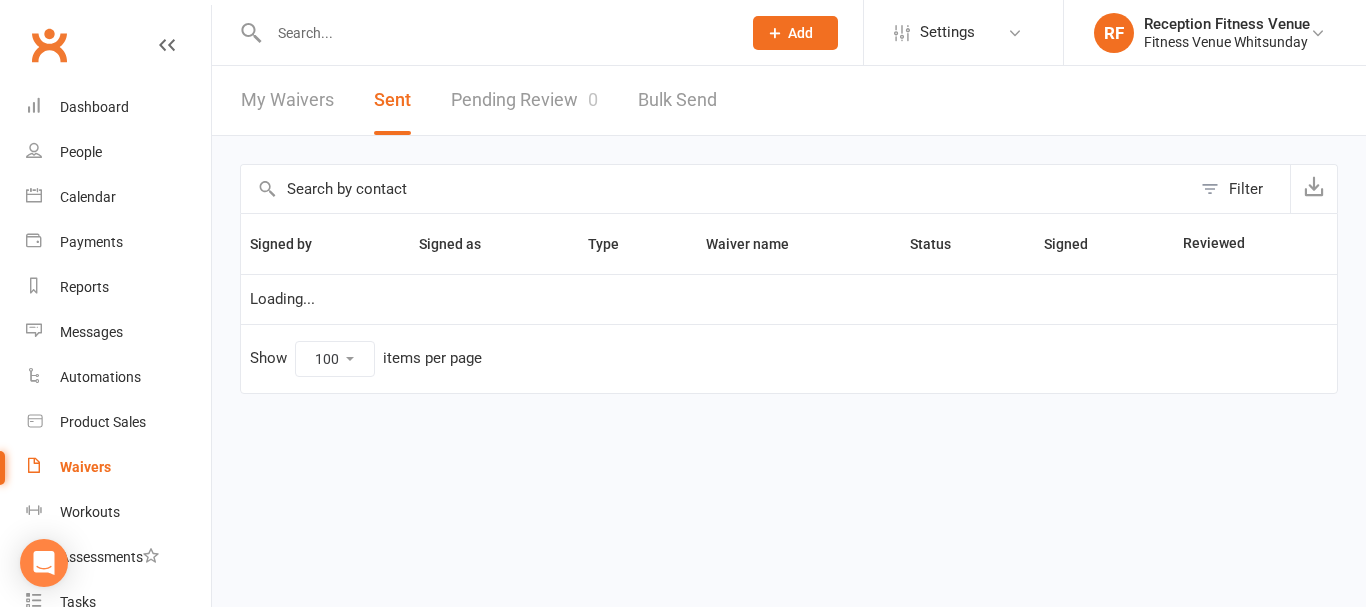 click on "Pending Review 0" at bounding box center (524, 100) 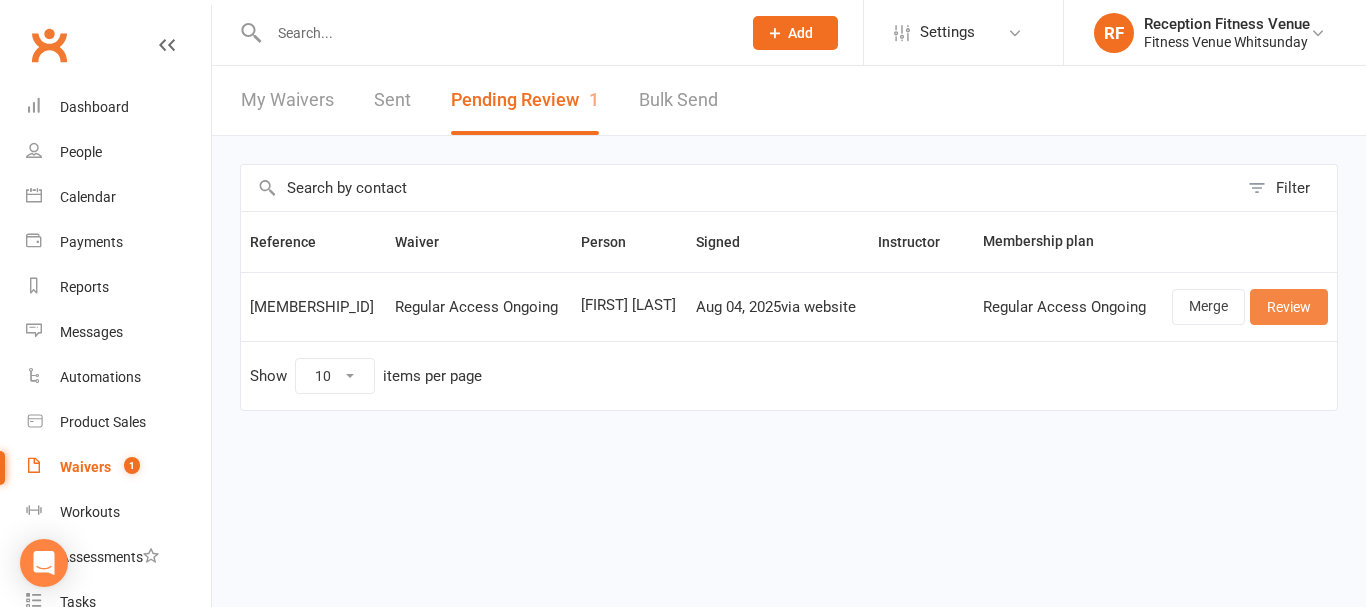 click on "Review" at bounding box center [1289, 307] 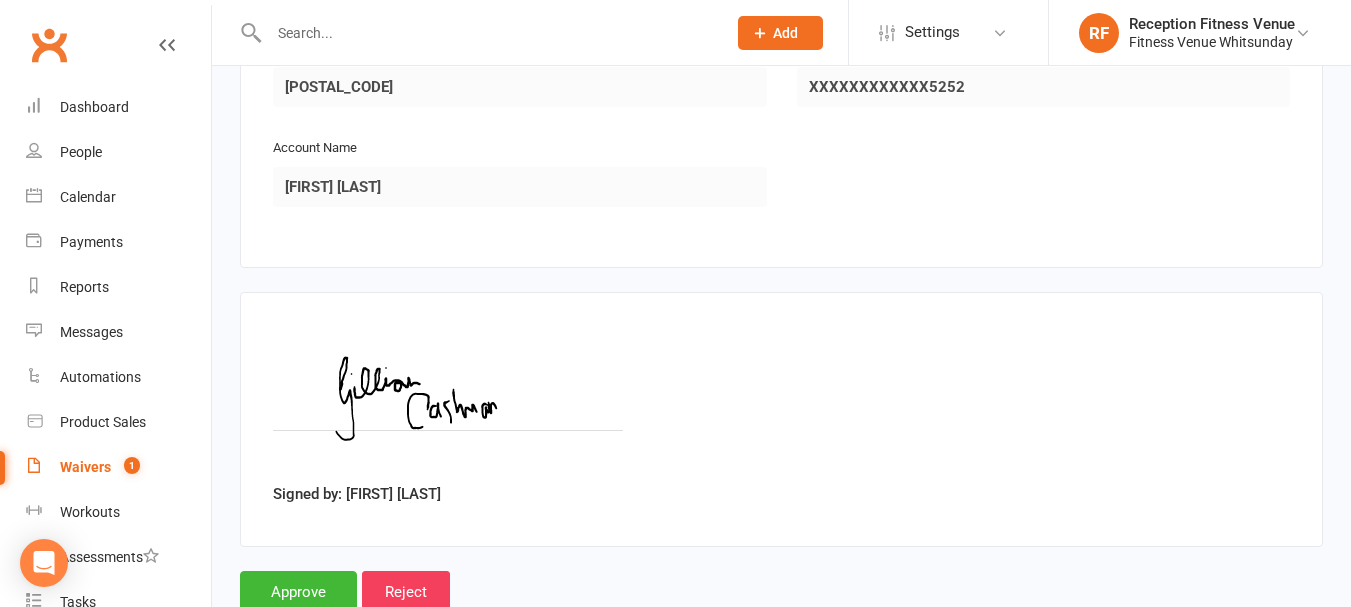 scroll, scrollTop: 2963, scrollLeft: 0, axis: vertical 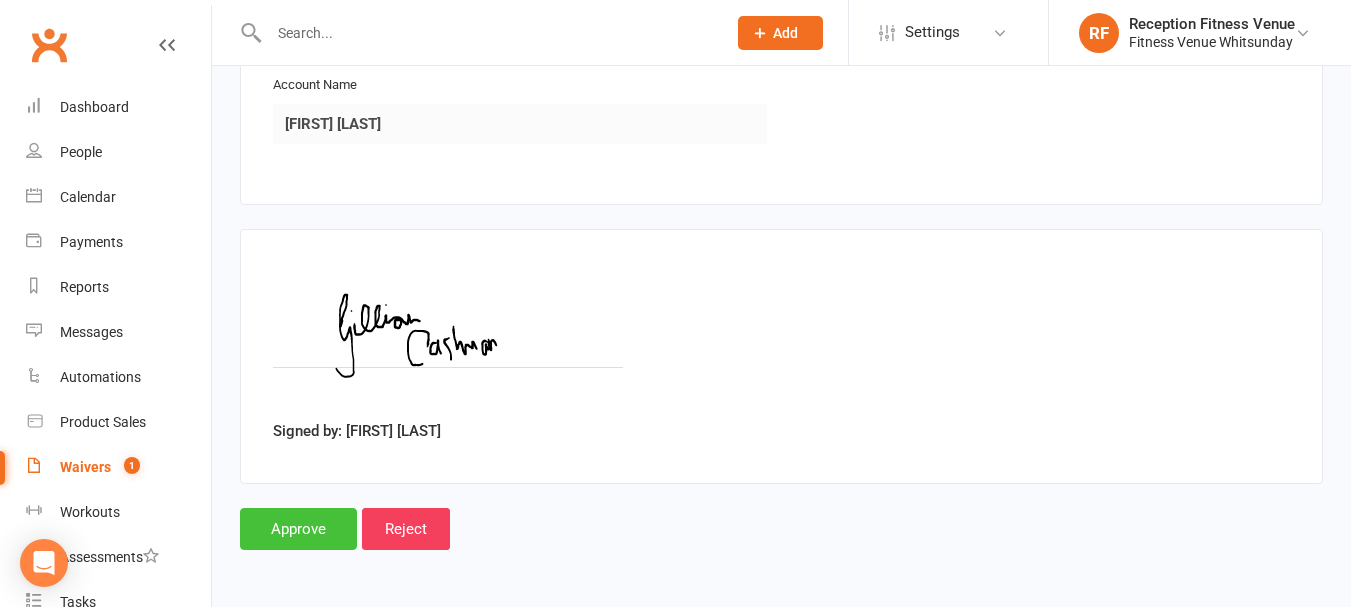 click on "Approve" at bounding box center [298, 529] 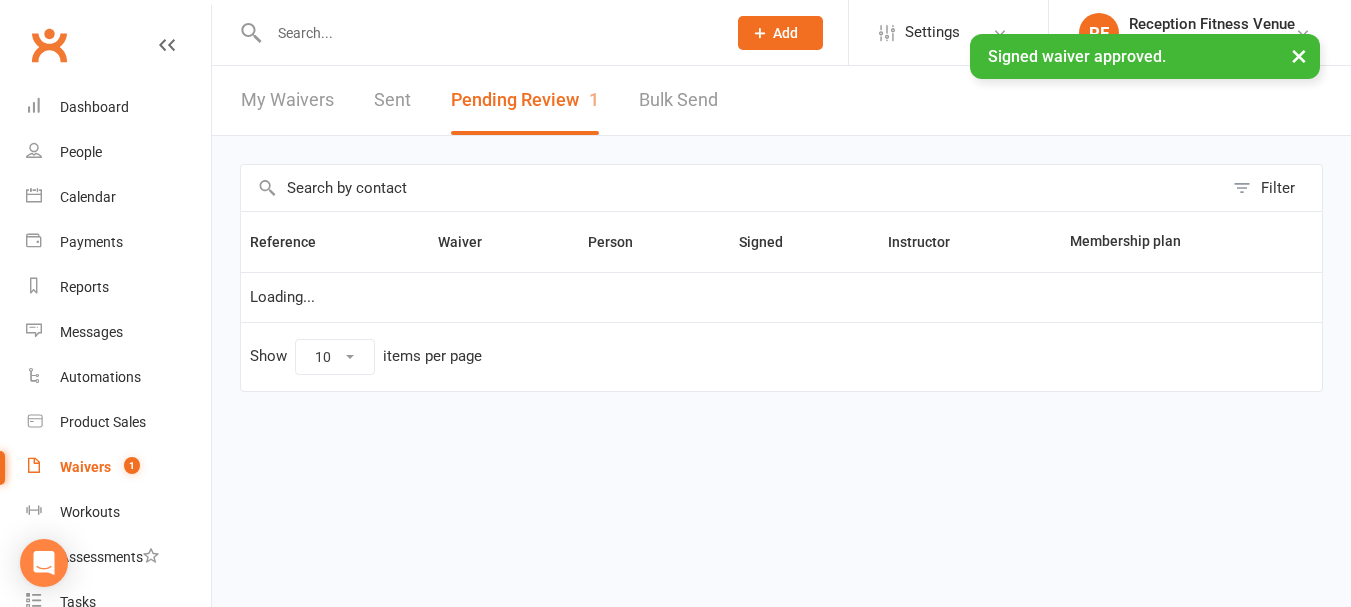 scroll, scrollTop: 0, scrollLeft: 0, axis: both 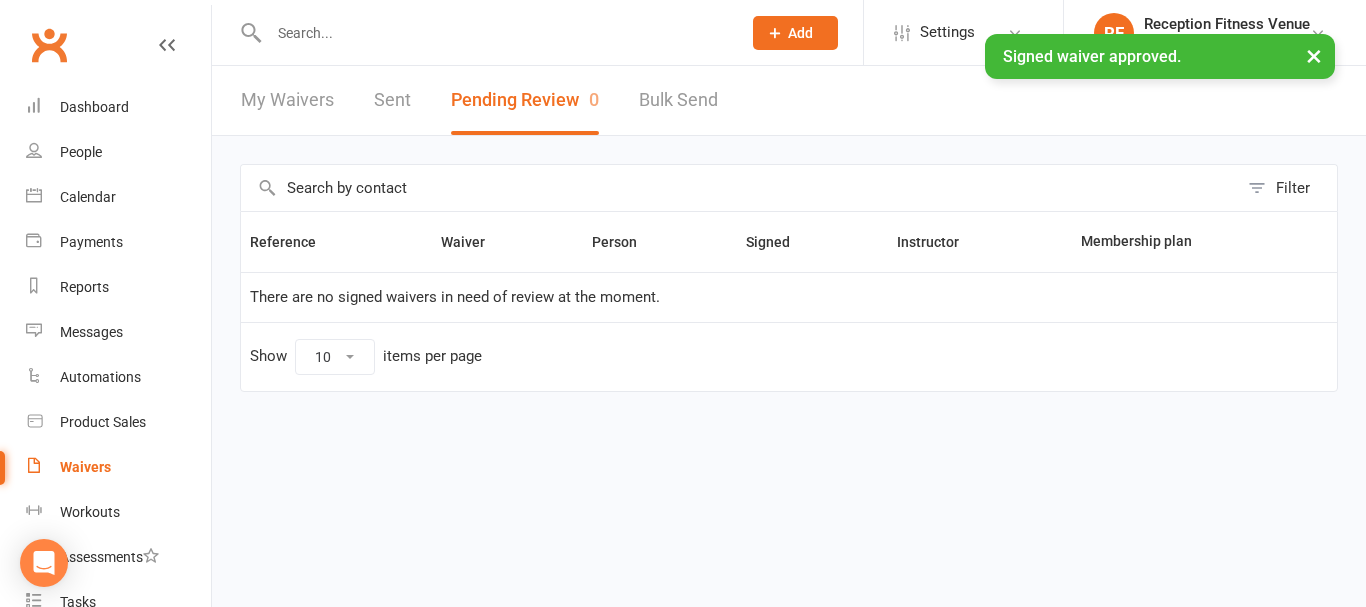 click on "Sent" at bounding box center (392, 100) 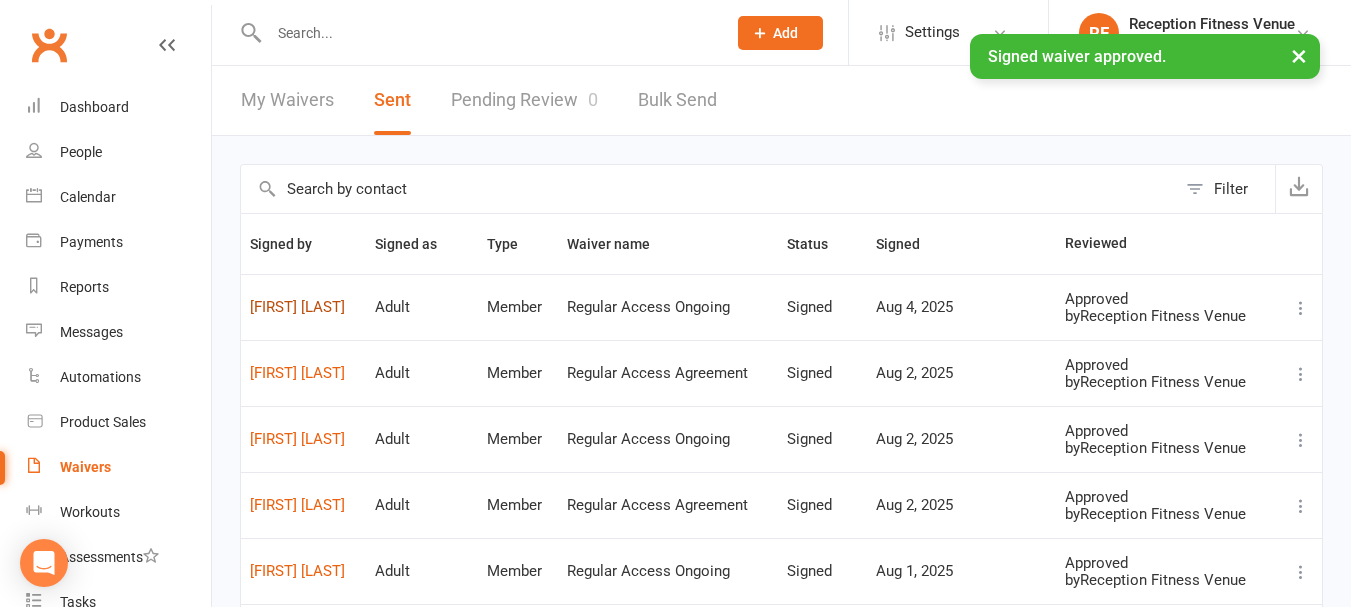 click on "[FIRST] [LAST]" at bounding box center [303, 307] 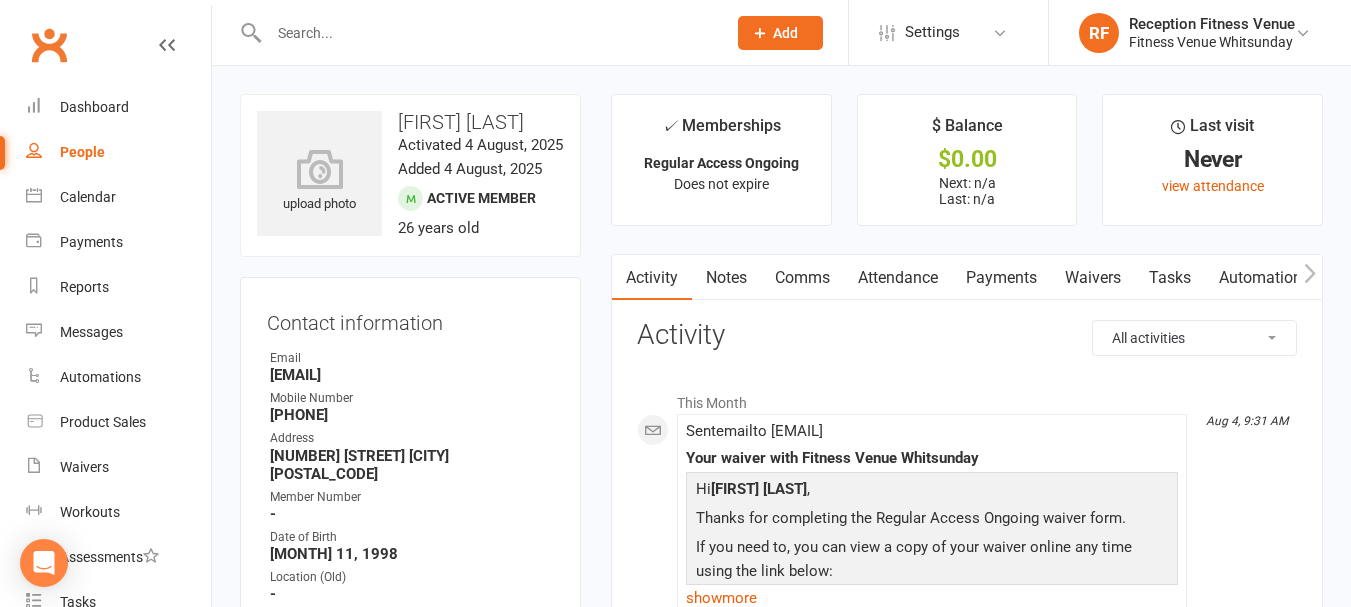 click 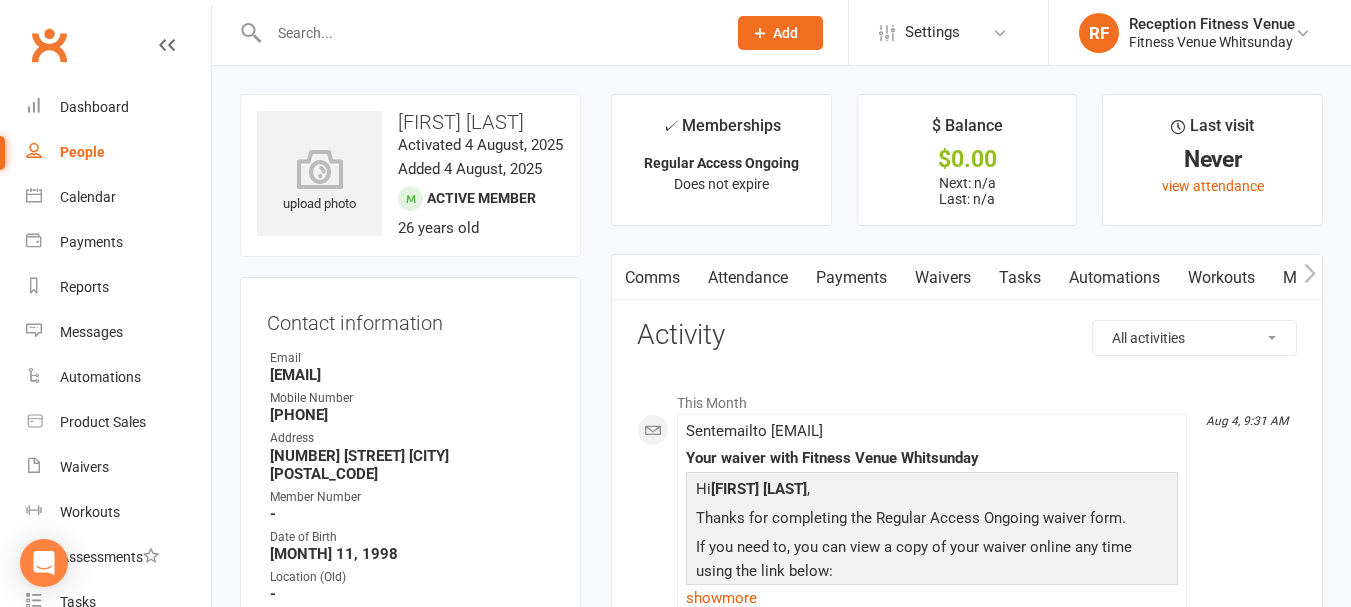 click 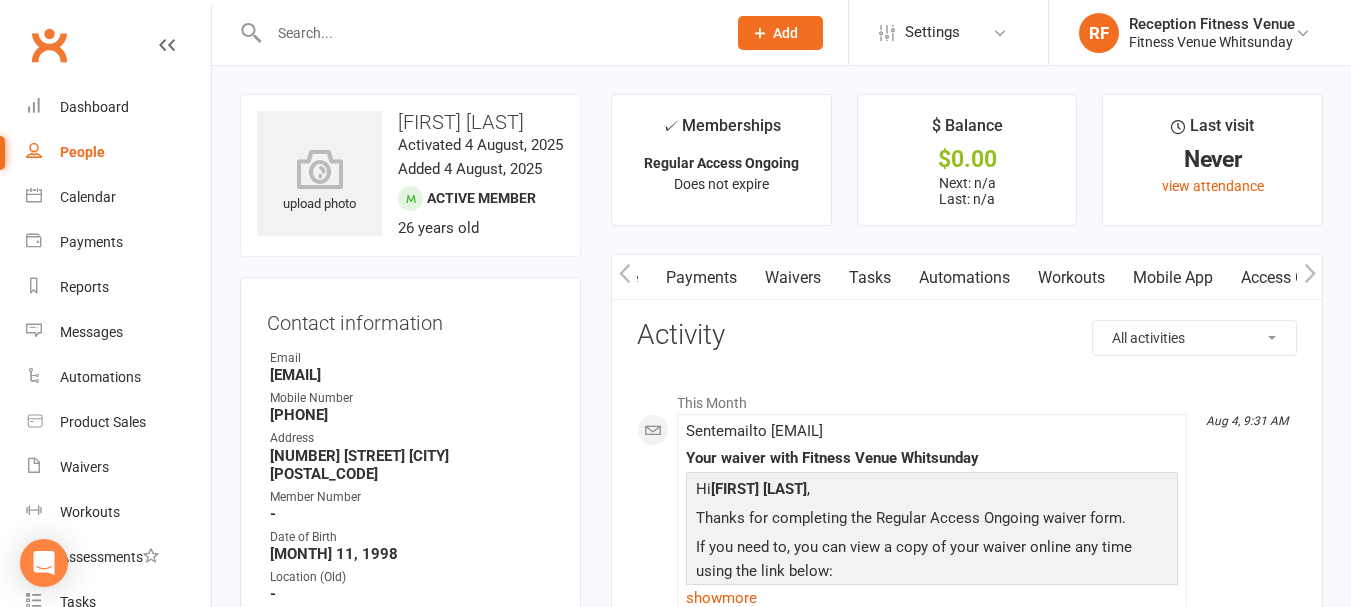 click 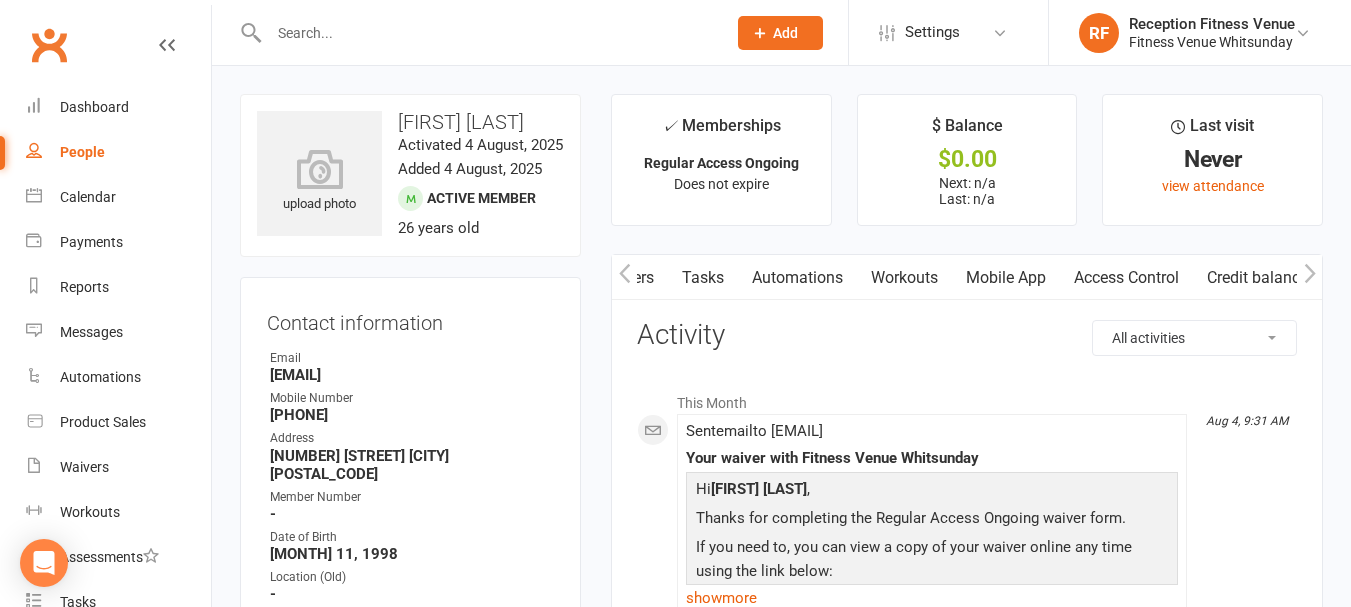 click 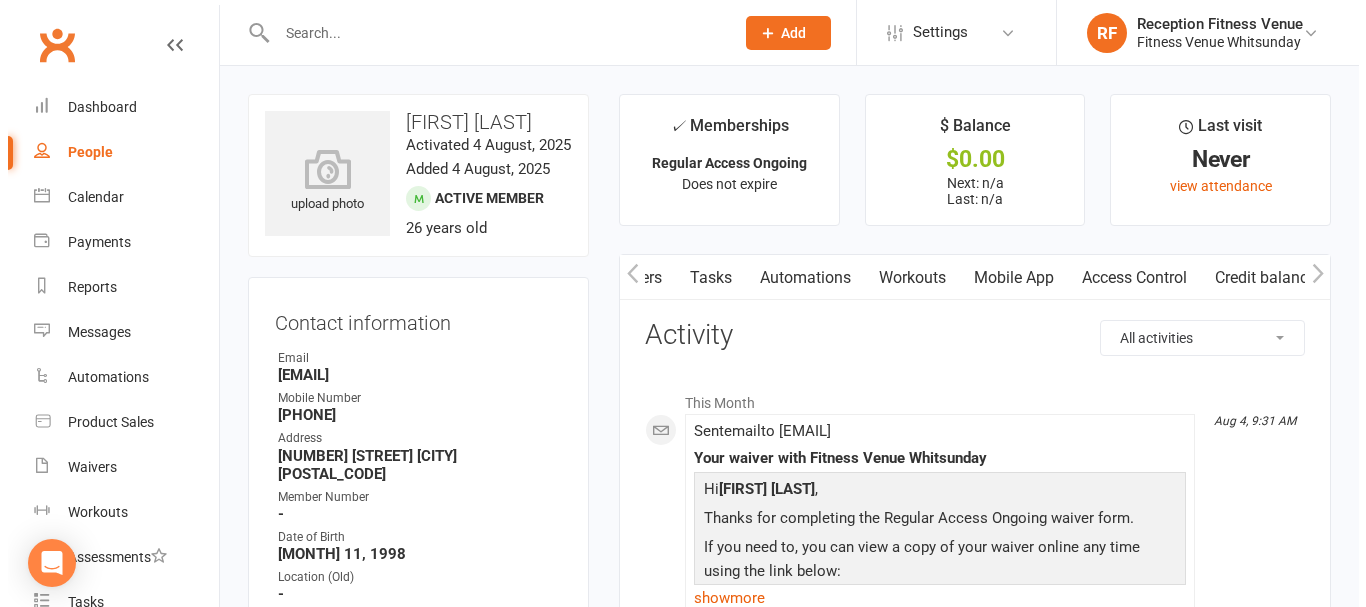 scroll, scrollTop: 0, scrollLeft: 467, axis: horizontal 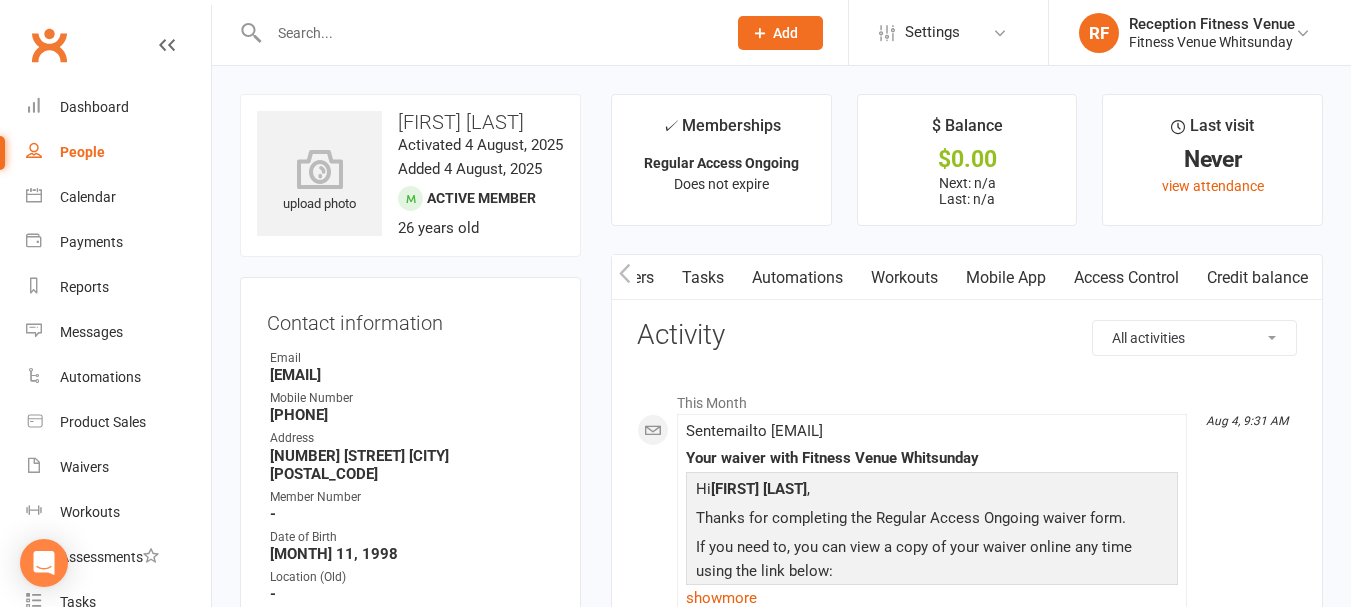 click on "Access Control" at bounding box center (1126, 278) 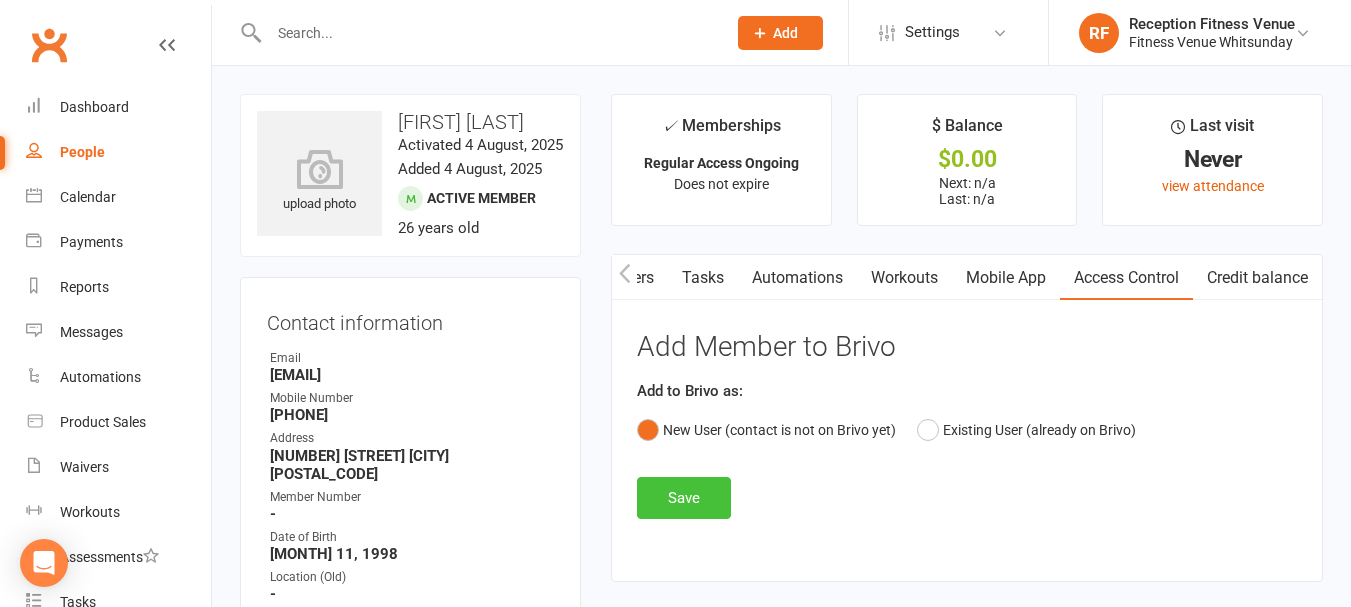 click on "Save" at bounding box center [684, 498] 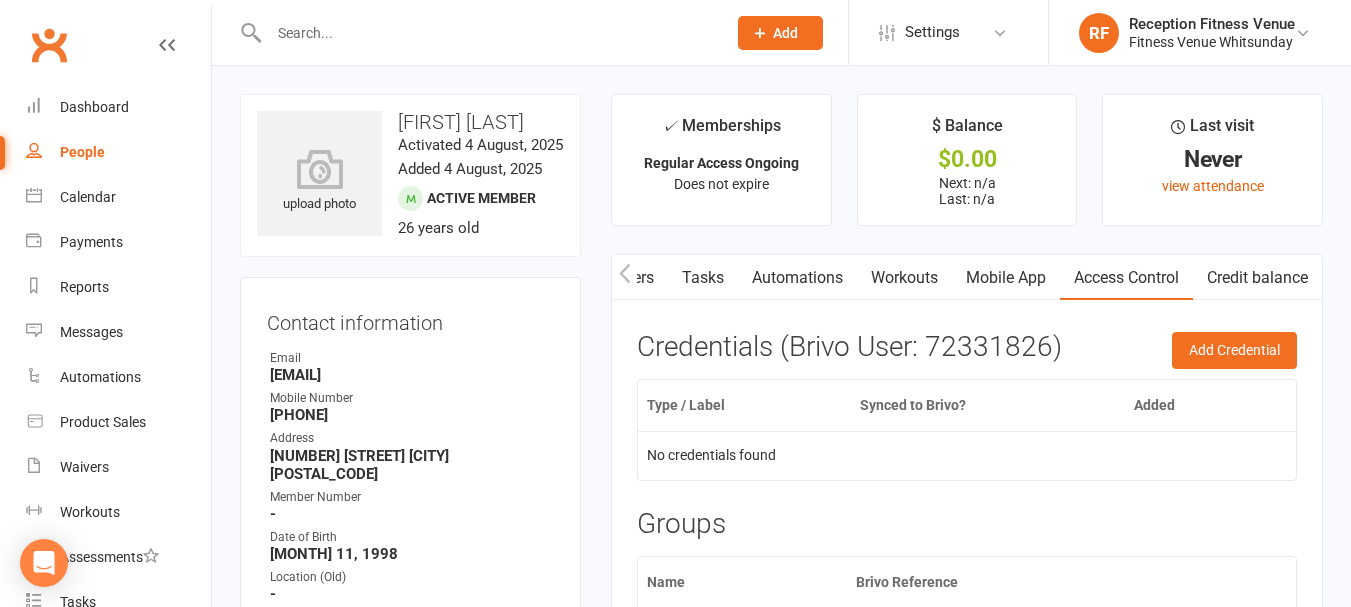 click on "Mobile App" at bounding box center [1006, 278] 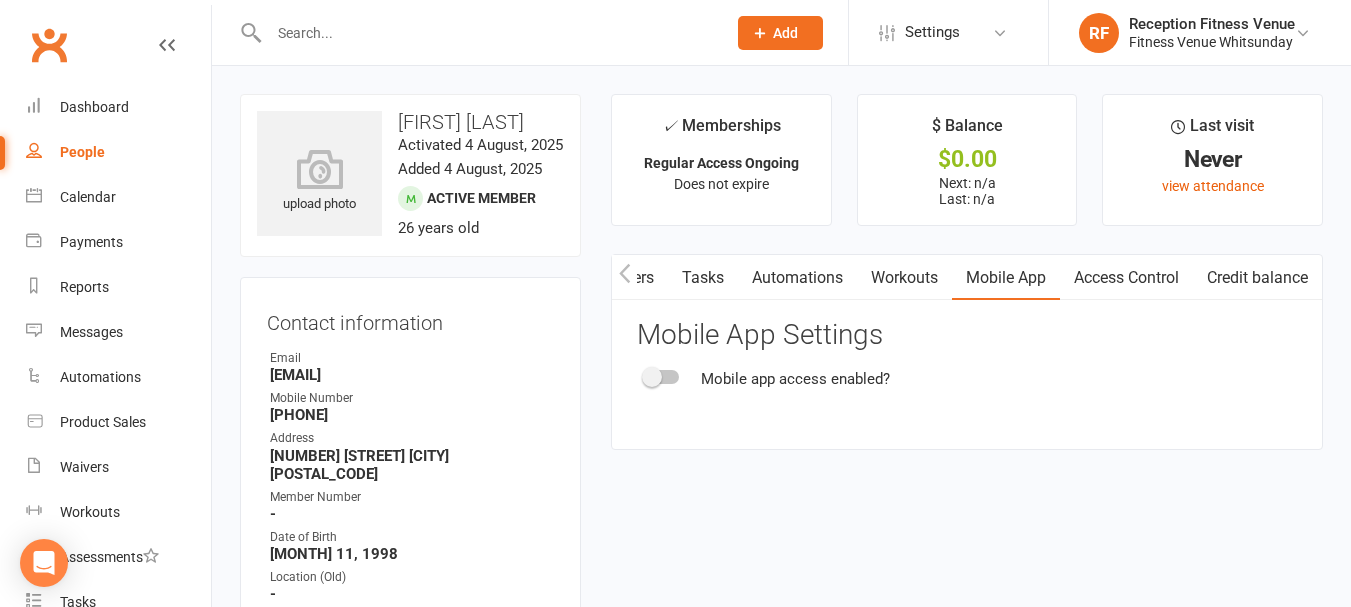 click at bounding box center (652, 377) 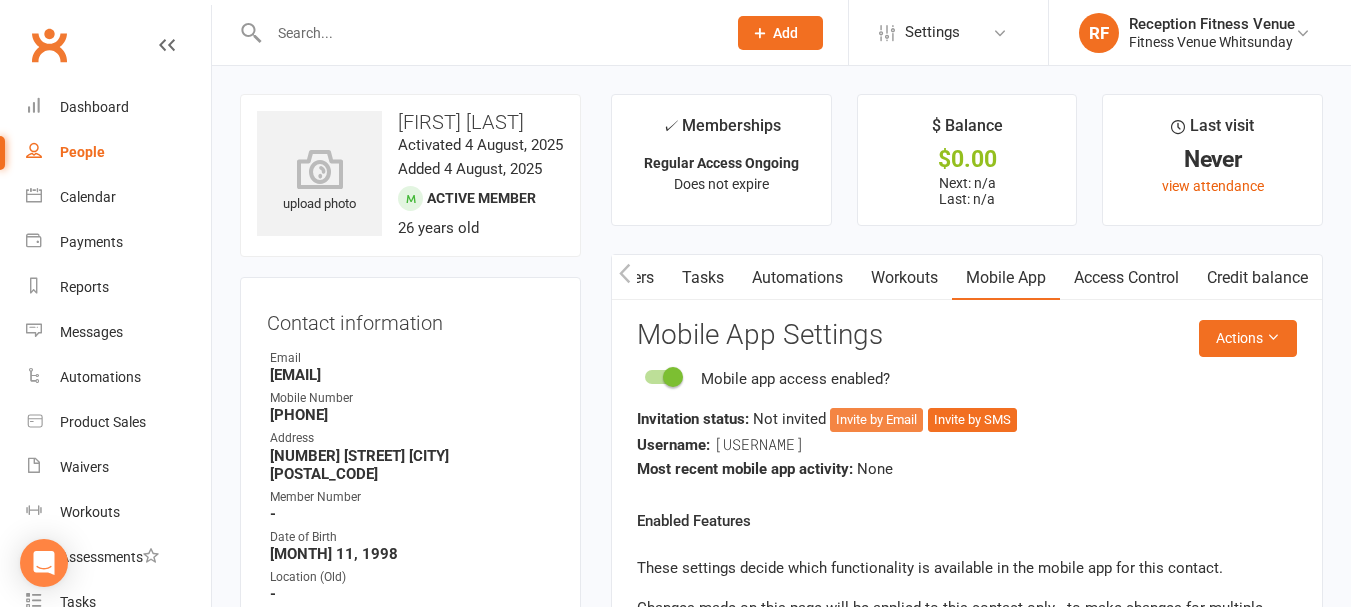 click on "Invite by Email" at bounding box center (876, 420) 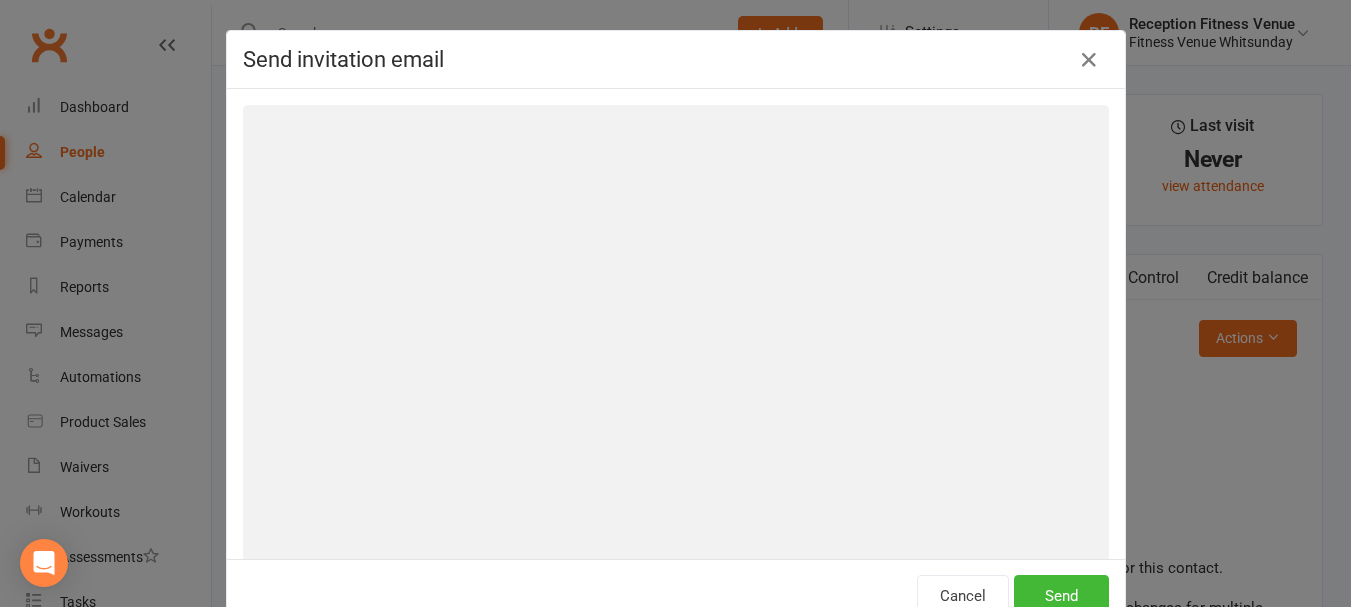 scroll, scrollTop: 0, scrollLeft: 457, axis: horizontal 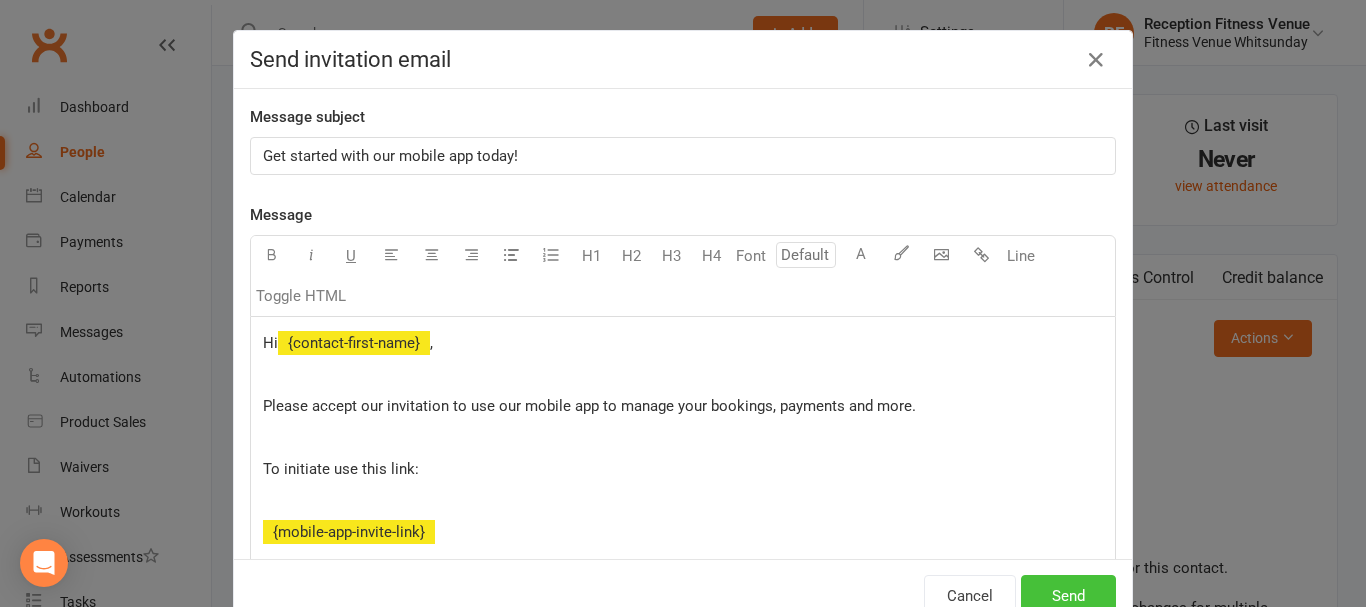 click on "Send" at bounding box center (1068, 596) 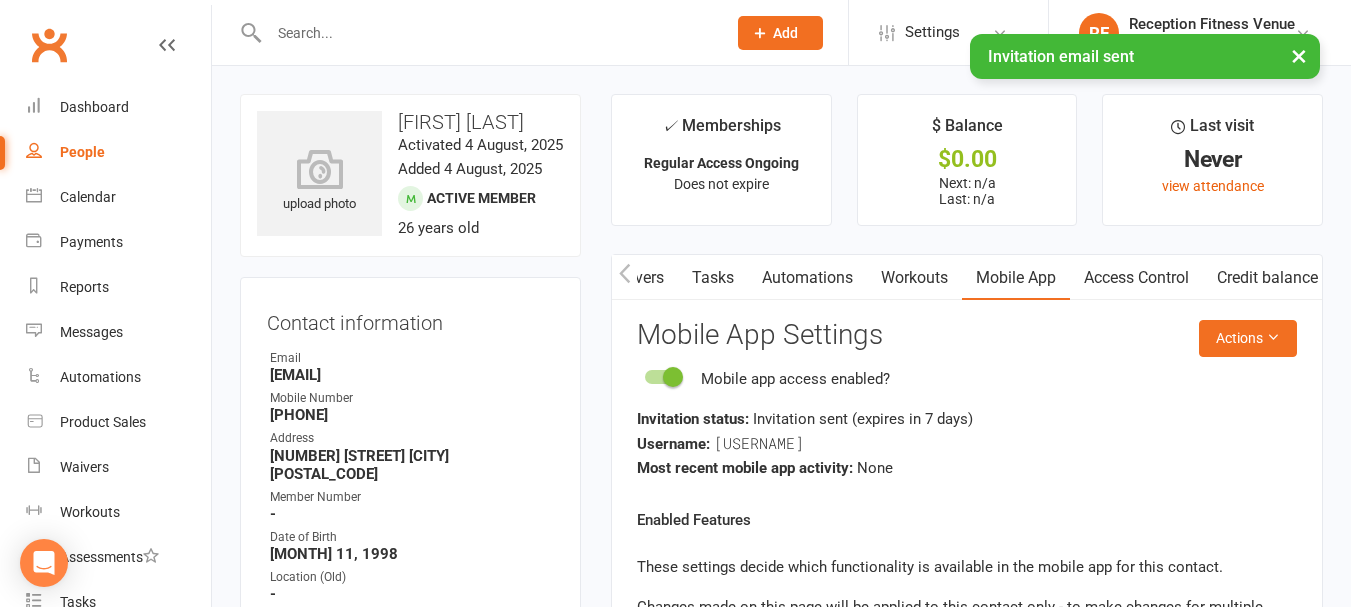 click on "[EMAIL]" at bounding box center (412, 375) 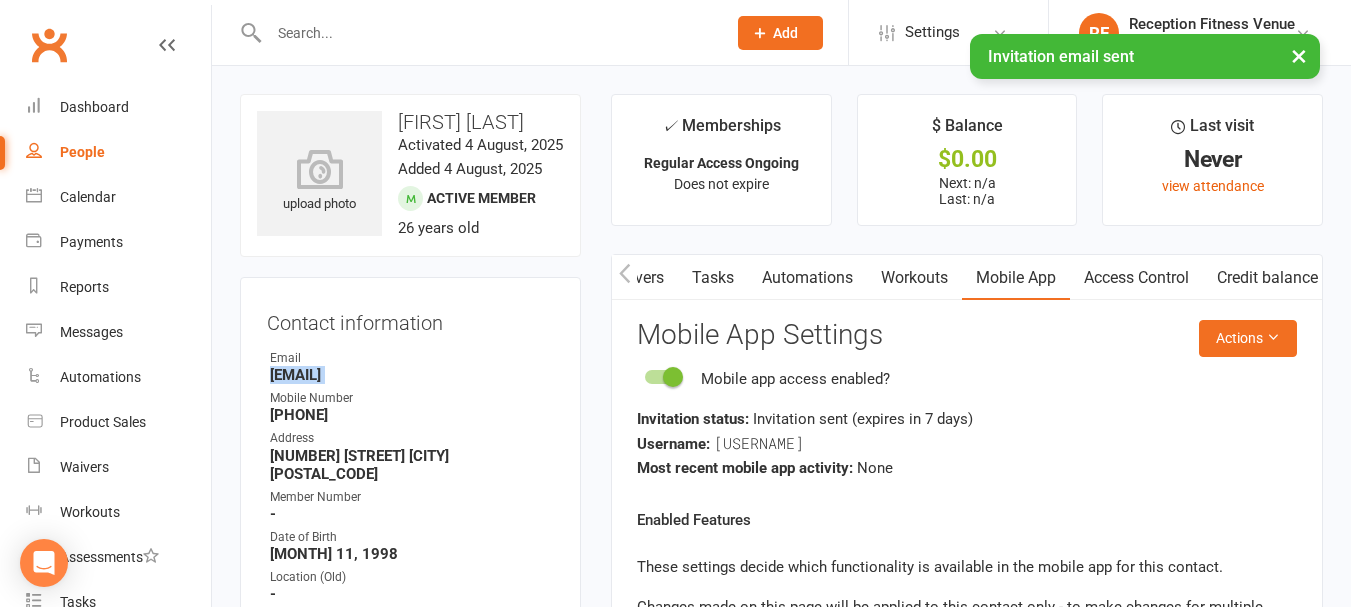 click on "[EMAIL]" at bounding box center [412, 375] 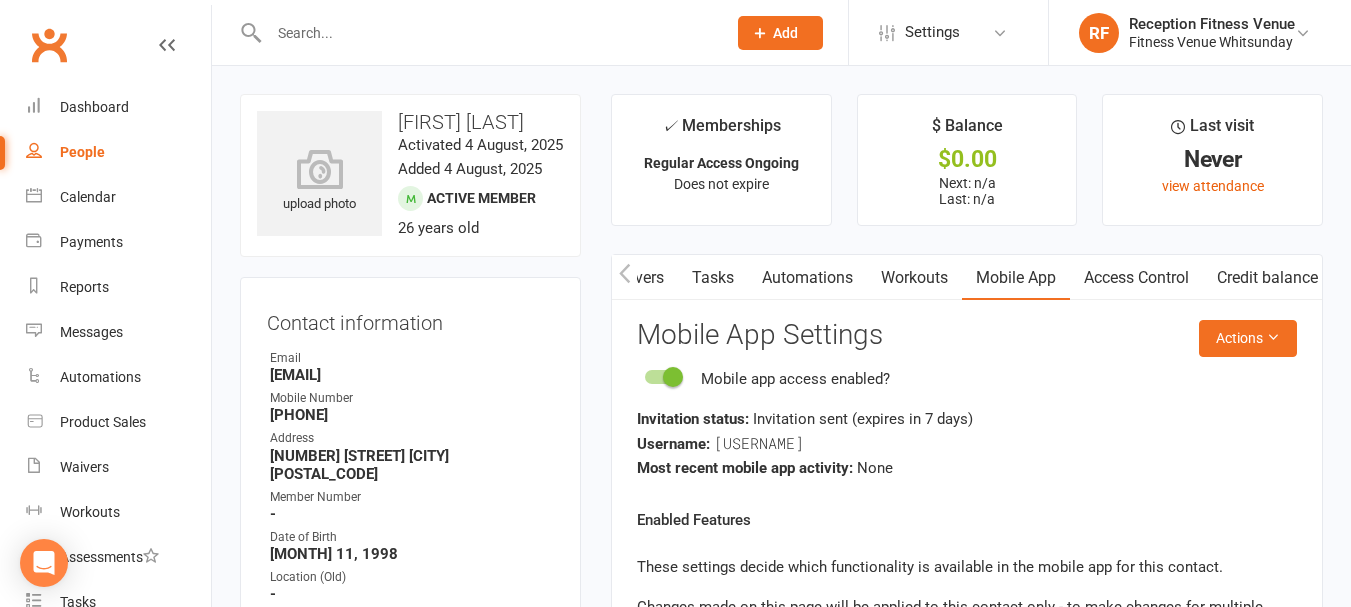 click at bounding box center [487, 33] 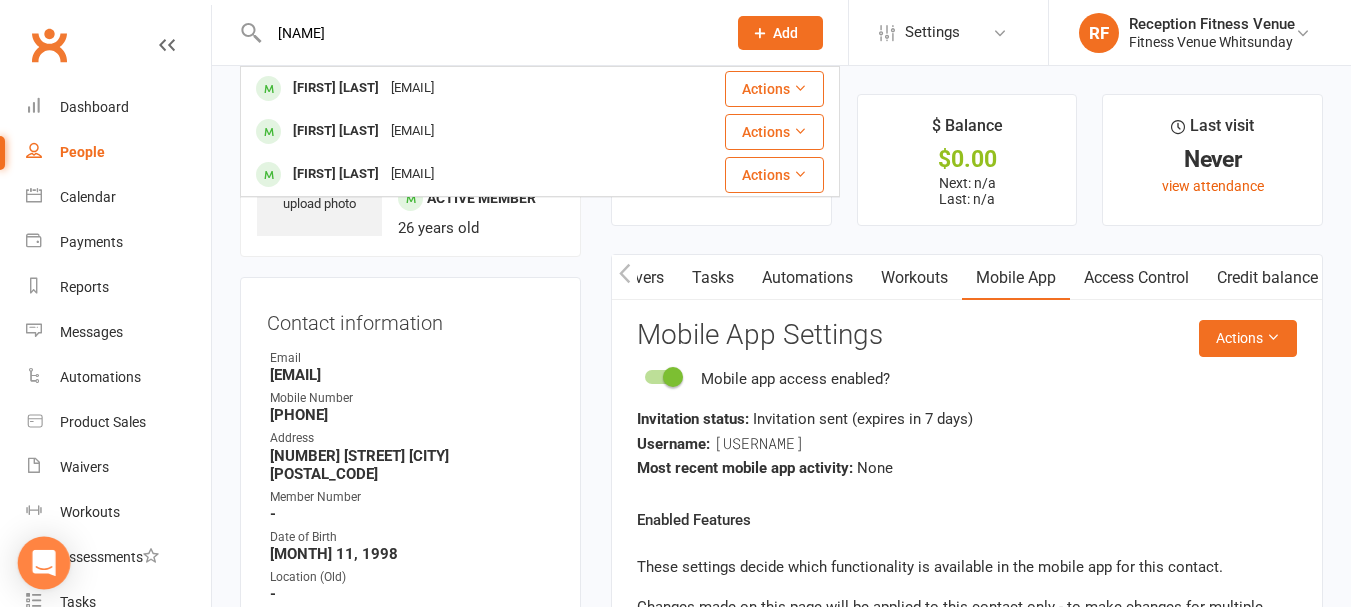 type on "[NAME]" 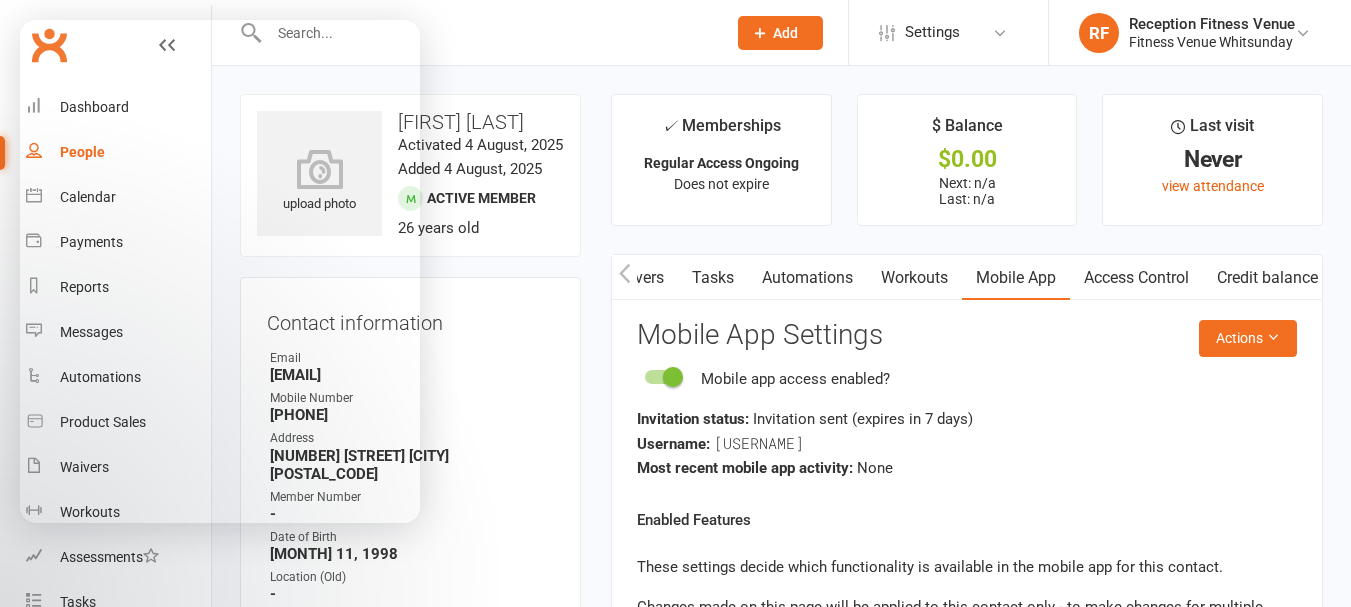 click on "upload photo[FIRST] [LAST] Activated [MONTH] [DAY], [YEAR] Added [MONTH] [DAY], [YEAR] Active member [NUMBER] years old Contact information Owner Email [EMAIL] Mobile Number [PHONE] Address [NUMBER] [STREET] [CITY] [POSTAL_CODE] Member Number - Date of Birth [MONTH] [DAY], [YEAR] Location (Old) - Account - Location Update Contact Details Flag Archive Manage Comms Settings Wallet Bank account [FIRST] [LAST] xxxx [NUMBER] Add / Edit Payment Method Key Demographics edit Gender - Membership Regular Access Ongoing [MONTH] [DAY] [YEAR] — Never Booked: [NUMBER] Attended: [NUMBER] GA: [NUMBER] Unlimited classes remaining Cancel membership Upgrade / Downgrade Add new membership Family Members No relationships found. Add link to existing contact Add link to new contact Suspensions No active suspensions found. Add new suspension Email / SMS Subscriptions edit Emergency Contact Details edit Member Portal Login Details Add sections & fields Convert to NAC" at bounding box center (410, 1044) 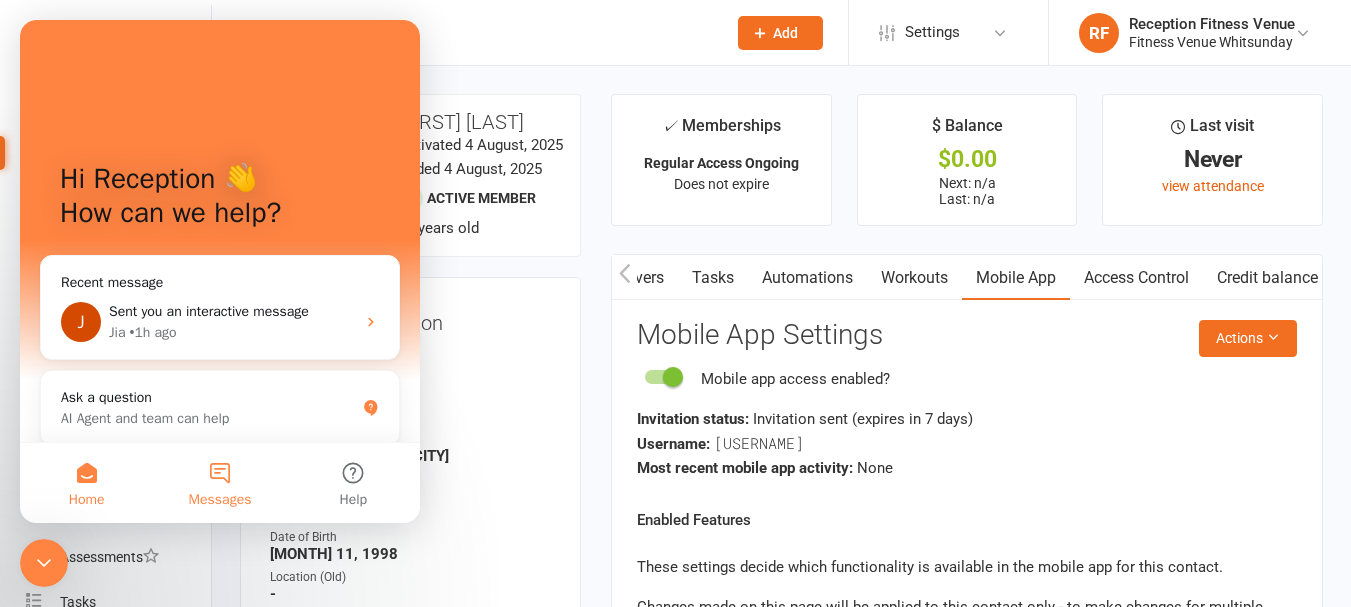 scroll, scrollTop: 0, scrollLeft: 0, axis: both 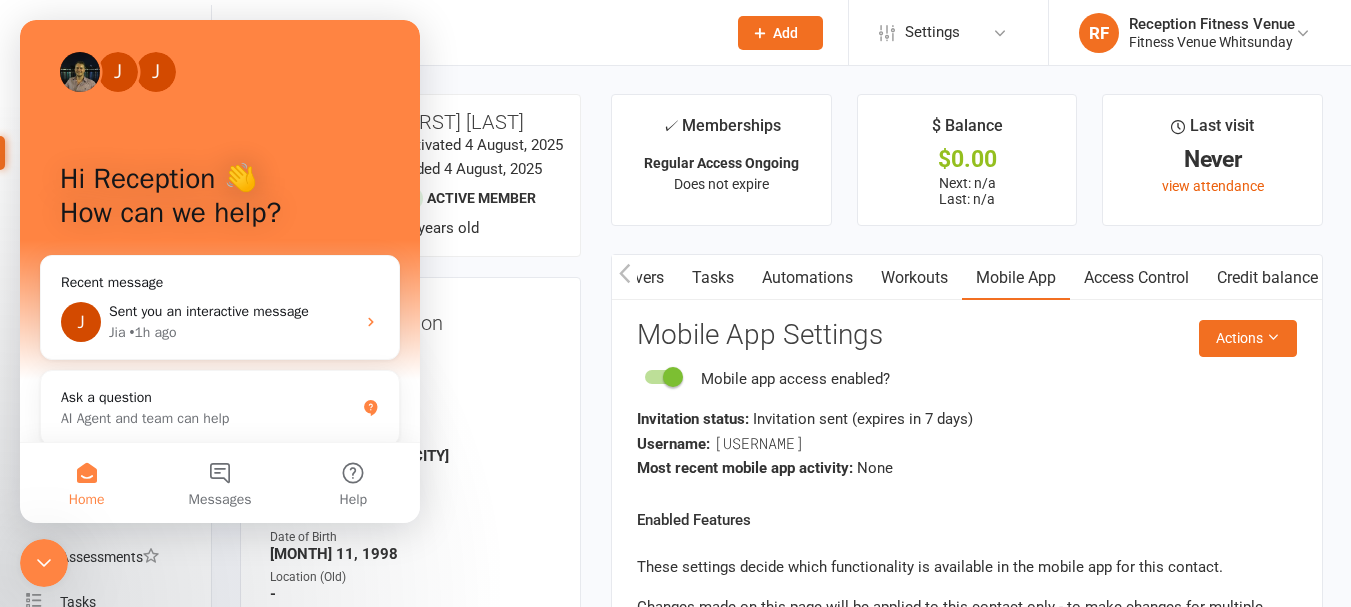drag, startPoint x: 389, startPoint y: 491, endPoint x: 309, endPoint y: 526, distance: 87.32124 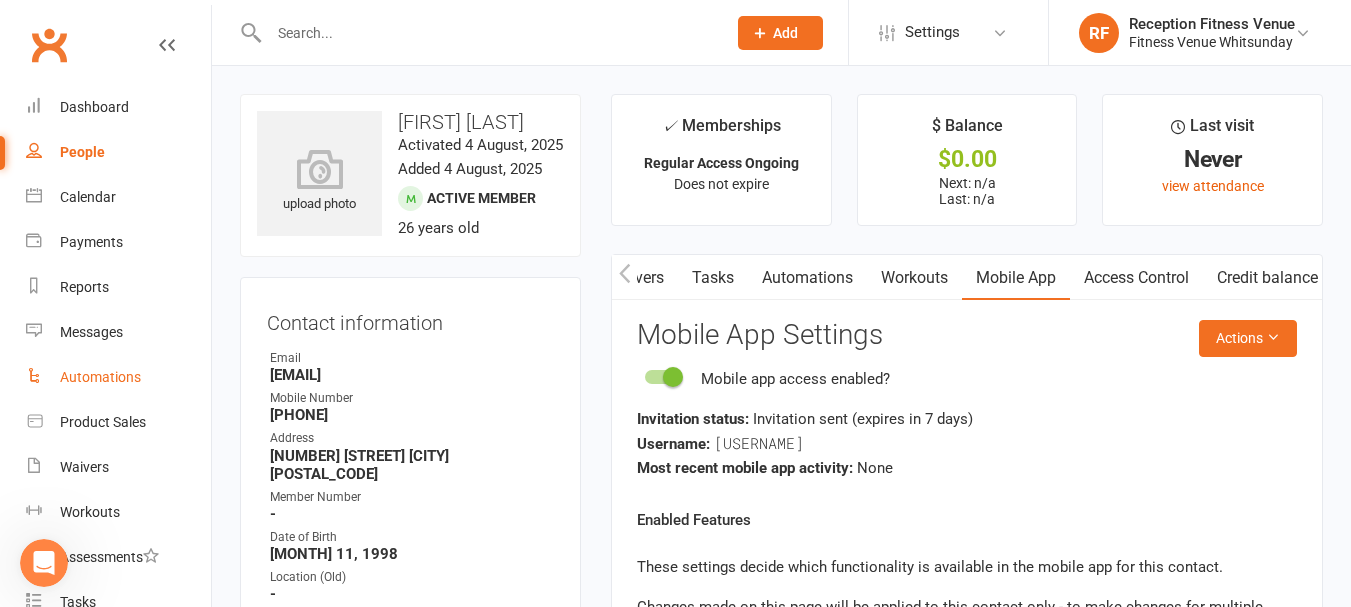 scroll, scrollTop: 0, scrollLeft: 0, axis: both 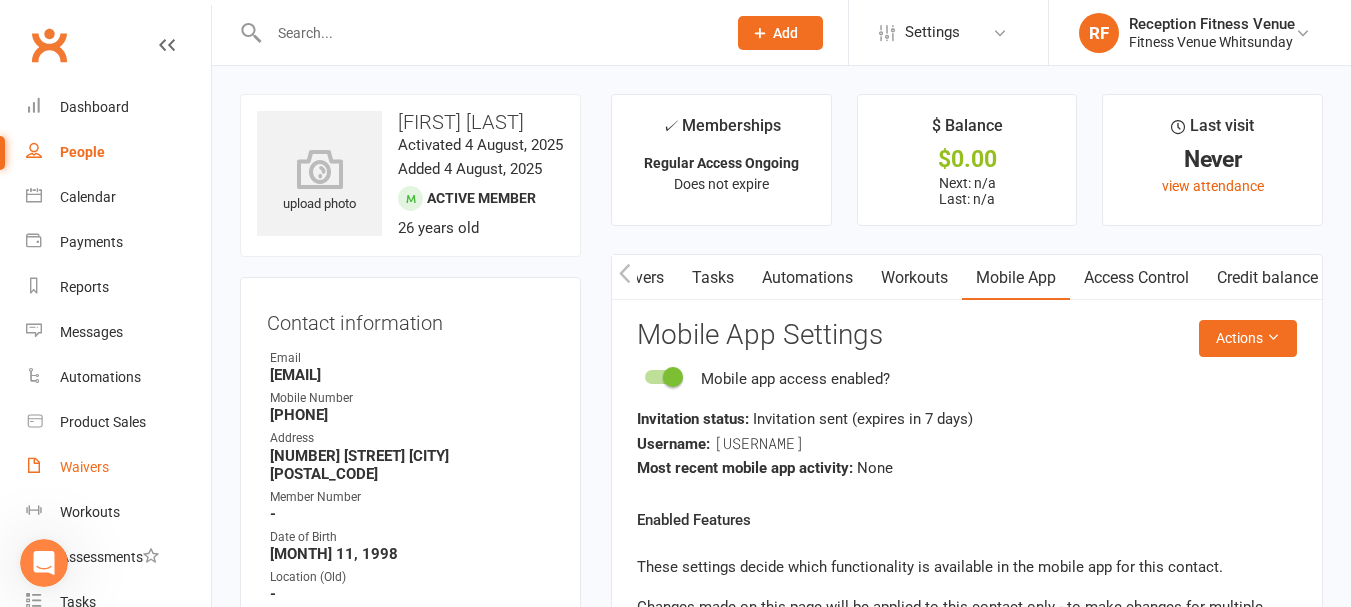 click on "Waivers" at bounding box center (118, 467) 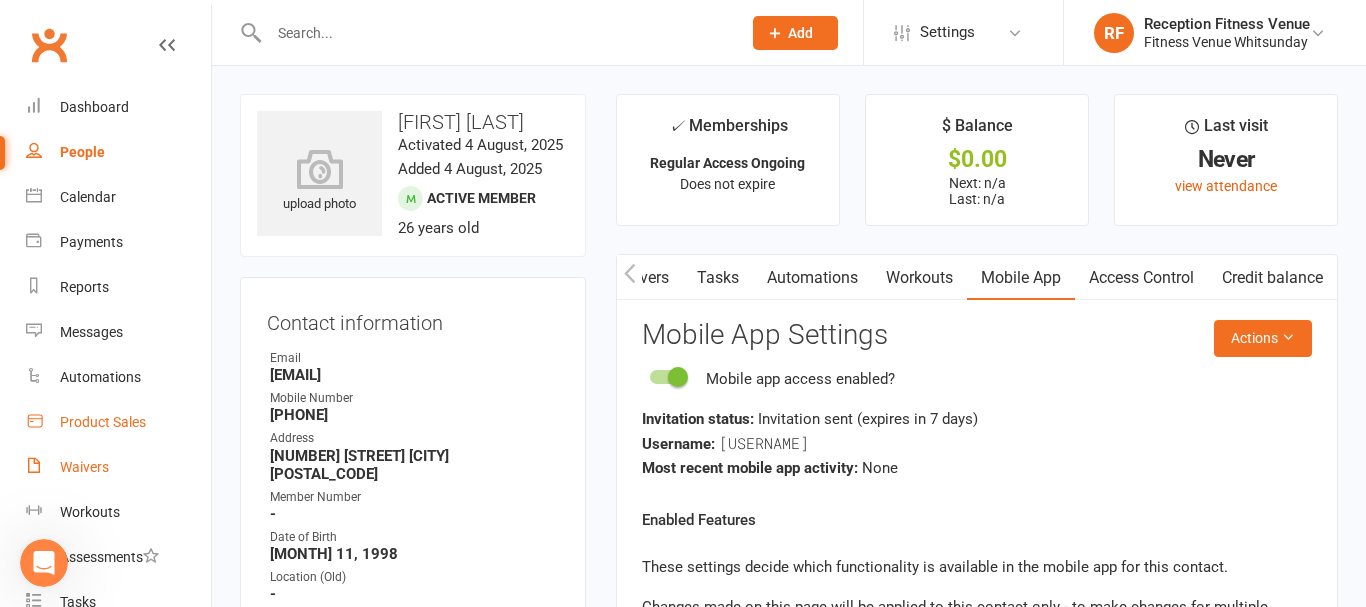 select on "50" 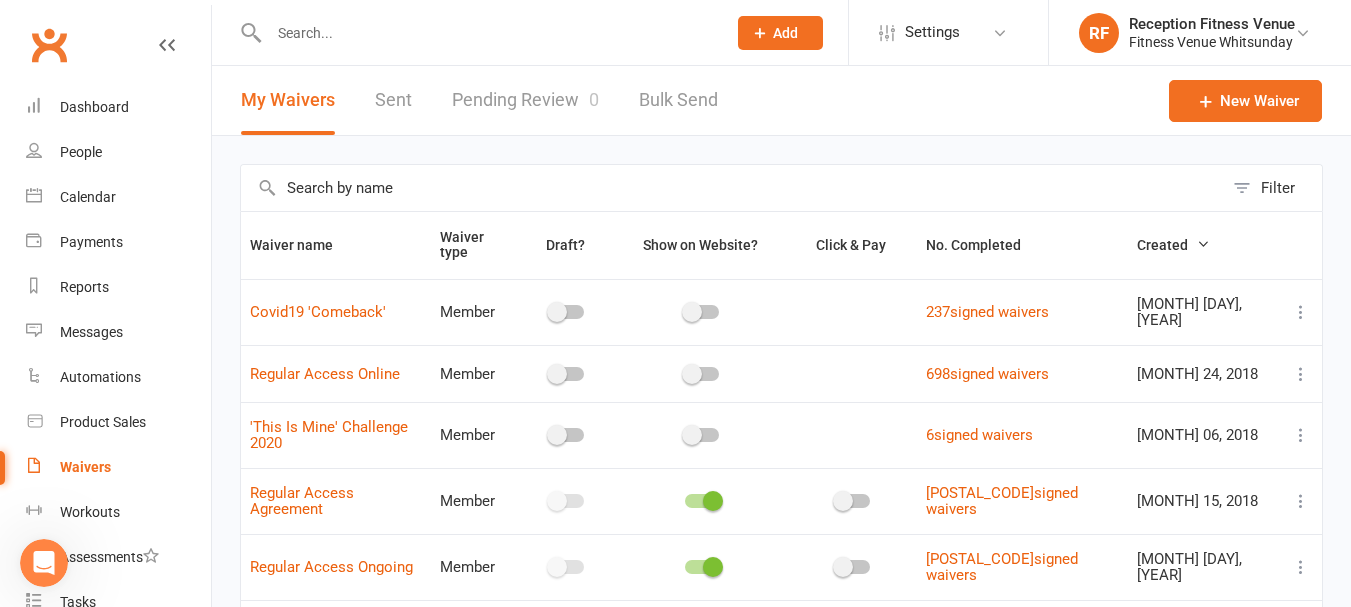 click on "Sent" at bounding box center (393, 100) 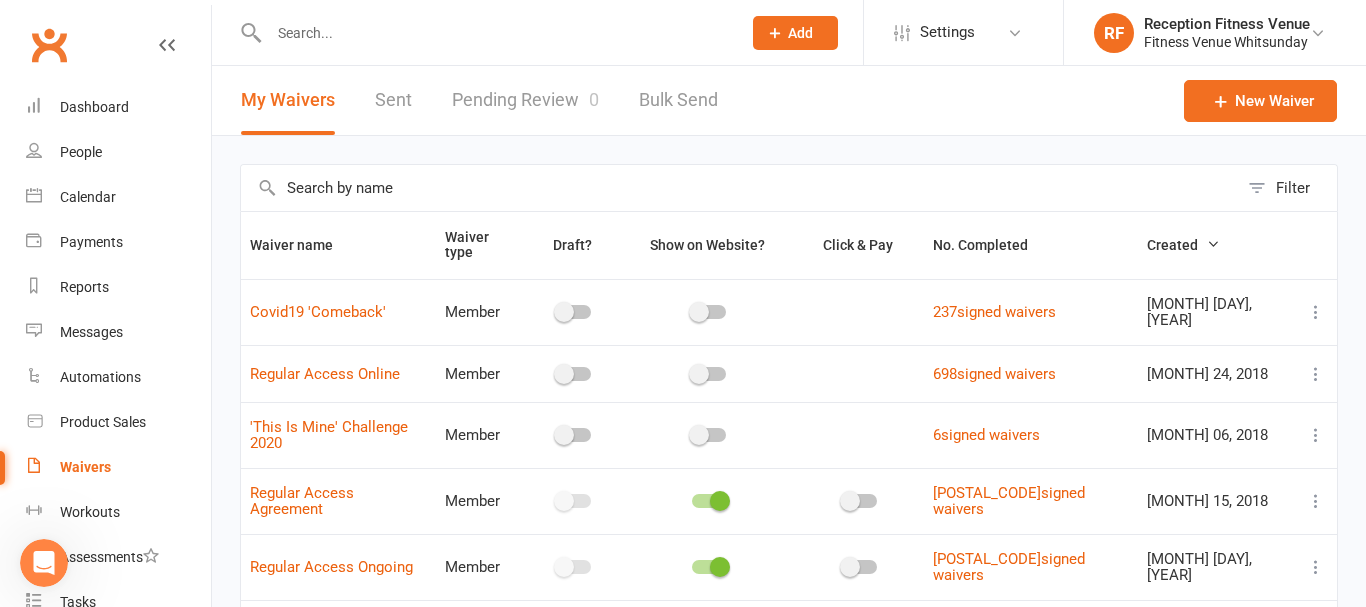 select on "100" 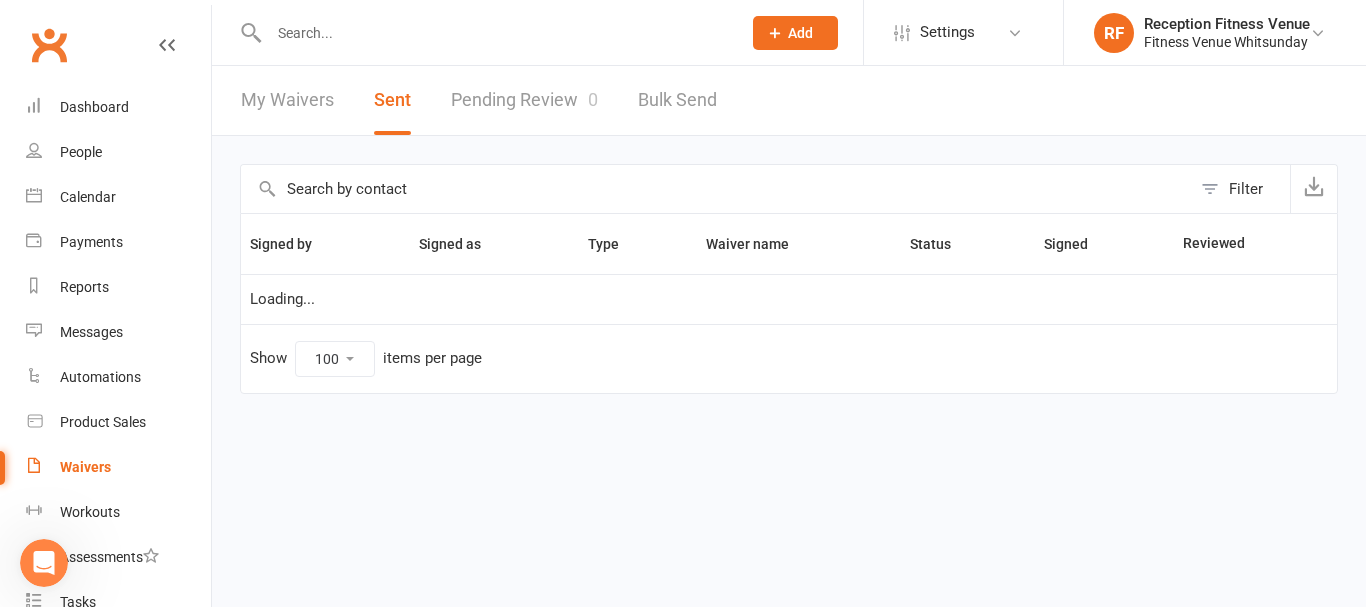 click at bounding box center (716, 189) 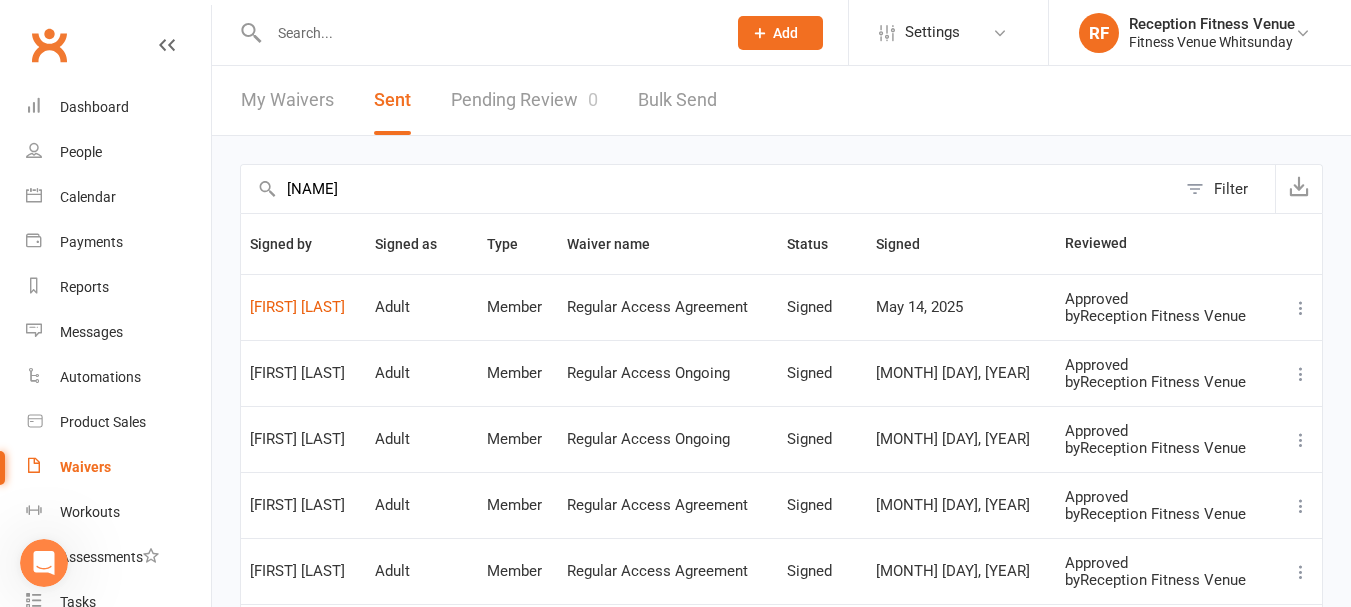 type on "[NAME]" 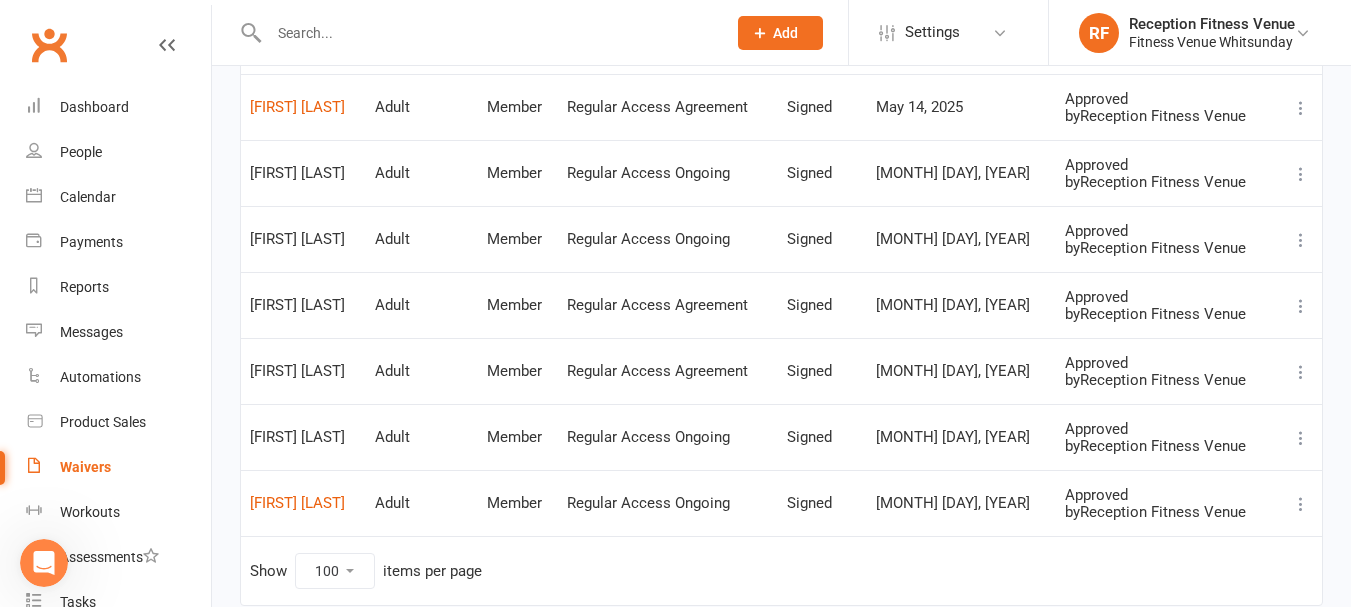 click at bounding box center [44, 563] 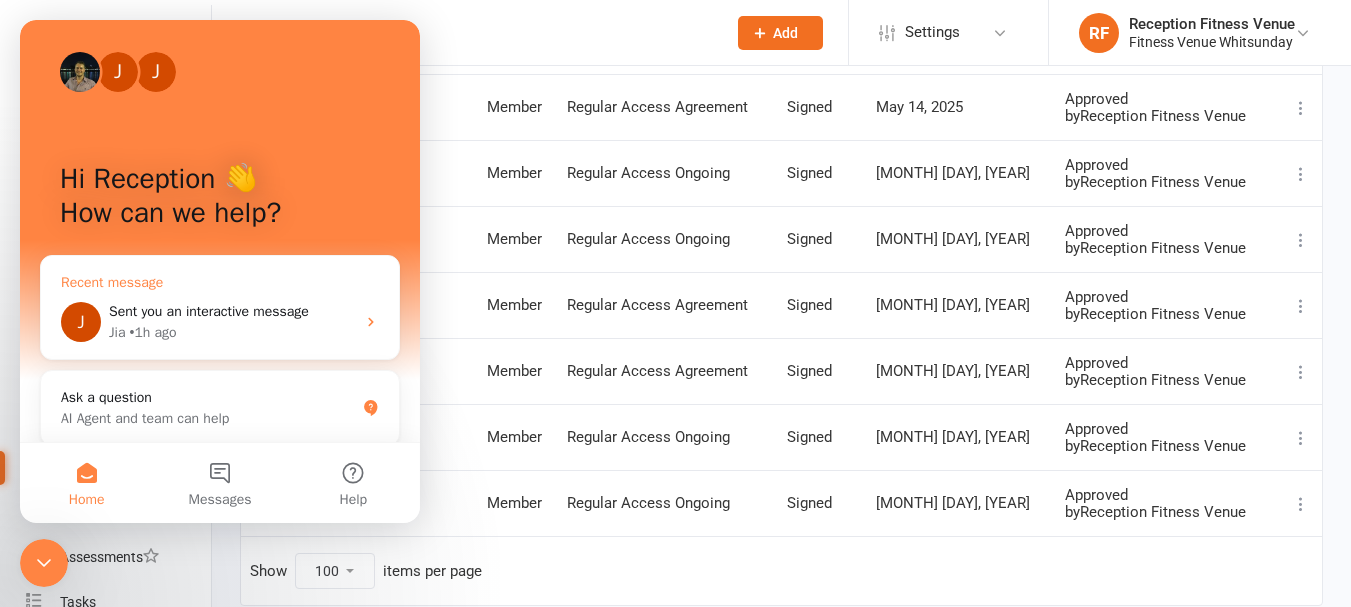click on "Sent you an interactive message" at bounding box center (209, 311) 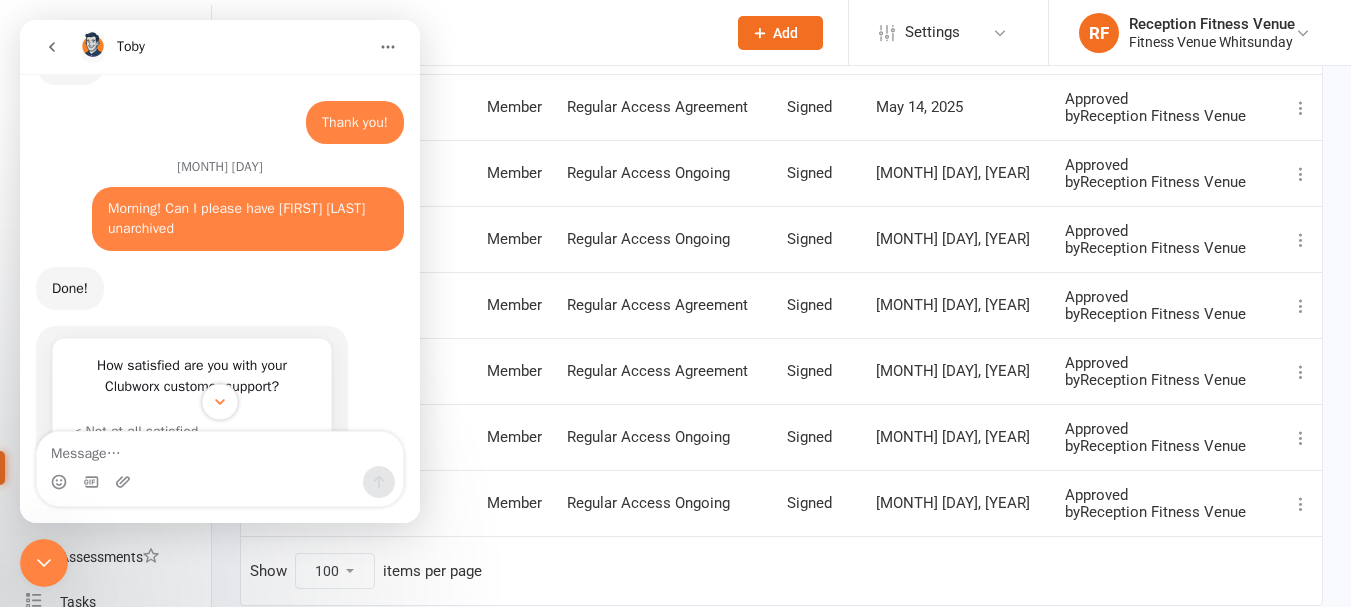 scroll, scrollTop: 1422, scrollLeft: 0, axis: vertical 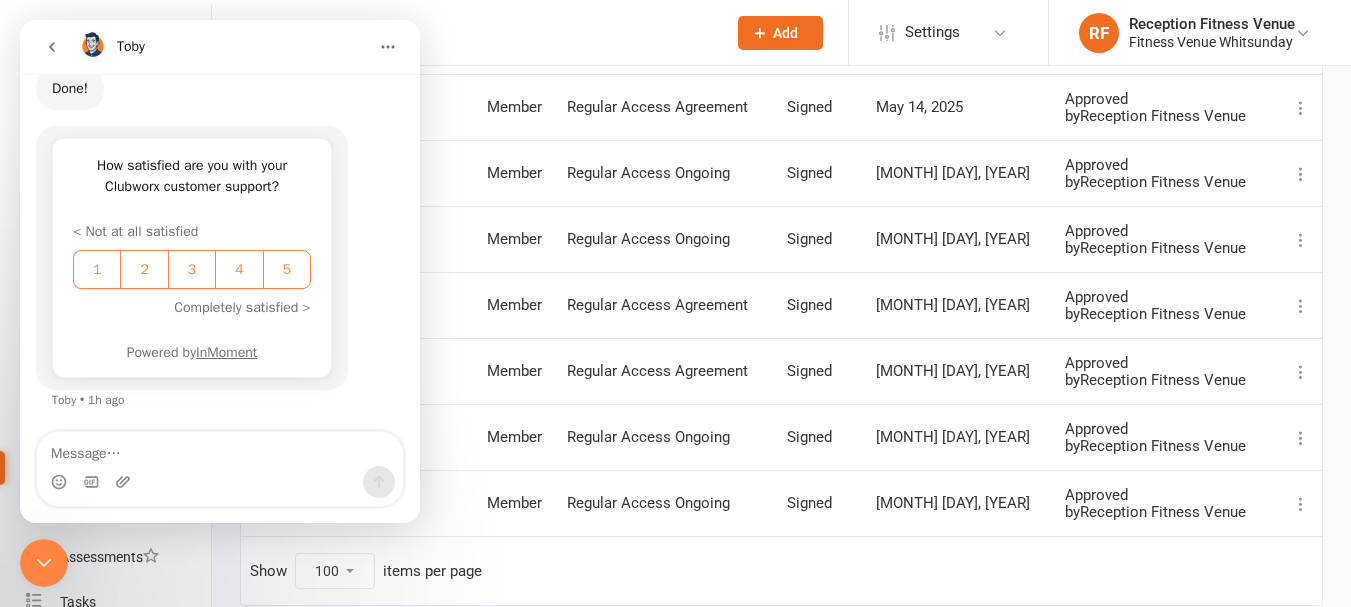 drag, startPoint x: 212, startPoint y: 452, endPoint x: 214, endPoint y: 440, distance: 12.165525 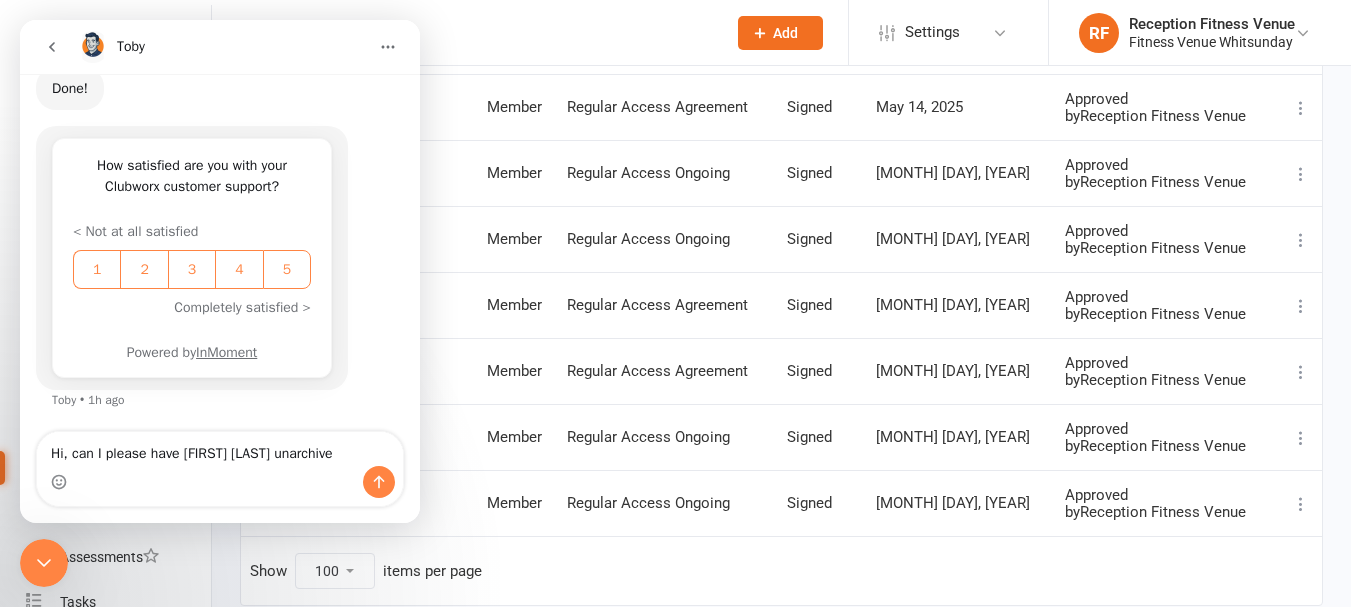 type on "Hi, can I please have [FIRST] [LAST] unarchived" 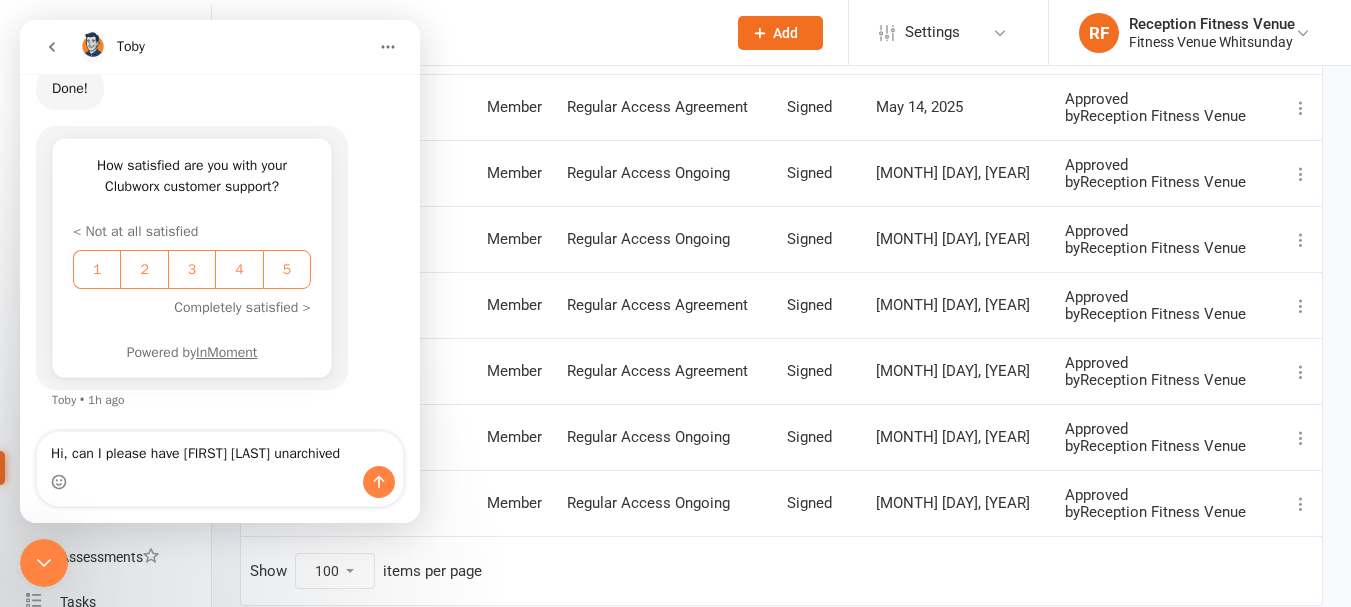 type 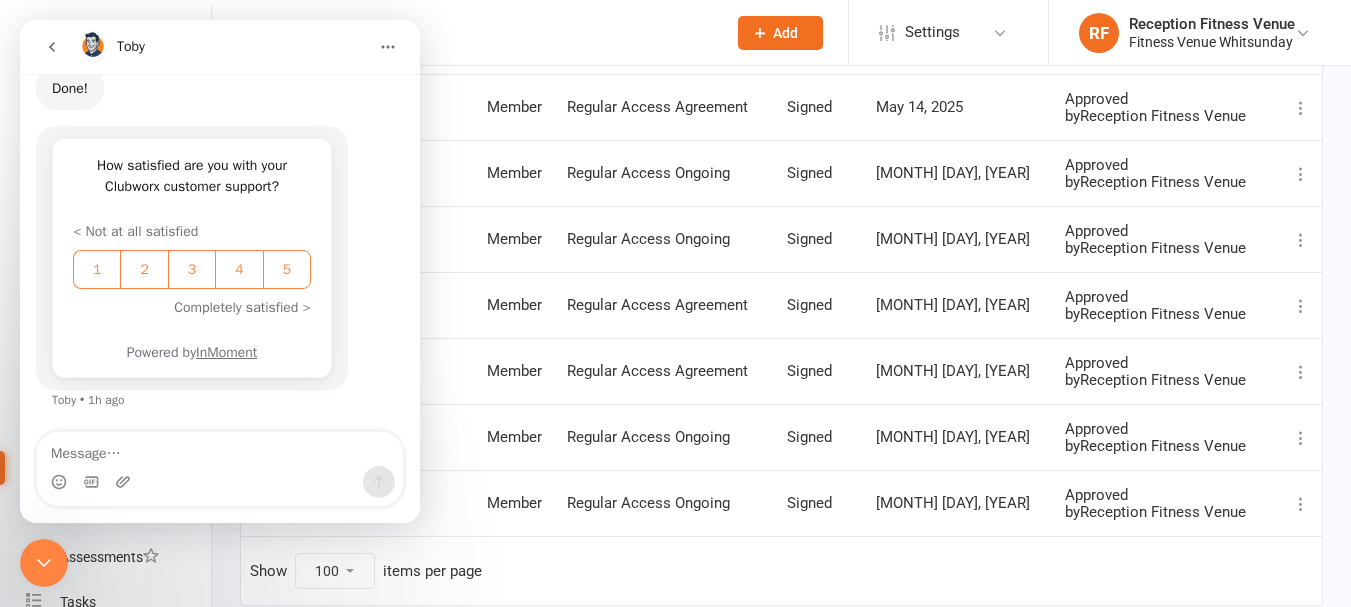 scroll, scrollTop: 1482, scrollLeft: 0, axis: vertical 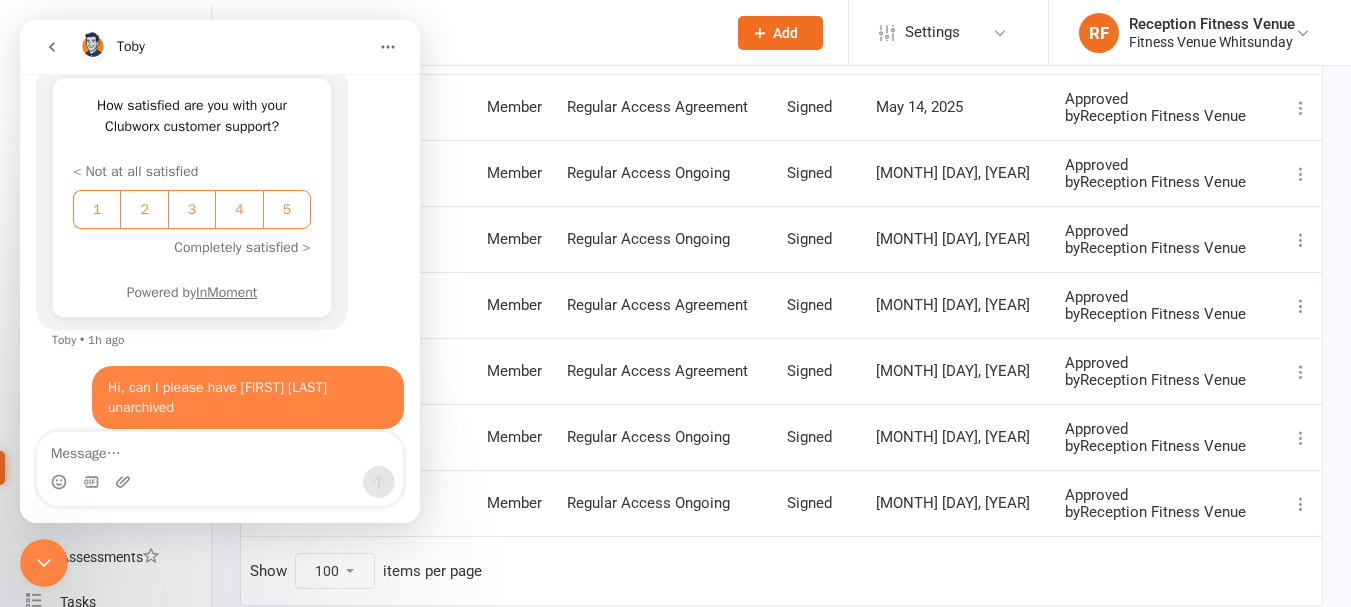 click 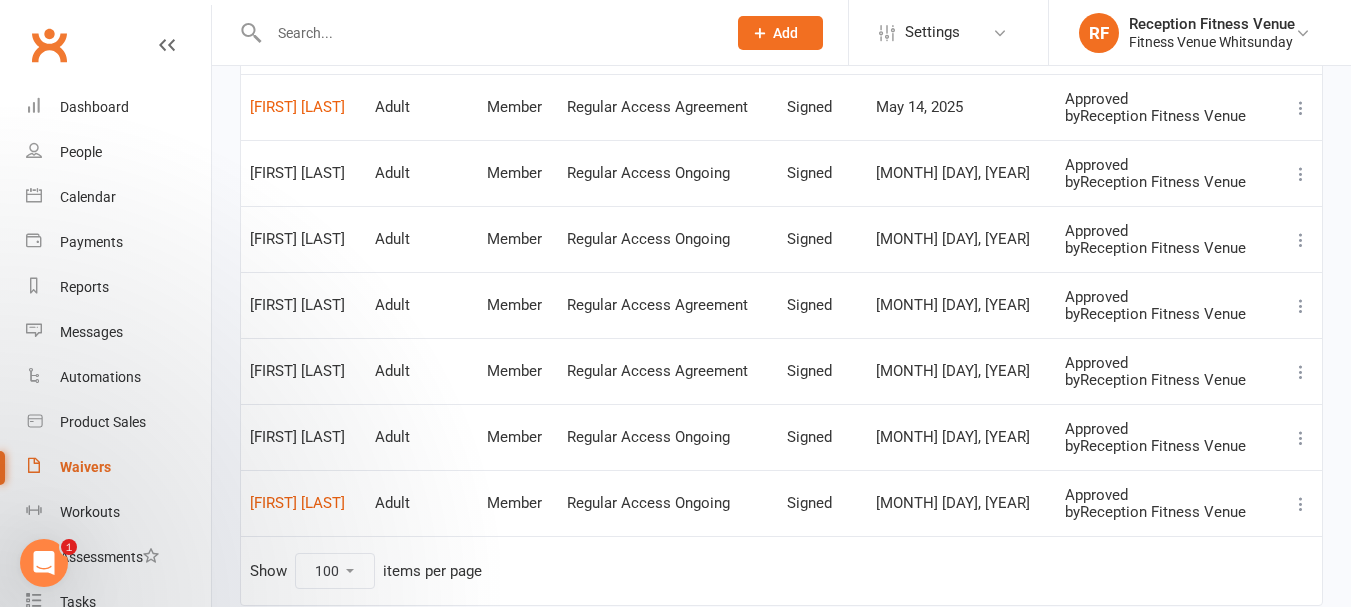scroll, scrollTop: 1541, scrollLeft: 0, axis: vertical 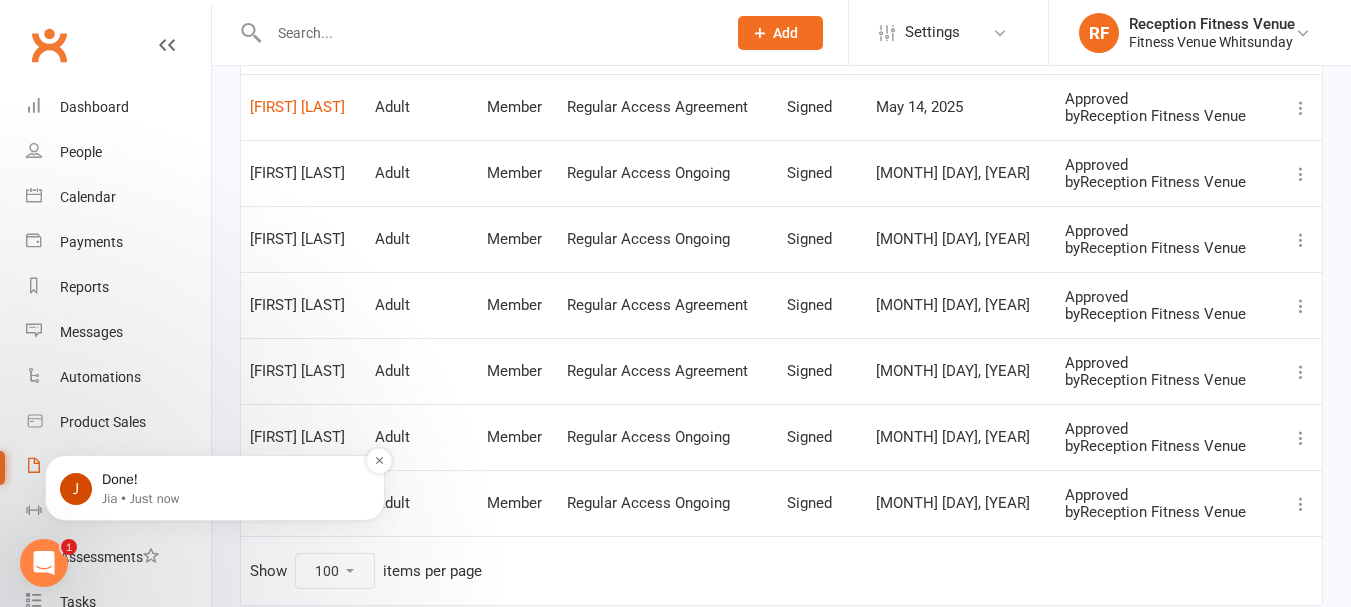 click on "Done!" at bounding box center (231, 480) 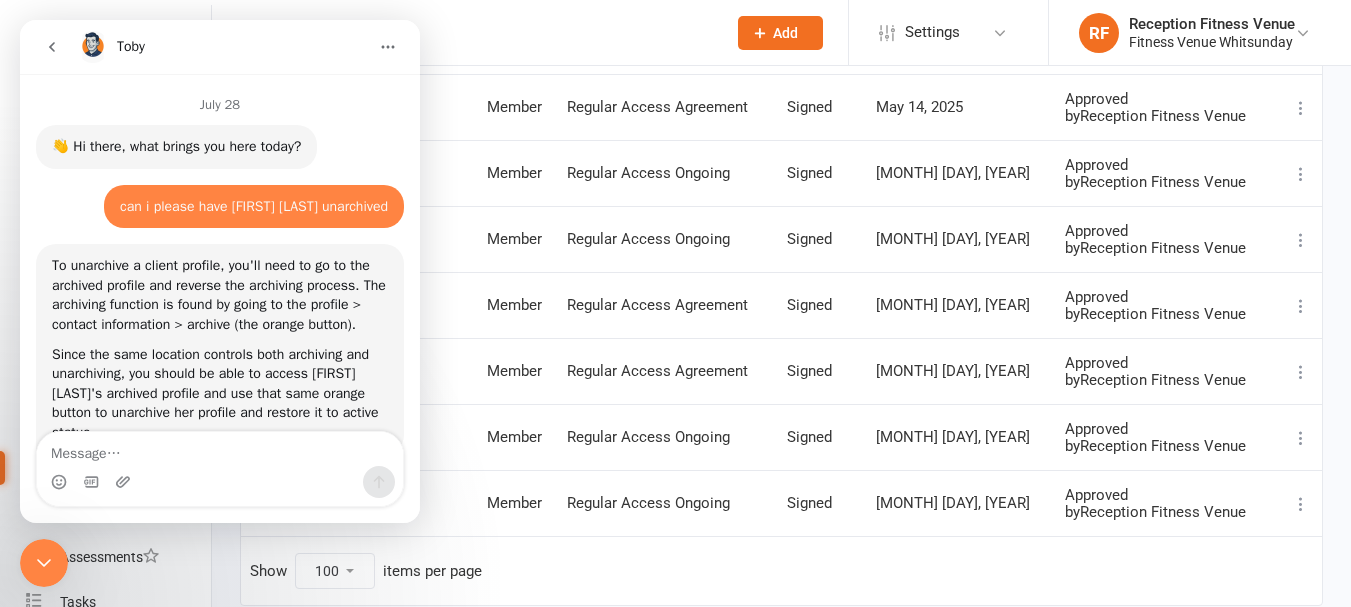 scroll, scrollTop: 3, scrollLeft: 0, axis: vertical 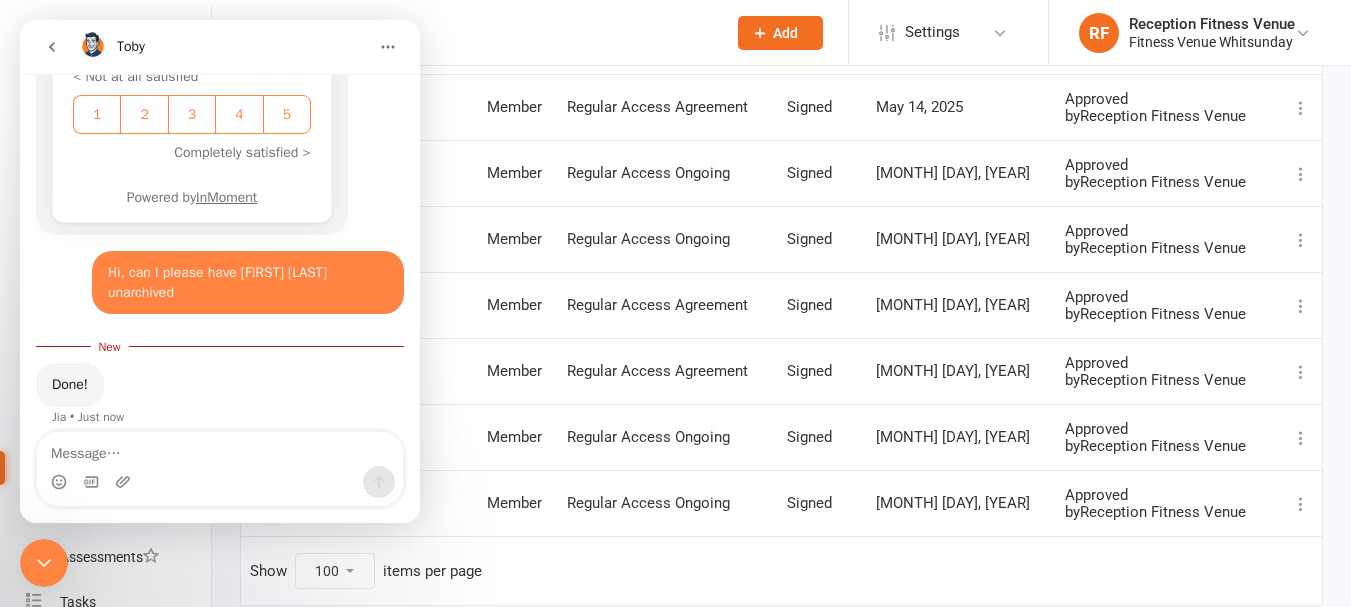 click at bounding box center (220, 449) 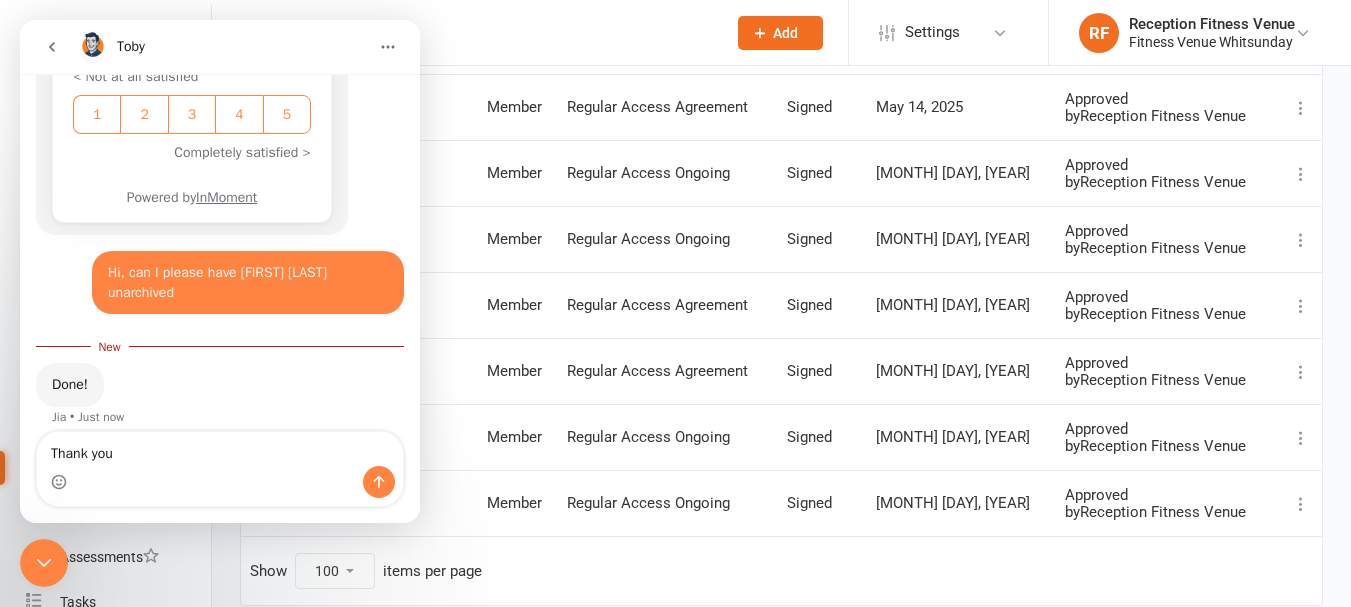 type on "Thank you!" 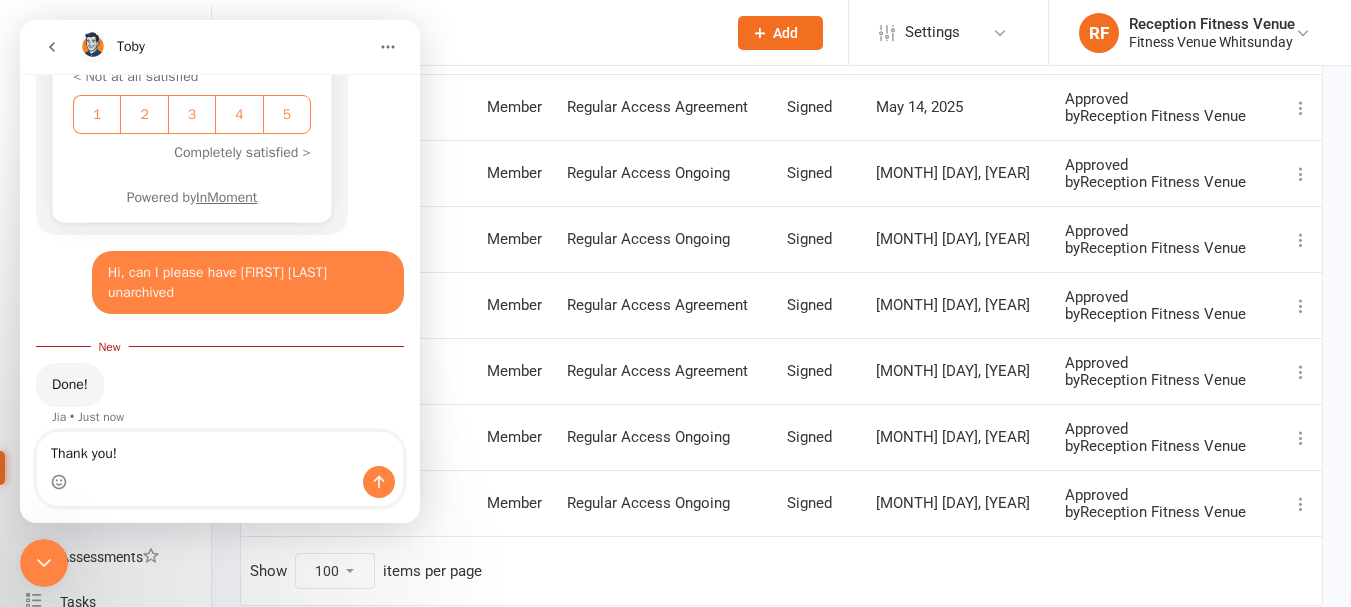 type 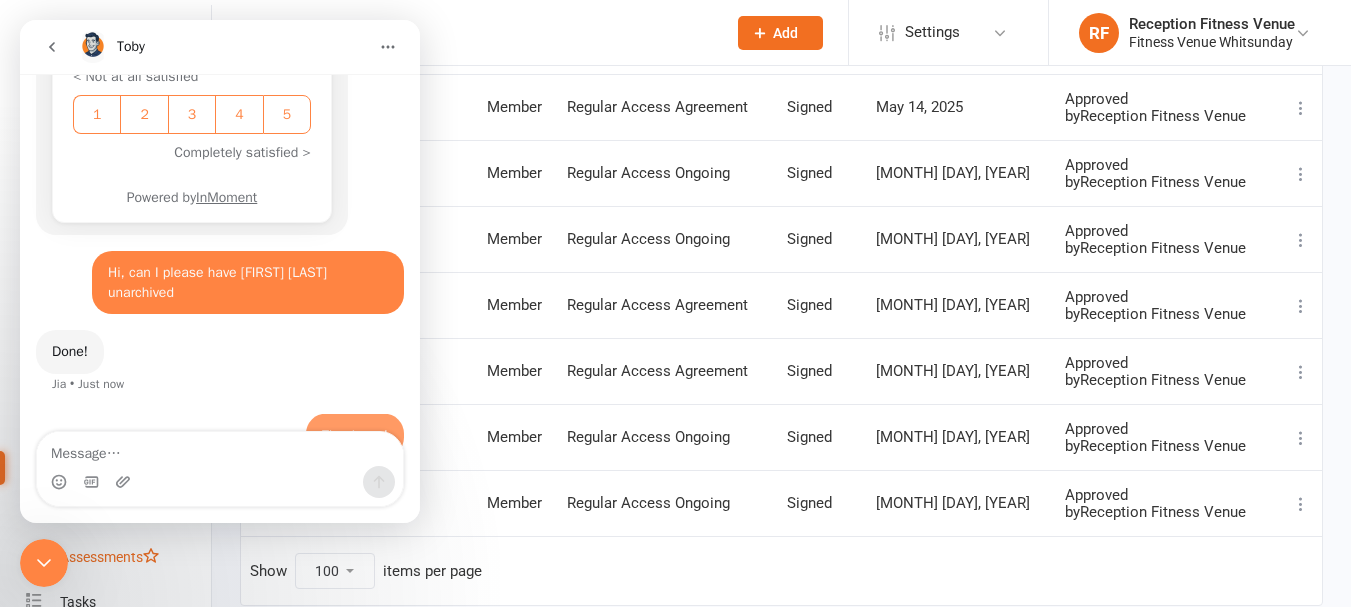 scroll, scrollTop: 1601, scrollLeft: 0, axis: vertical 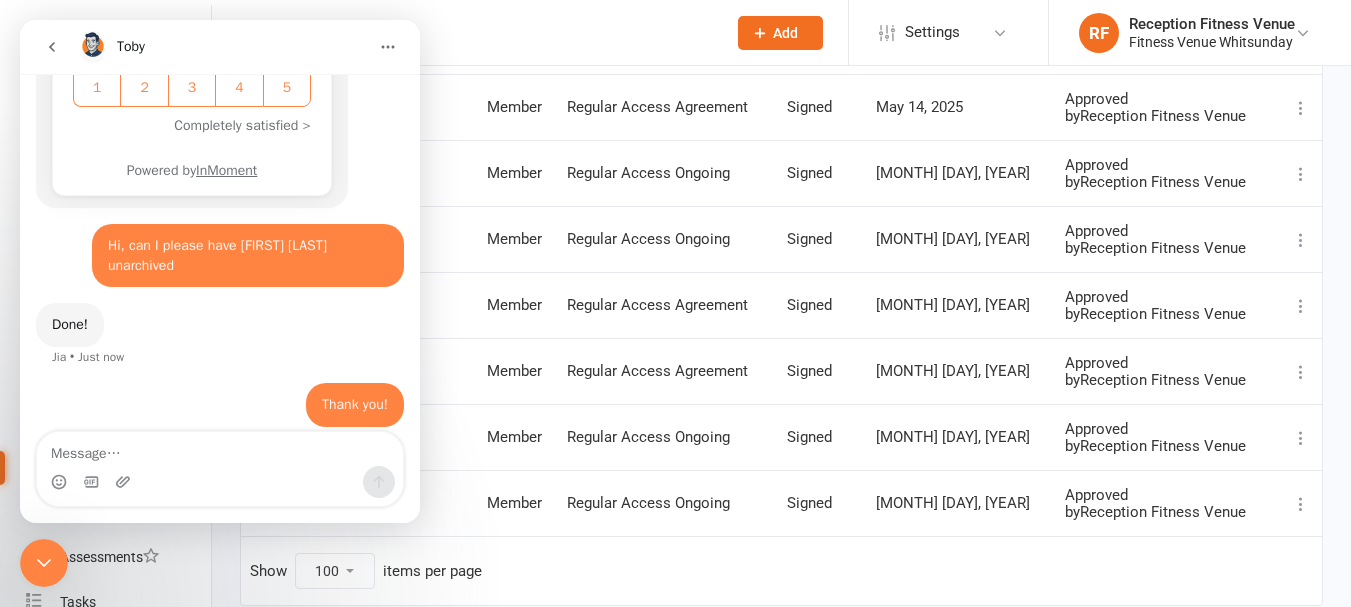 click at bounding box center (44, 563) 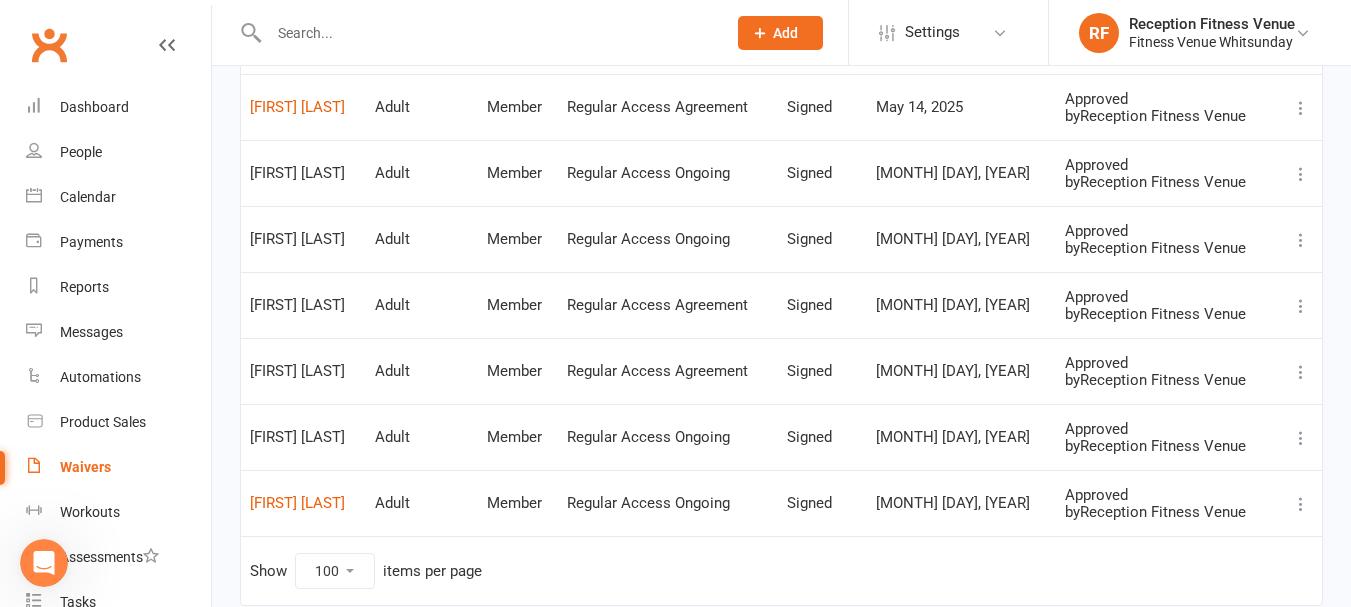 click at bounding box center (487, 33) 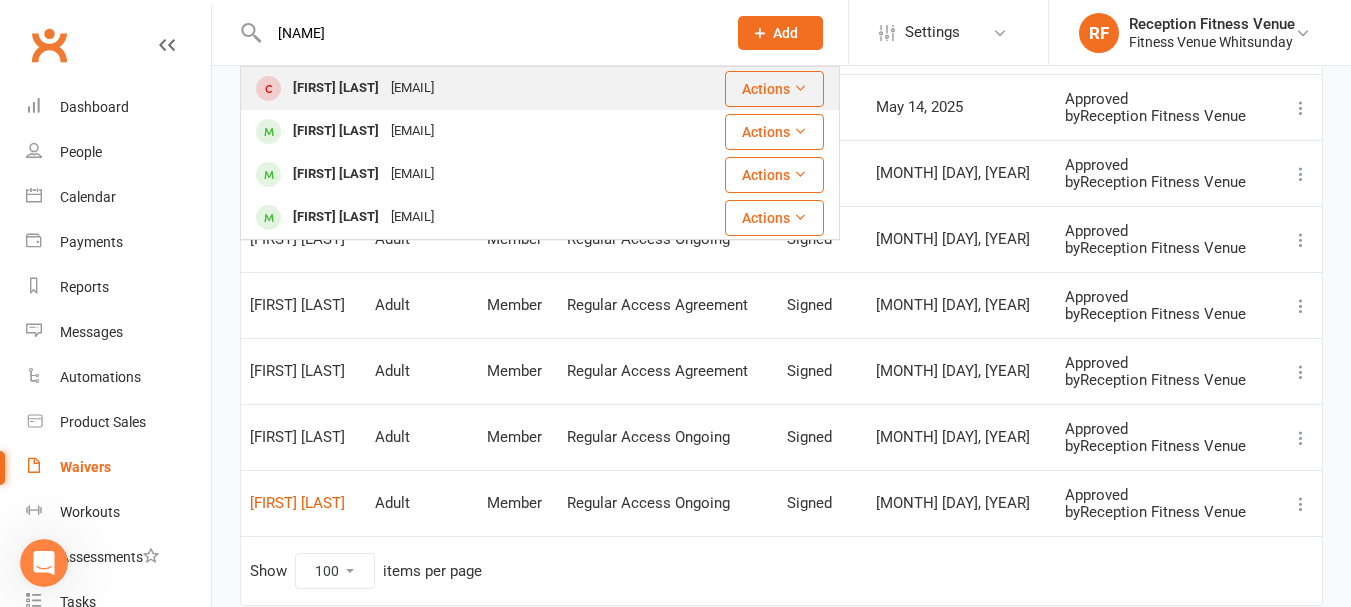 type on "[NAME]" 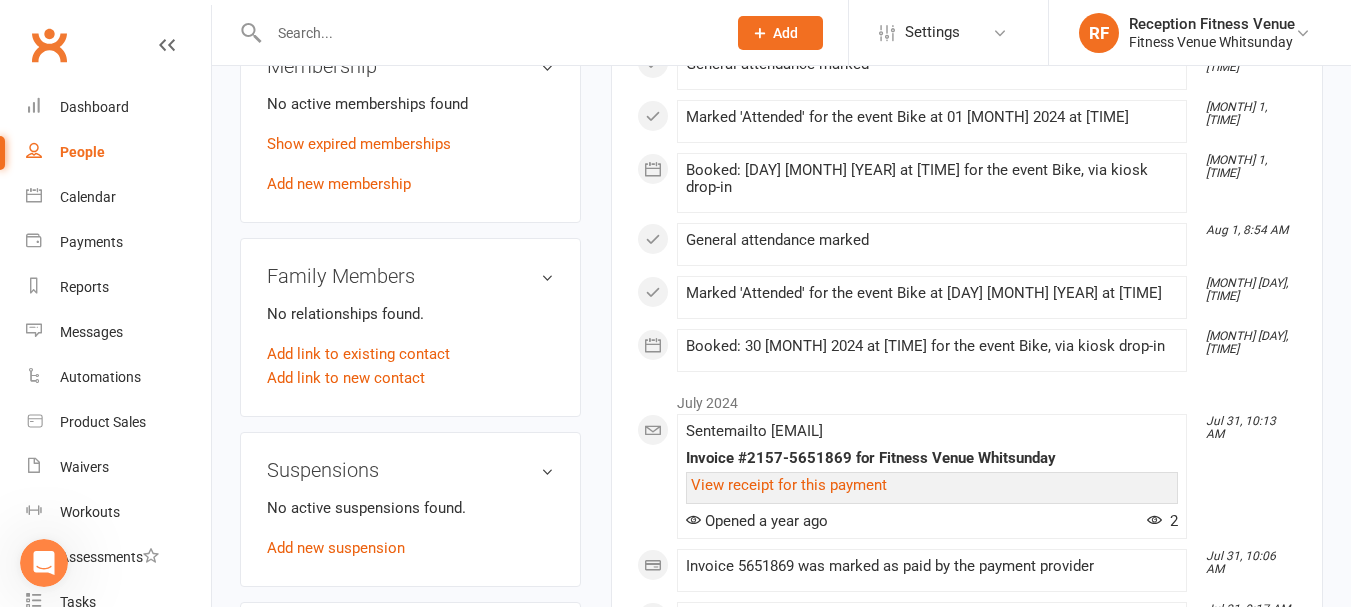 scroll, scrollTop: 900, scrollLeft: 0, axis: vertical 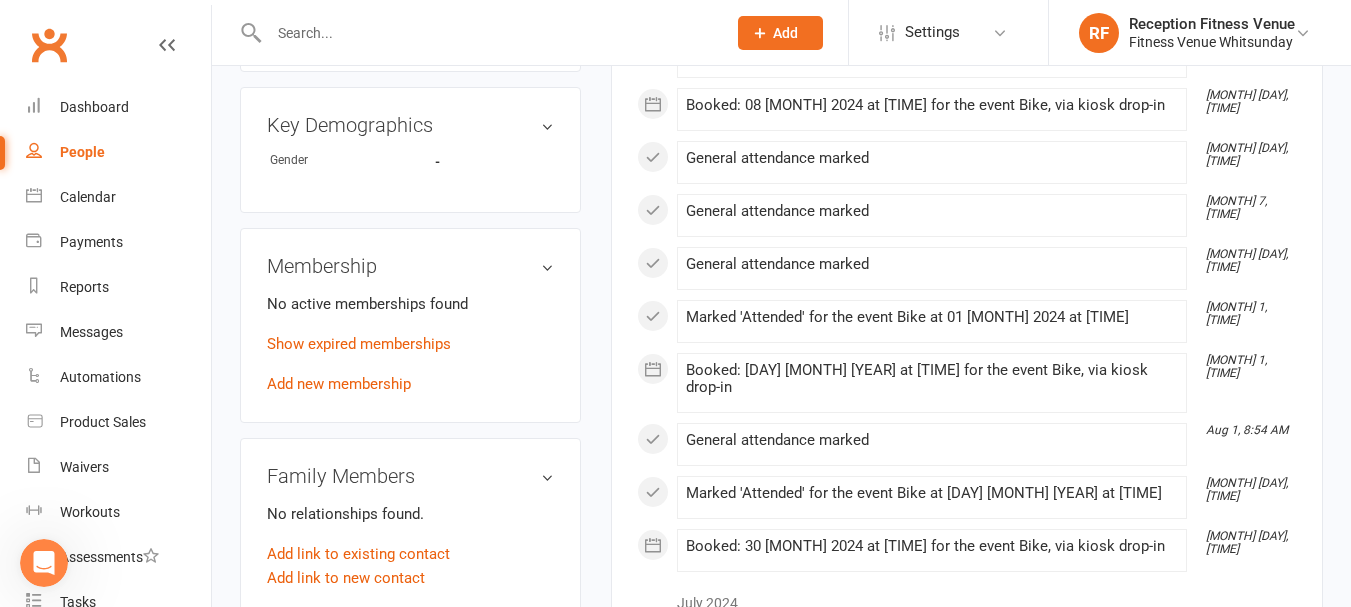 click on "Add new membership" at bounding box center [339, 384] 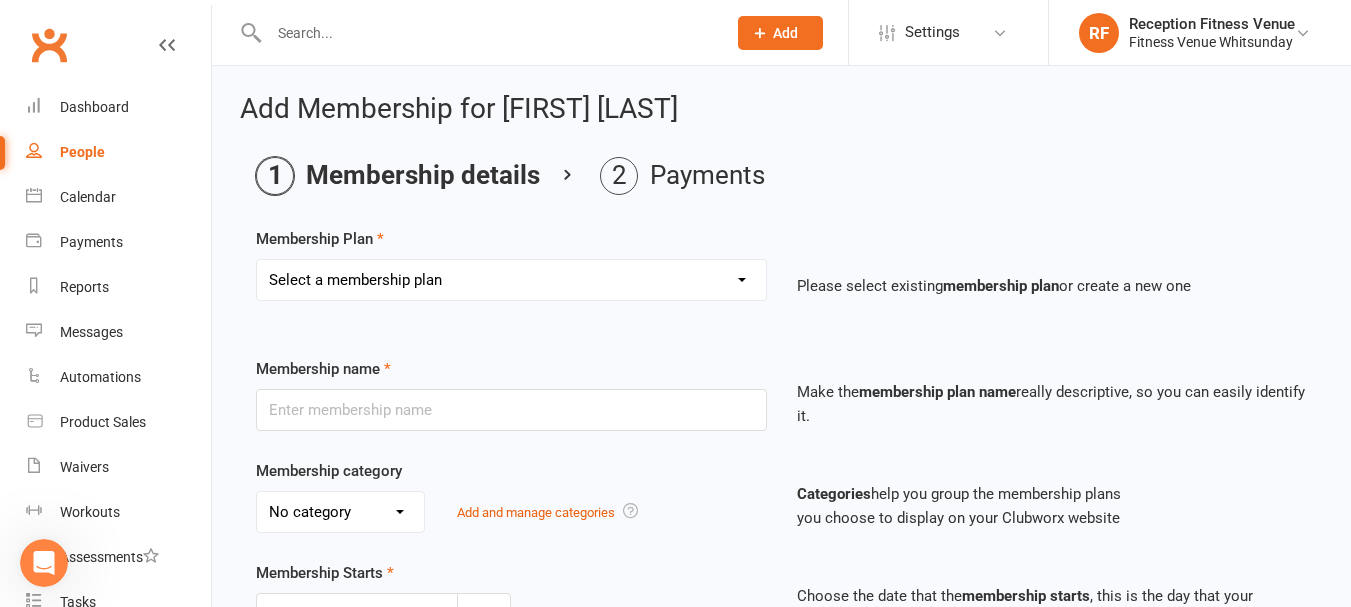 scroll, scrollTop: 100, scrollLeft: 0, axis: vertical 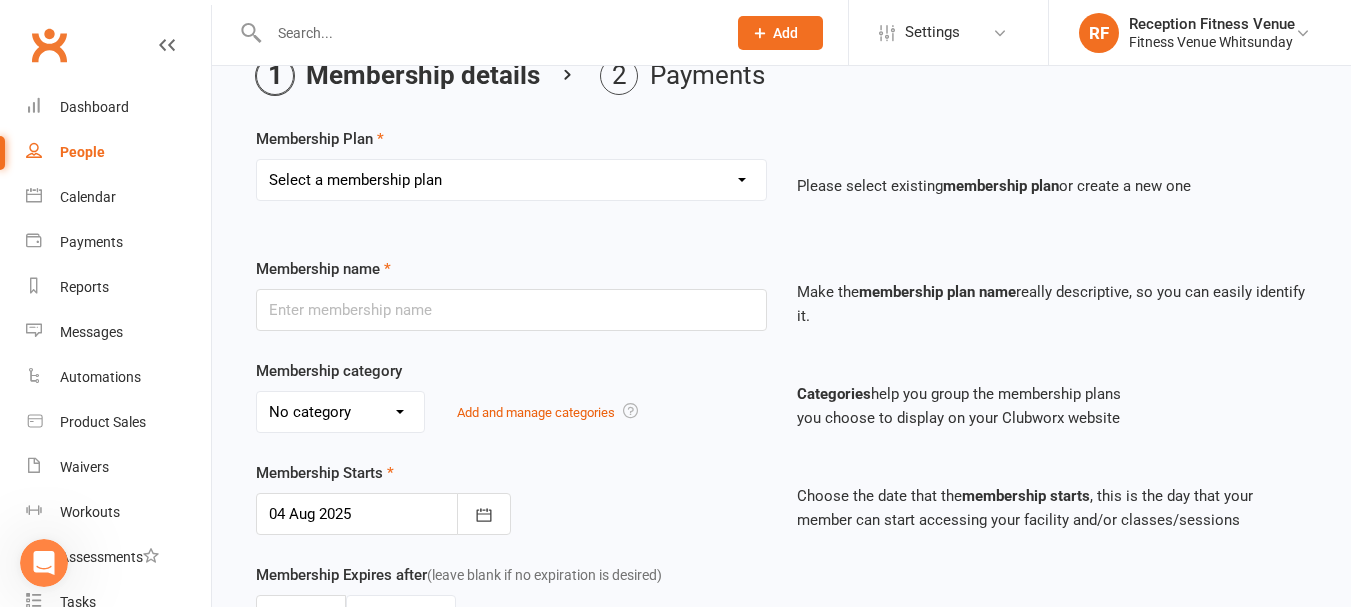 click on "Select a membership plan Create new Membership Plan Regular Access Ongoing Regular Ongoing Mates Rates Base Rate 1 month Select Rate 1 Month 3 Months 6 Months 12 months 10 Pass 10 Pass Select 1 Week Workcover 8 Week Challenge FV Staff 1 Month Student Regular Kids Personal Training PAYG Student Ongoing Casual Attendance 10 Pass Student 5 Pass Infrared Sauna 1 Week Student 2 Weeks 6 Week Reset" at bounding box center (511, 180) 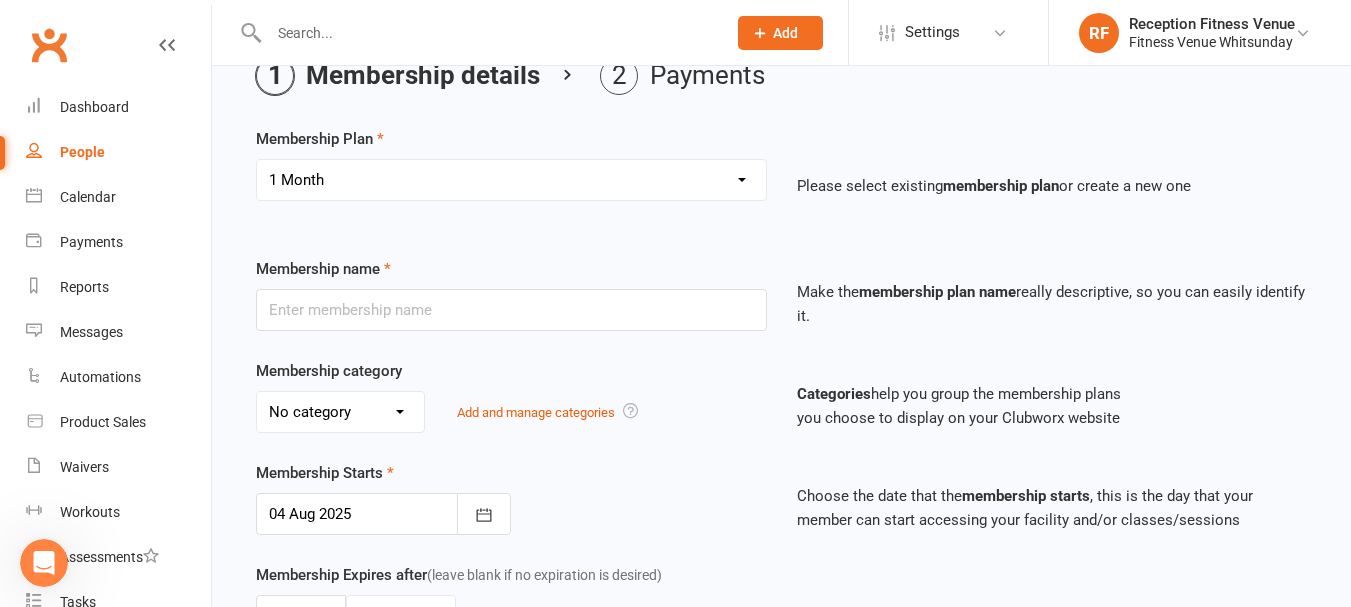 click on "Select a membership plan Create new Membership Plan Regular Access Ongoing Regular Ongoing Mates Rates Base Rate 1 month Select Rate 1 Month 3 Months 6 Months 12 months 10 Pass 10 Pass Select 1 Week Workcover 8 Week Challenge FV Staff 1 Month Student Regular Kids Personal Training PAYG Student Ongoing Casual Attendance 10 Pass Student 5 Pass Infrared Sauna 1 Week Student 2 Weeks 6 Week Reset" at bounding box center (511, 180) 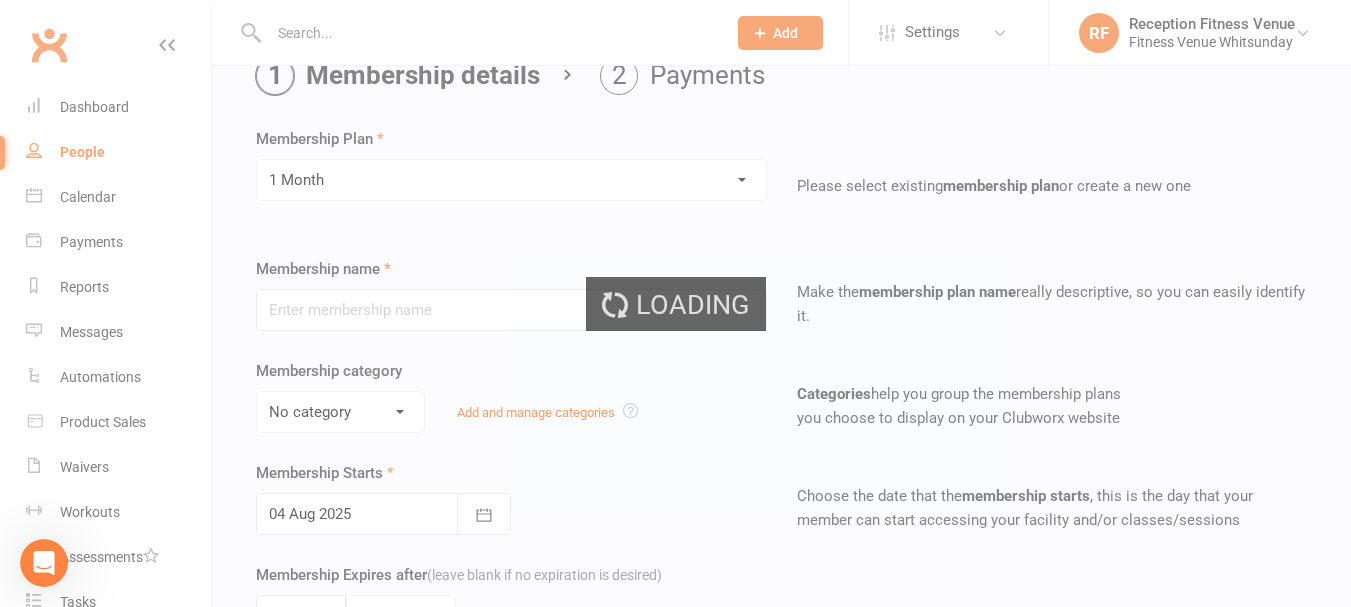 type on "1 Month" 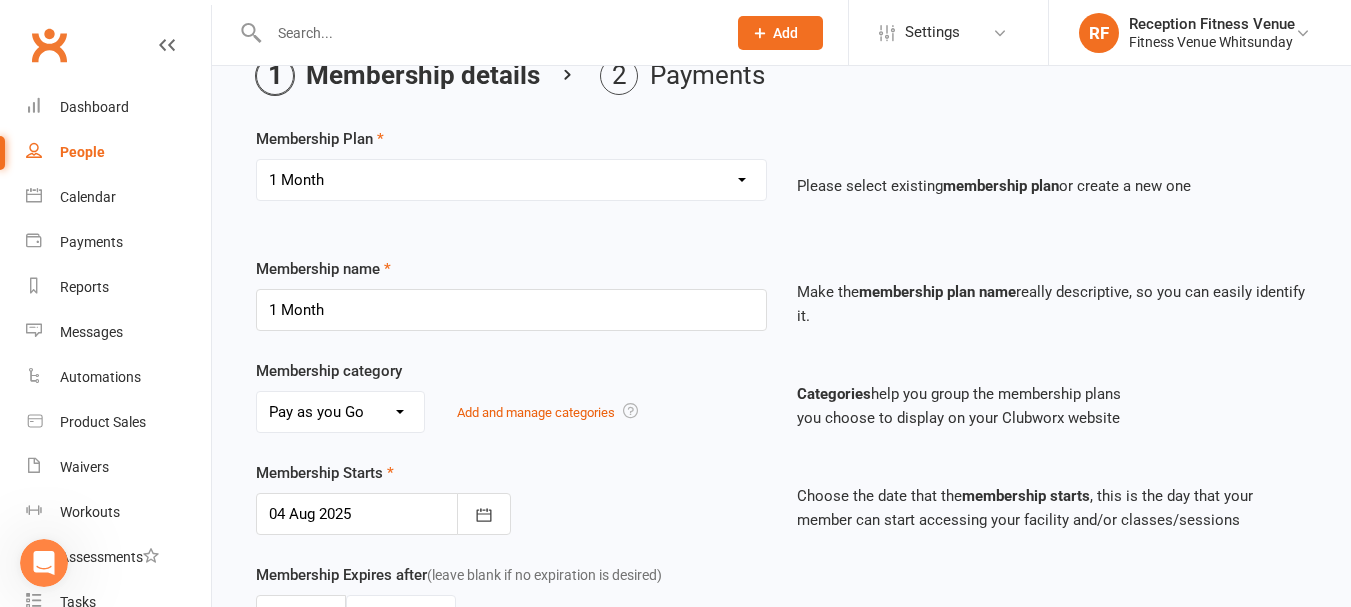 click on "Membership Plan Select a membership plan Create new Membership Plan Regular Access Ongoing Regular Ongoing Mates Rates Base Rate 1 month Select Rate 1 Month 3 Months 6 Months 12 months 10 Pass 10 Pass Select 1 Week Workcover 8 Week Challenge FV Staff 1 Month Student Regular Kids Personal Training PAYG Student Ongoing Casual Attendance 10 Pass Student 5 Pass Infrared Sauna 1 Week Student 2 Weeks 6 Week Reset Please select existing  membership plan  or create a new one" at bounding box center (781, 178) 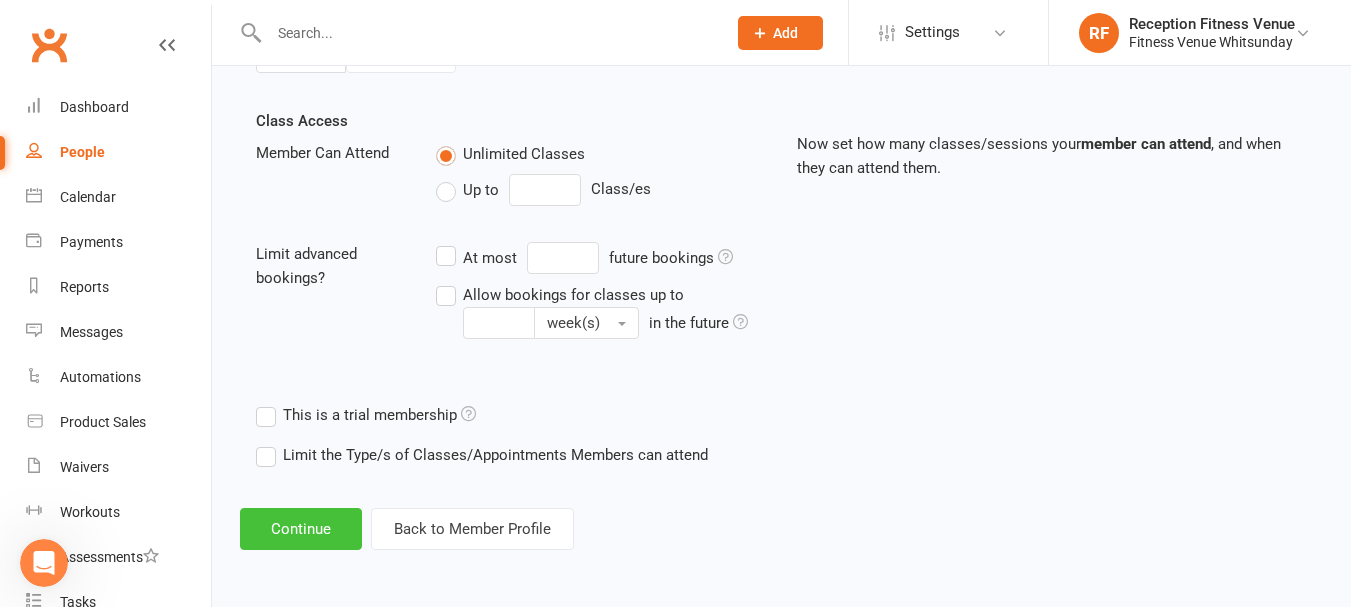 click on "Continue" at bounding box center (301, 529) 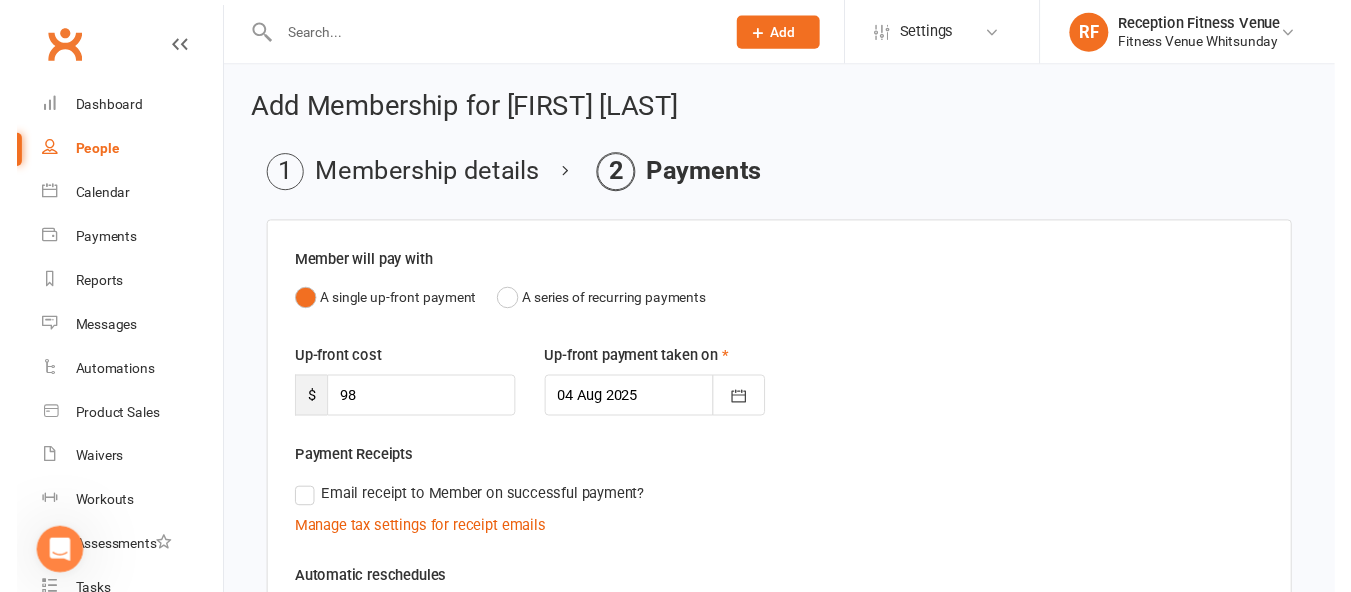 scroll, scrollTop: 482, scrollLeft: 0, axis: vertical 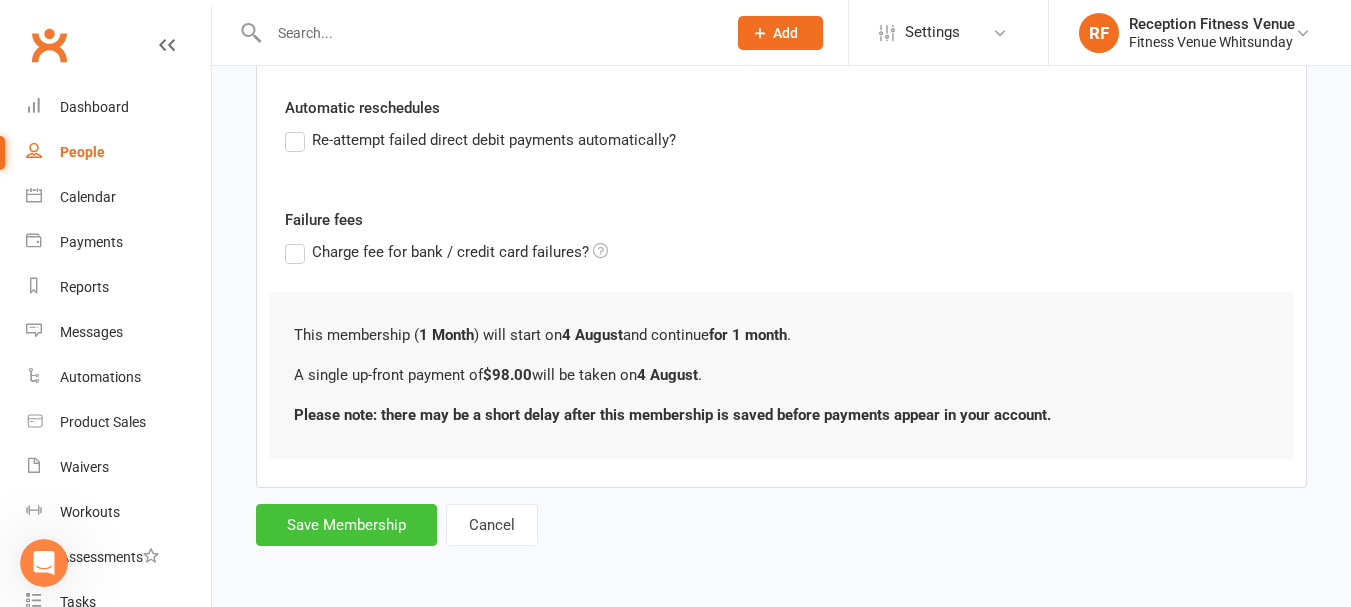 click on "Save Membership" at bounding box center (346, 525) 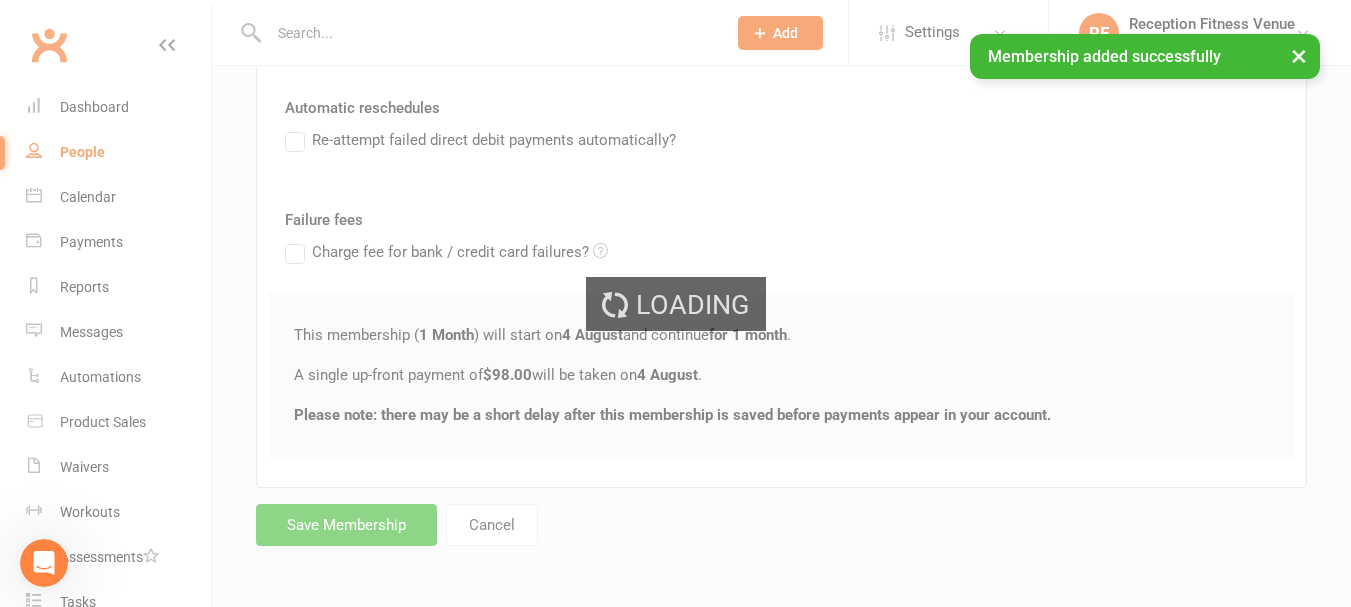 scroll, scrollTop: 1601, scrollLeft: 0, axis: vertical 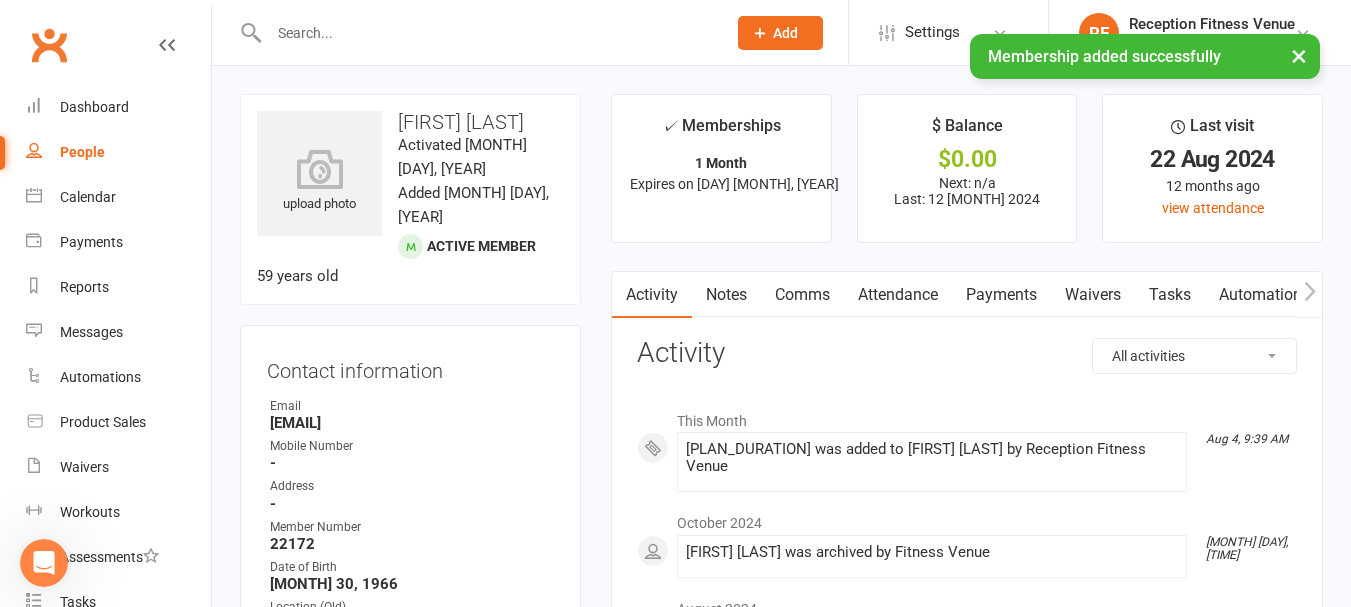 click at bounding box center [1309, 294] 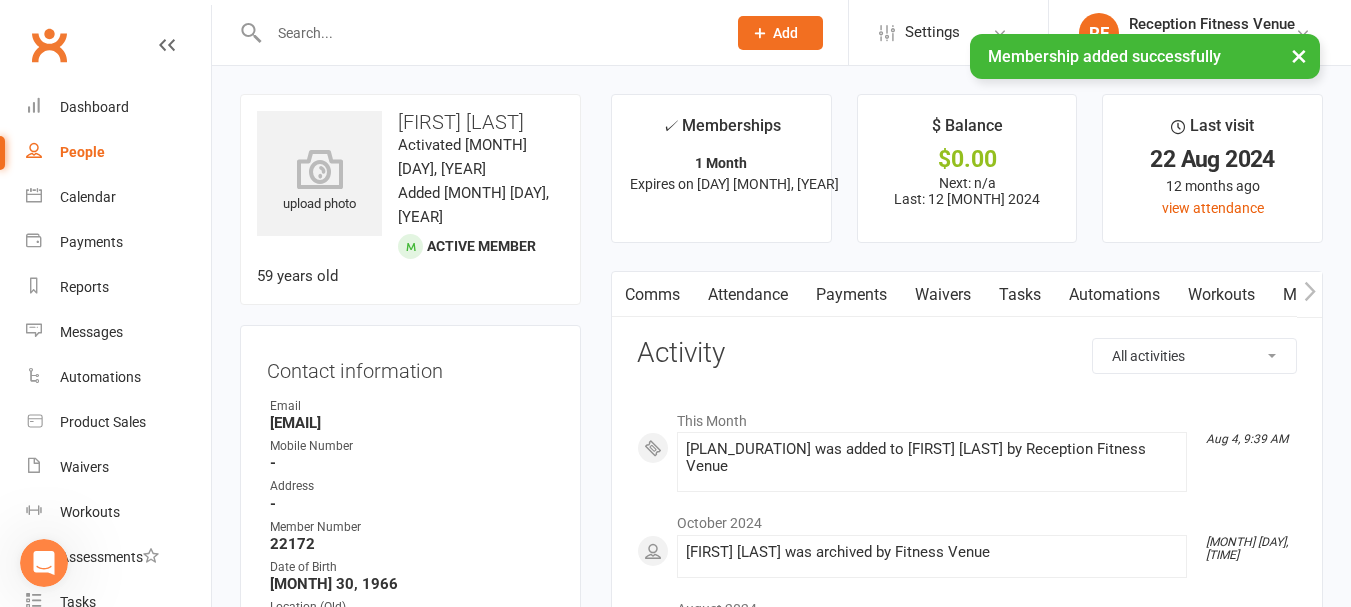 click at bounding box center [1309, 294] 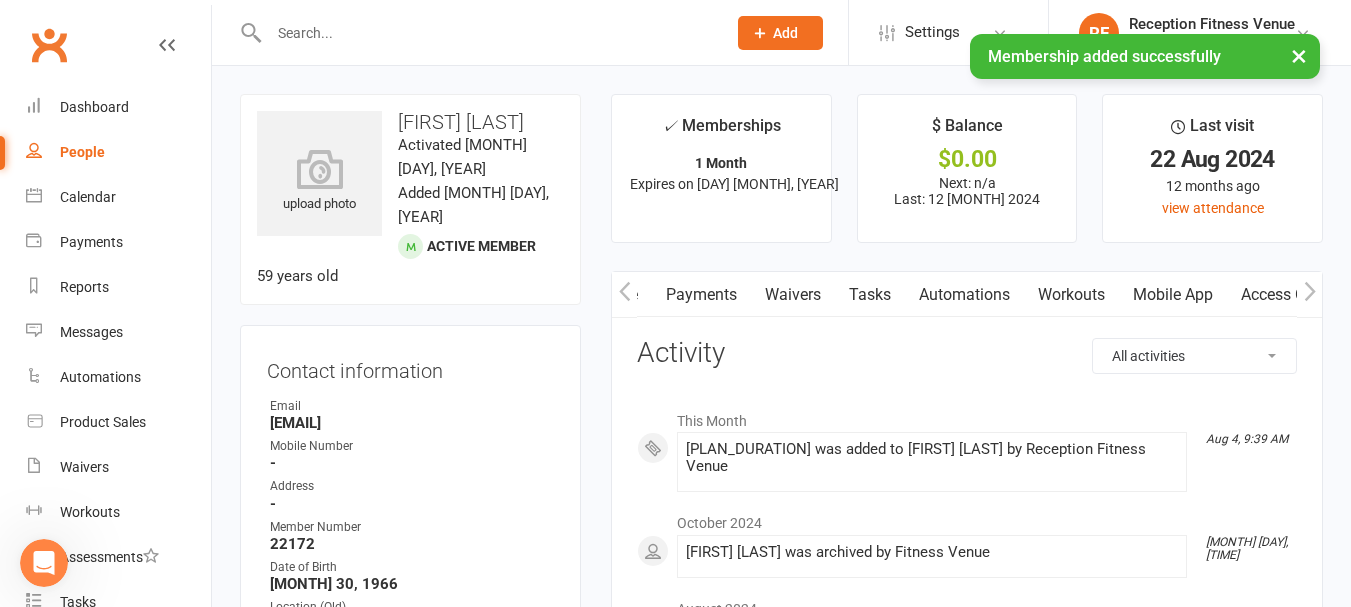 click at bounding box center [1309, 294] 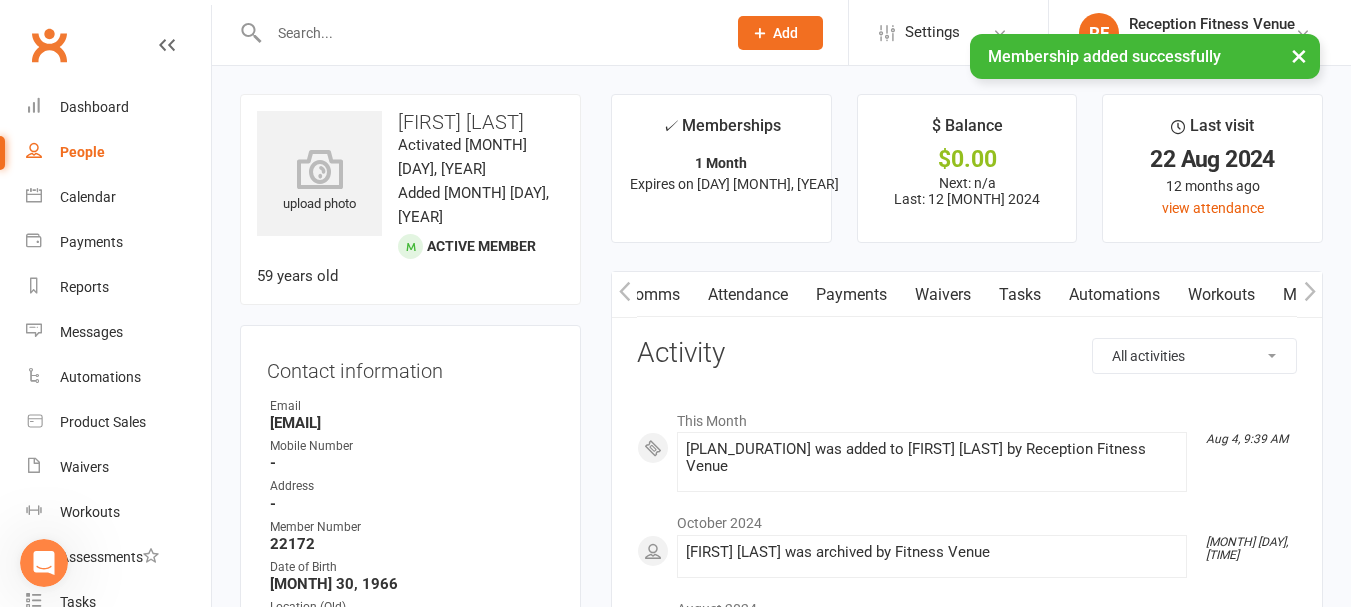 click at bounding box center [1309, 294] 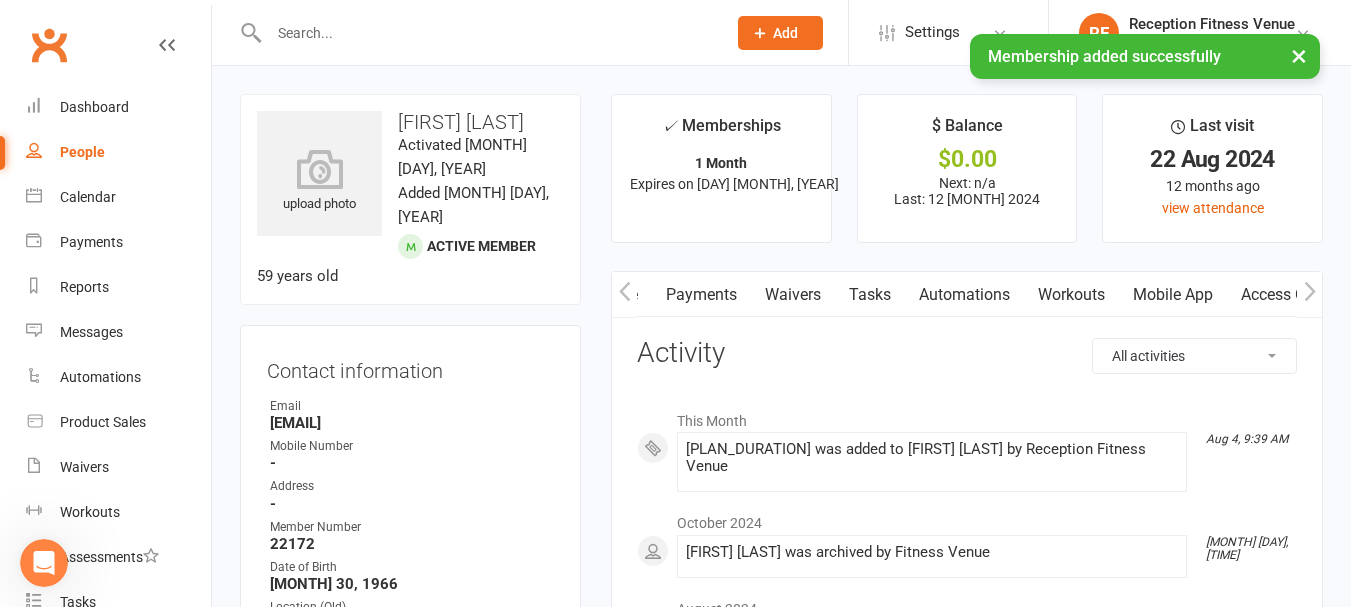click at bounding box center (1309, 294) 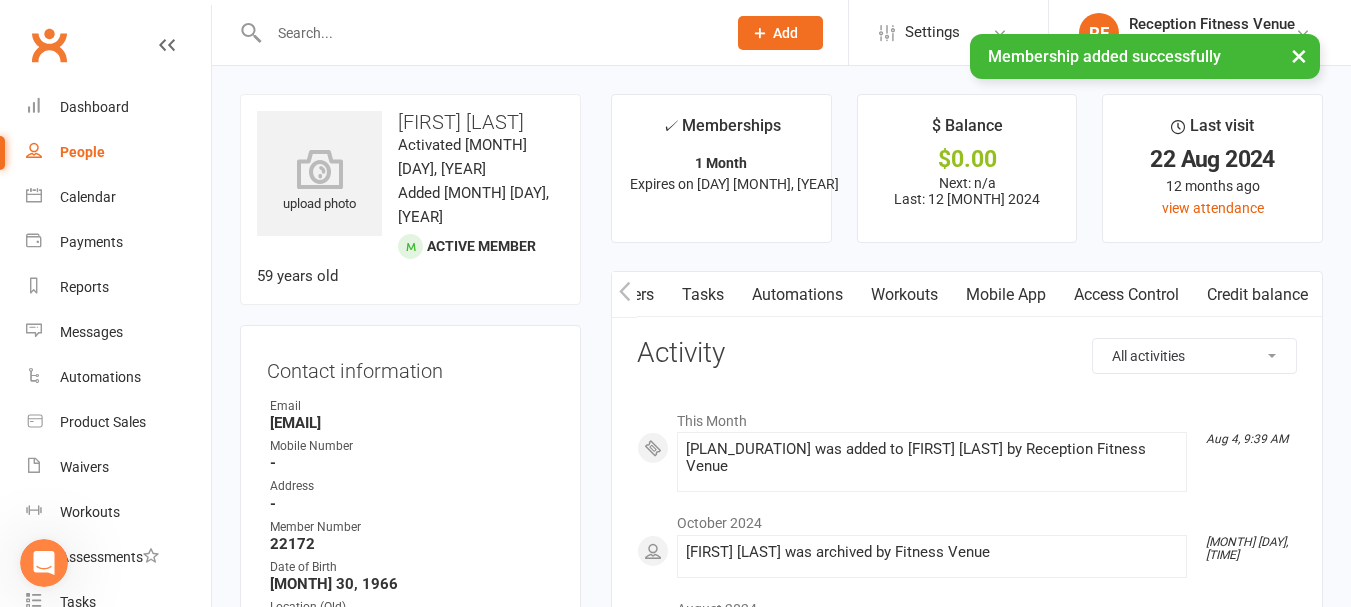 drag, startPoint x: 1115, startPoint y: 300, endPoint x: 1016, endPoint y: 451, distance: 180.56024 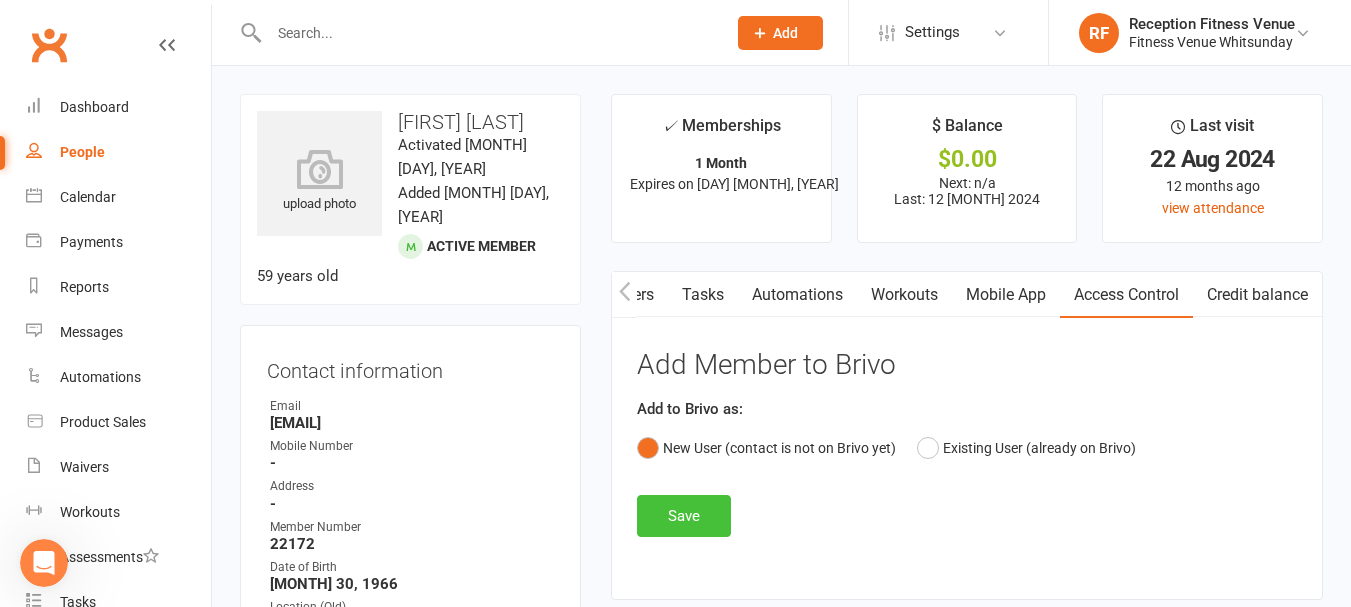 click on "Save" at bounding box center (684, 516) 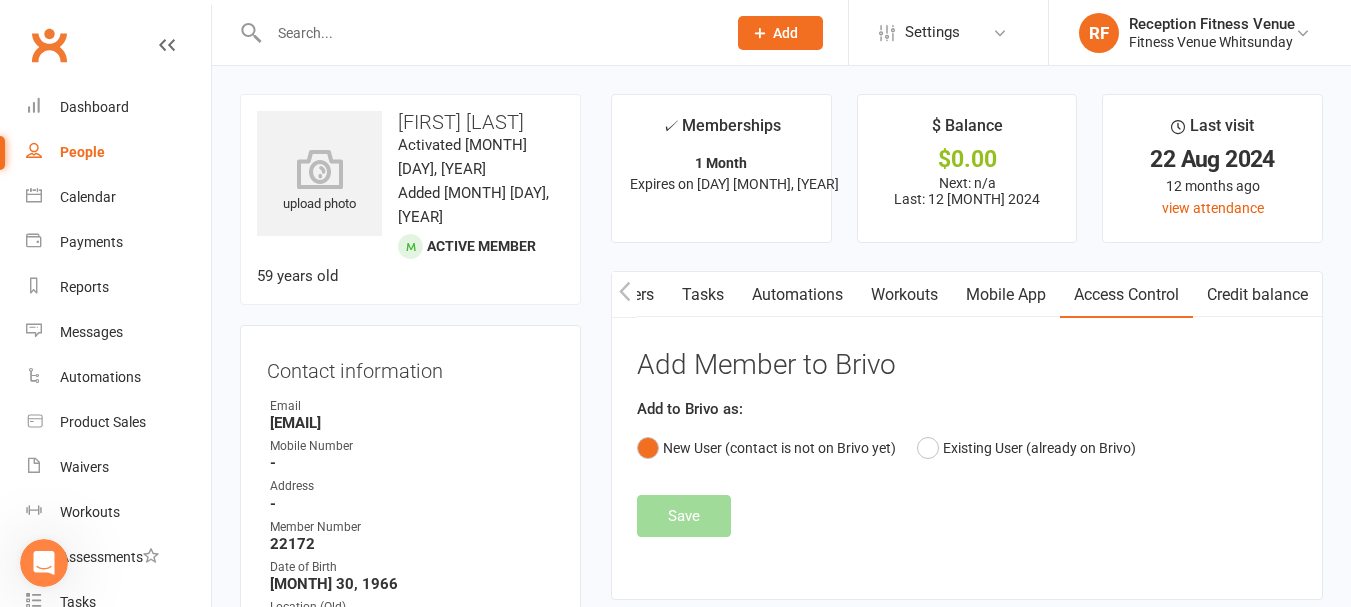 click on "[EMAIL]" at bounding box center [412, 423] 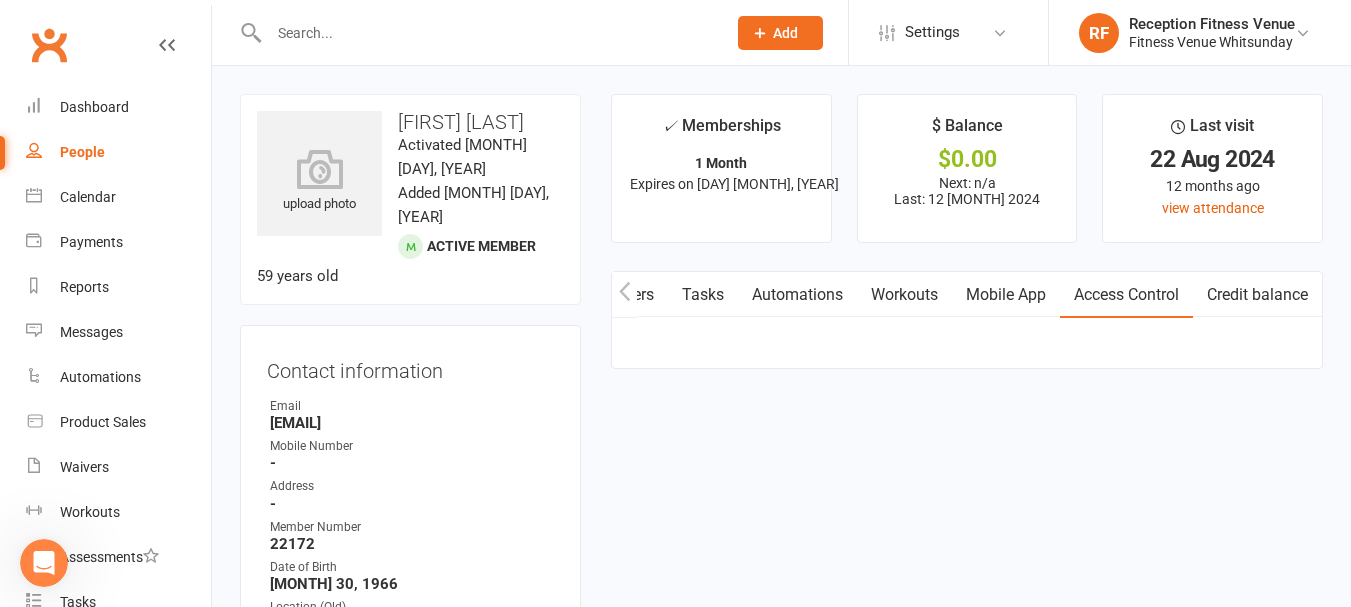 click on "[EMAIL]" at bounding box center (412, 423) 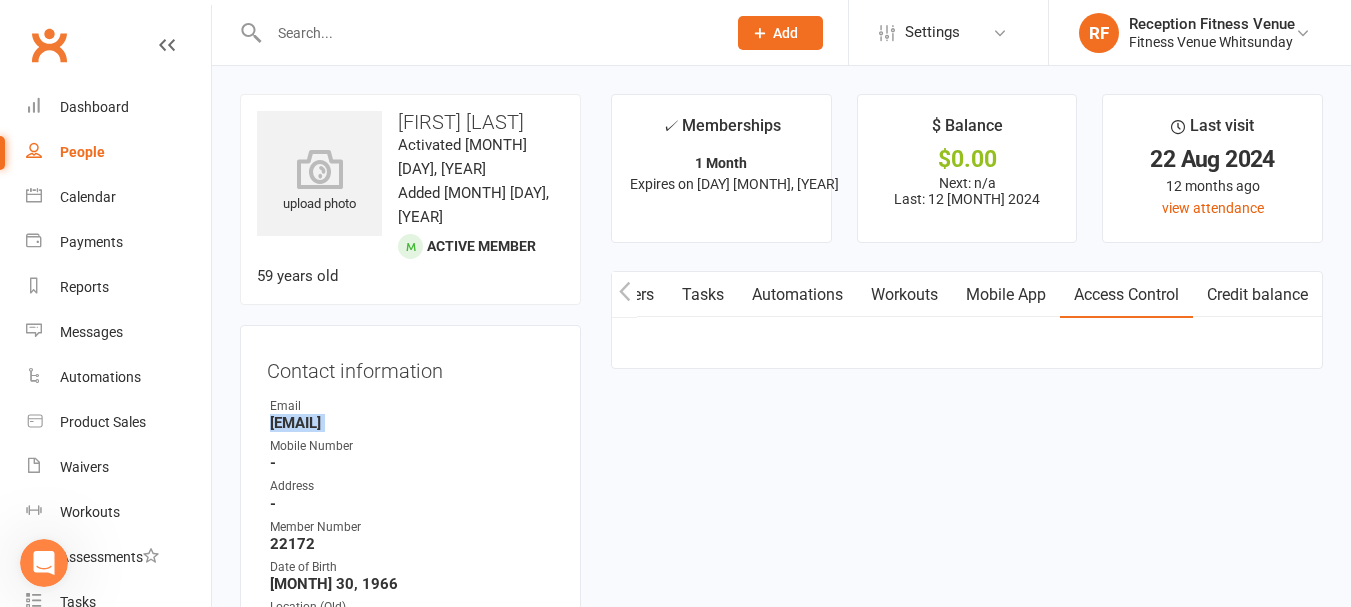 click on "[EMAIL]" at bounding box center (412, 423) 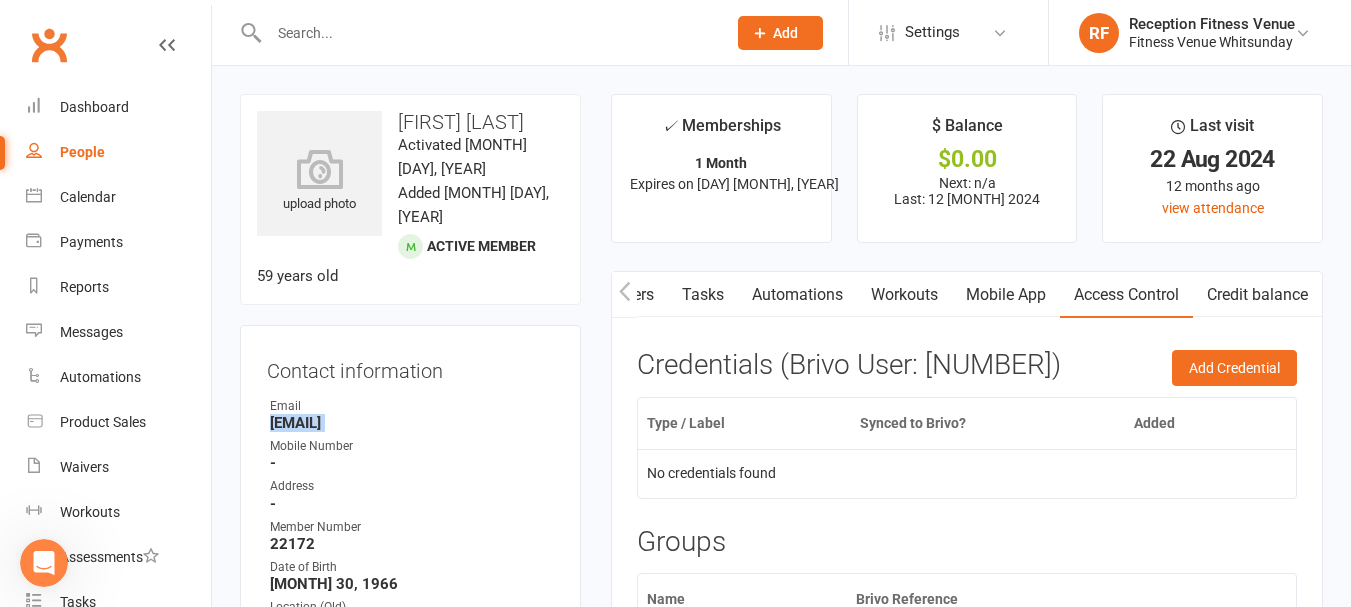click at bounding box center (624, 294) 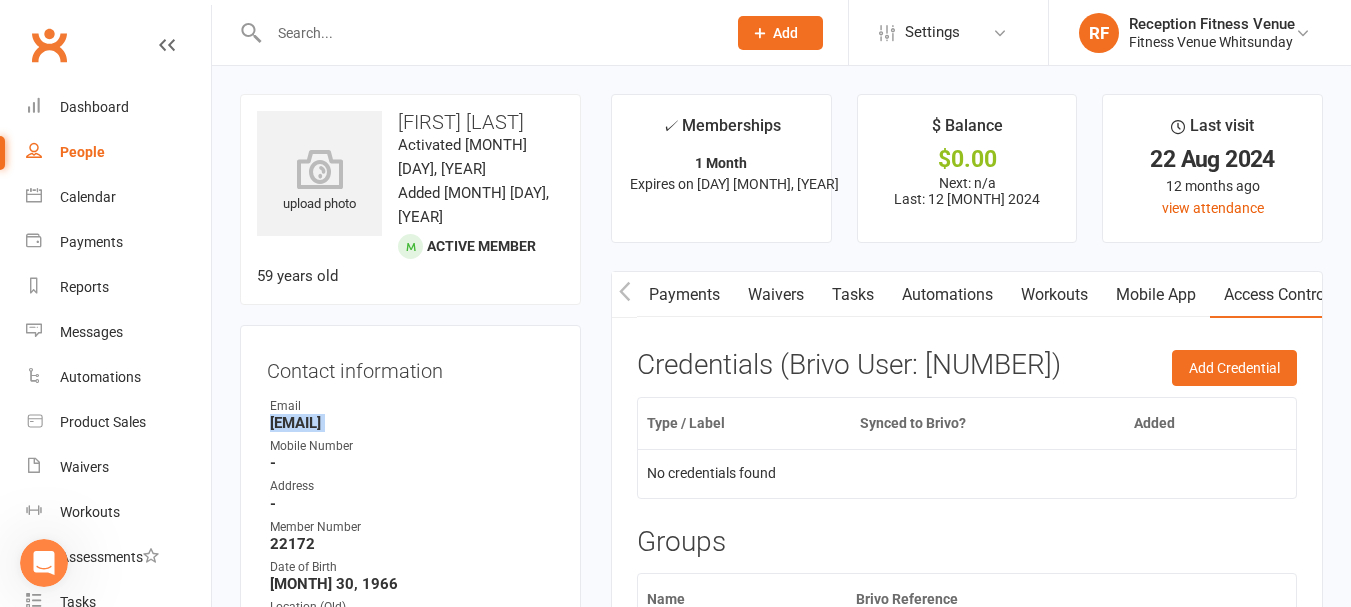 click at bounding box center [624, 294] 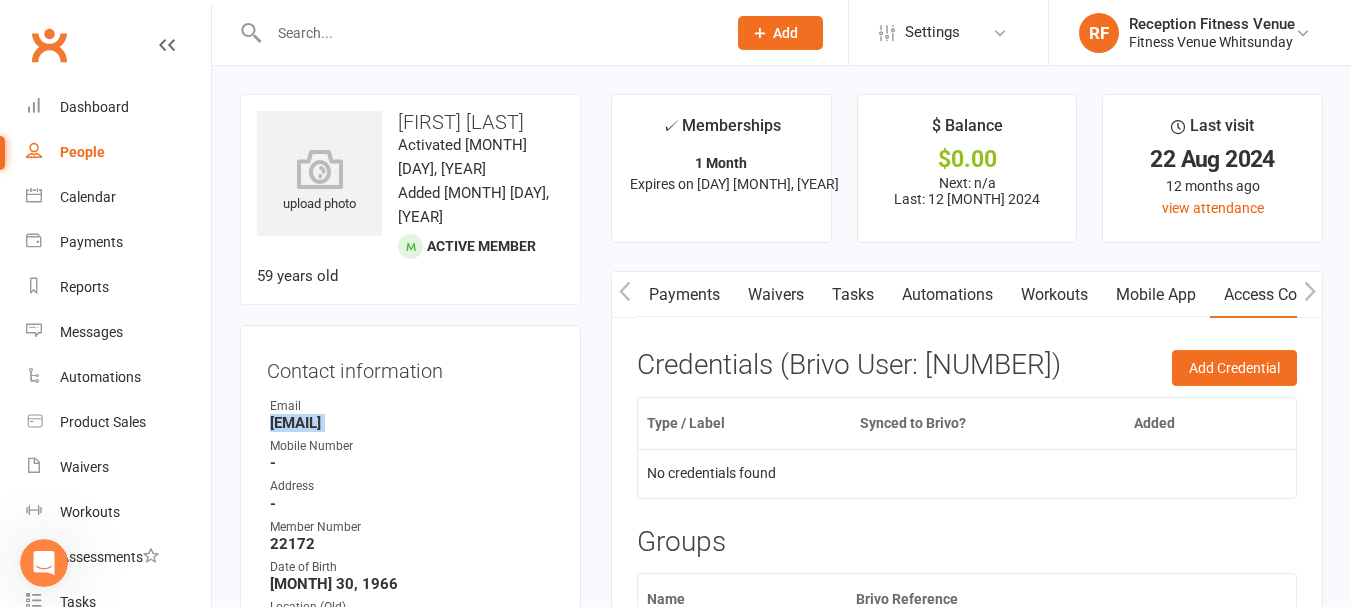 click at bounding box center [624, 294] 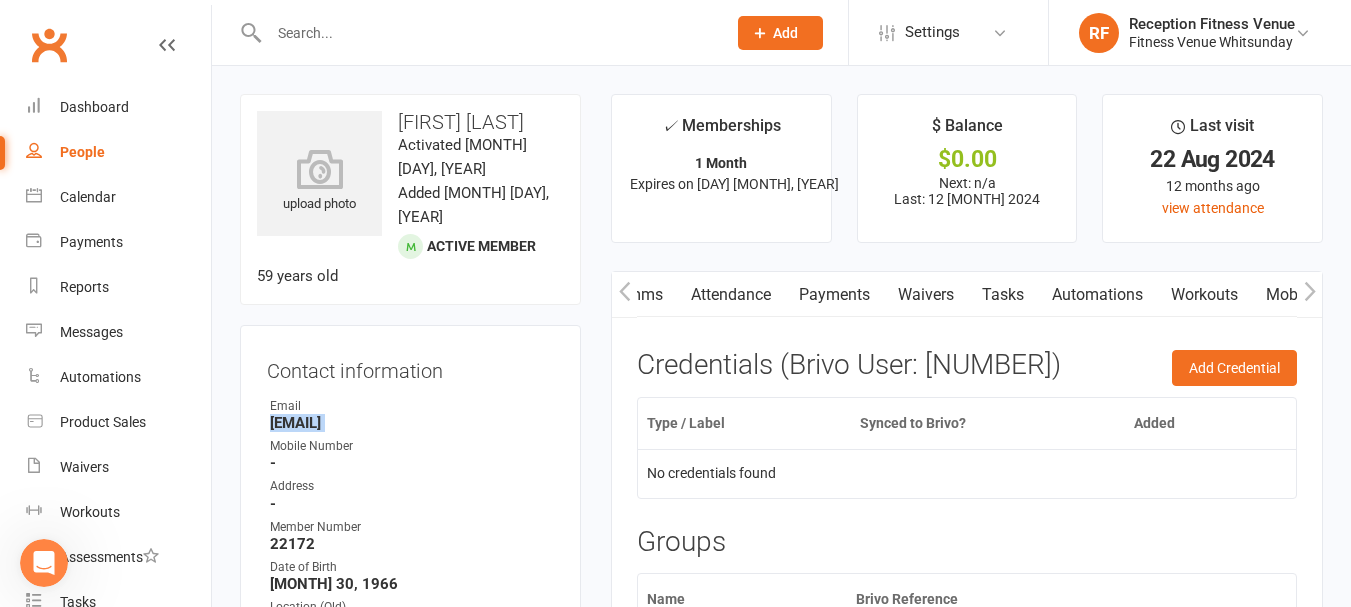 click at bounding box center (624, 294) 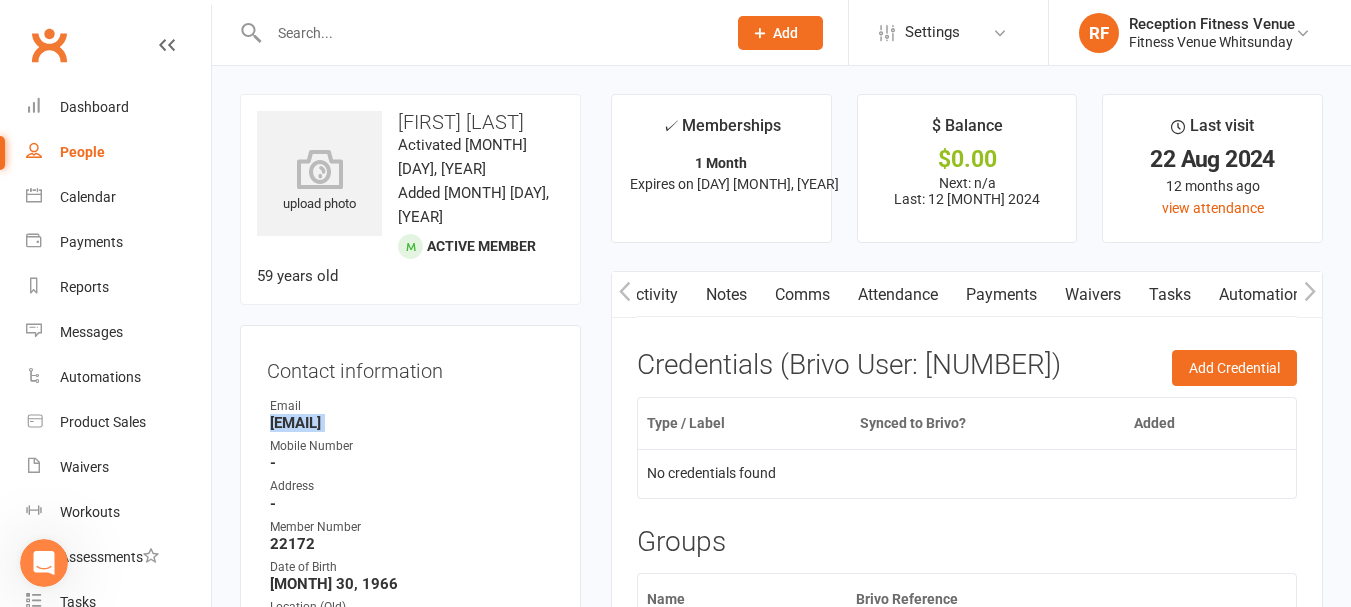 scroll, scrollTop: 0, scrollLeft: 0, axis: both 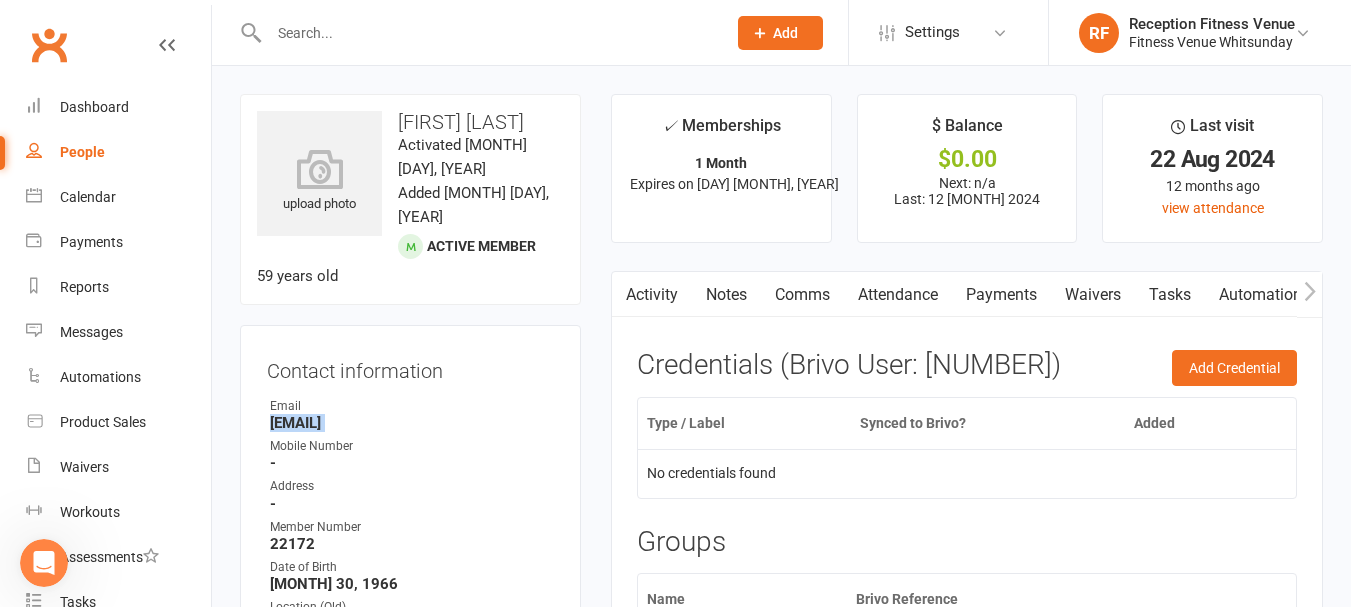 drag, startPoint x: 979, startPoint y: 295, endPoint x: 889, endPoint y: 381, distance: 124.48293 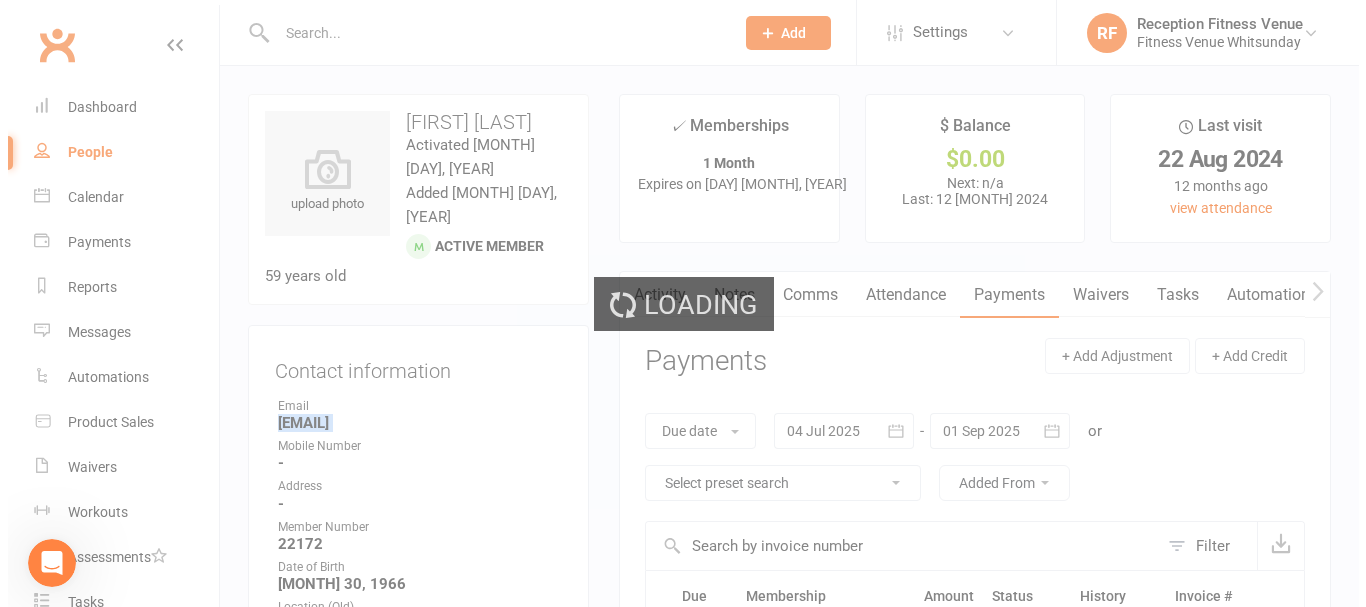 scroll, scrollTop: 200, scrollLeft: 0, axis: vertical 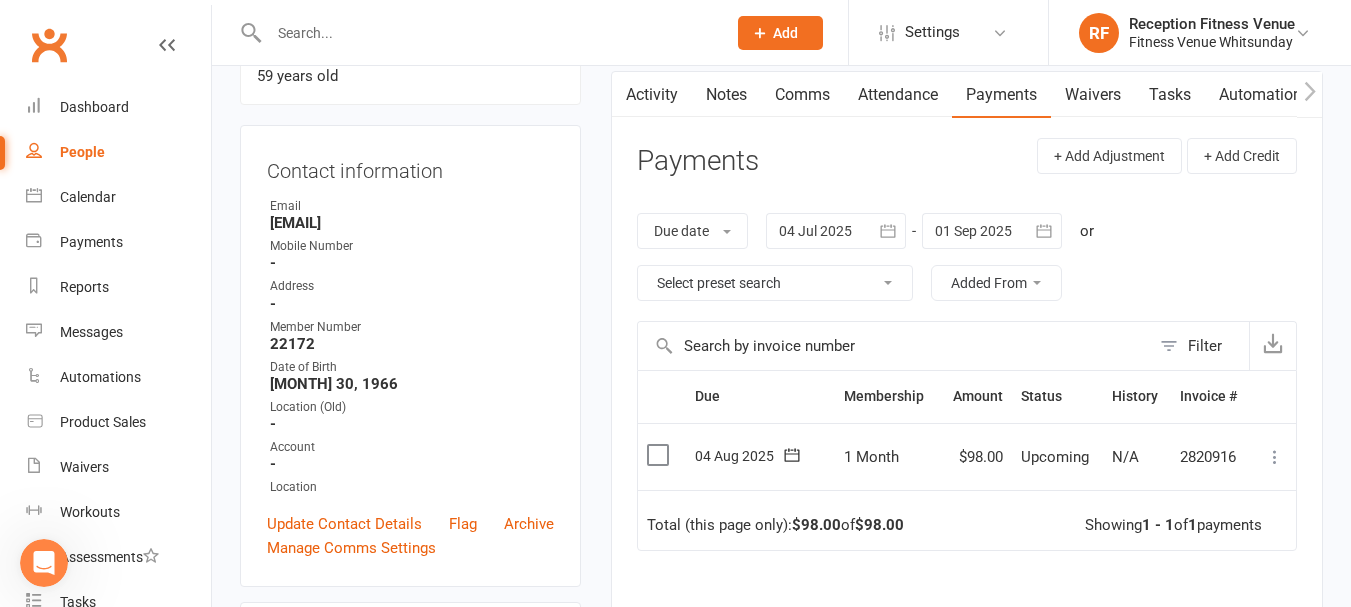 click on "Select this" at bounding box center (662, 457) 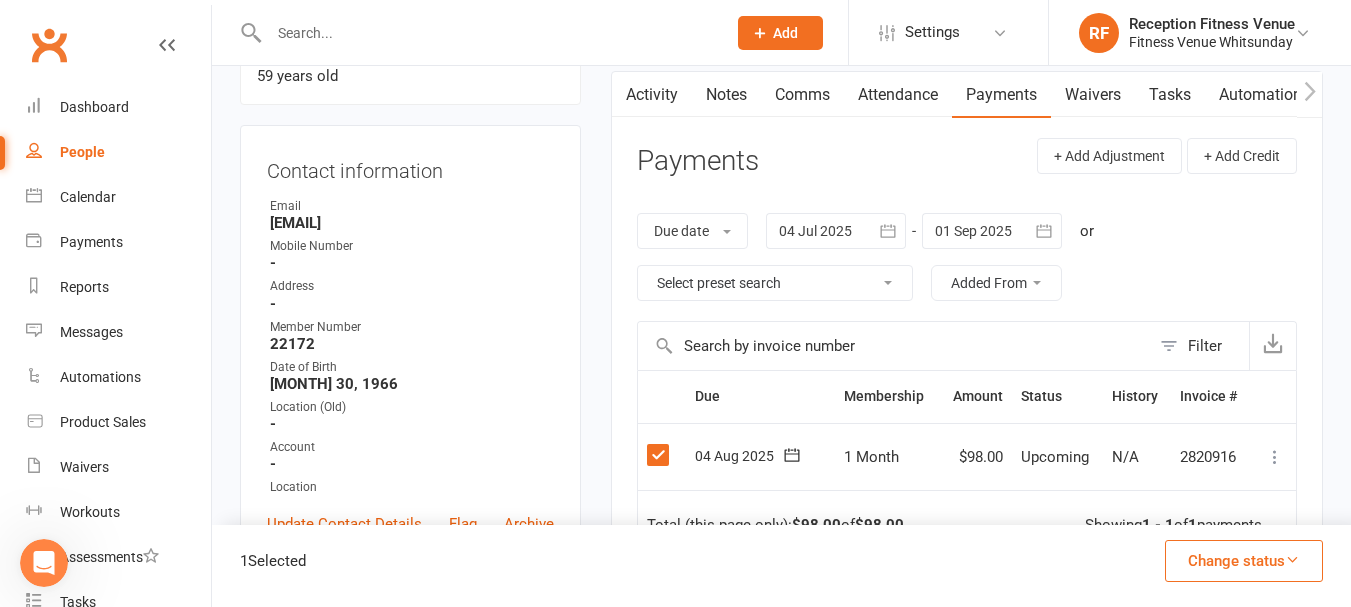 click on "Change status" at bounding box center [1244, 561] 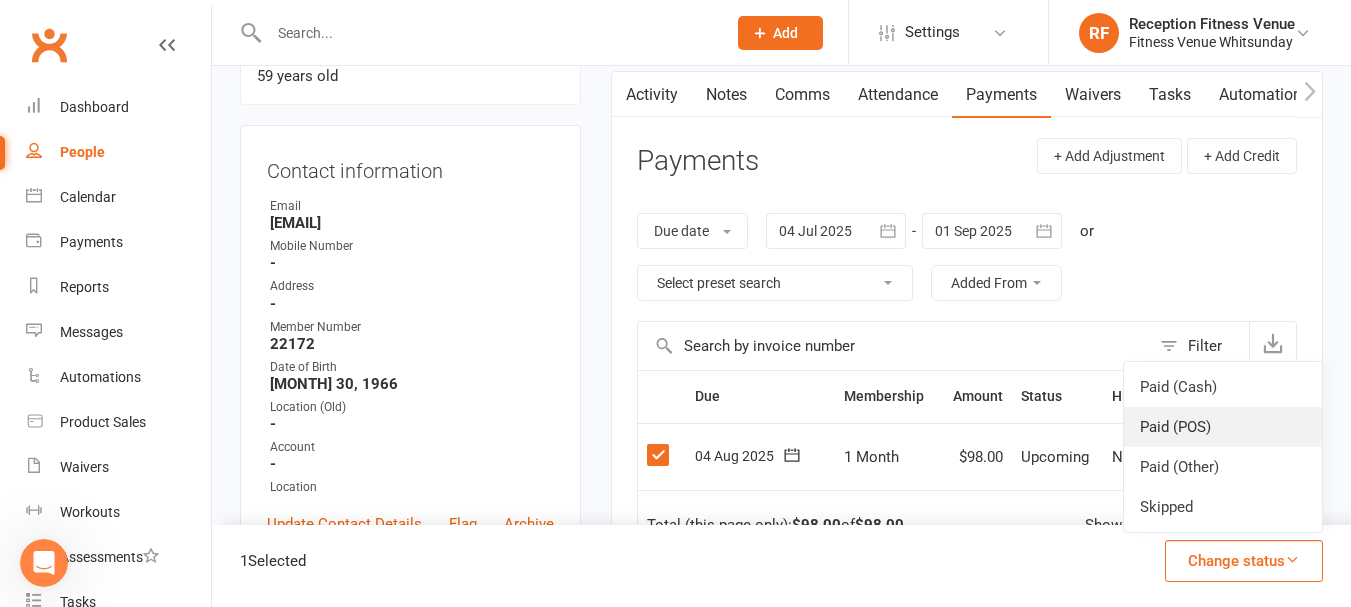 click on "Paid (POS)" at bounding box center (1223, 427) 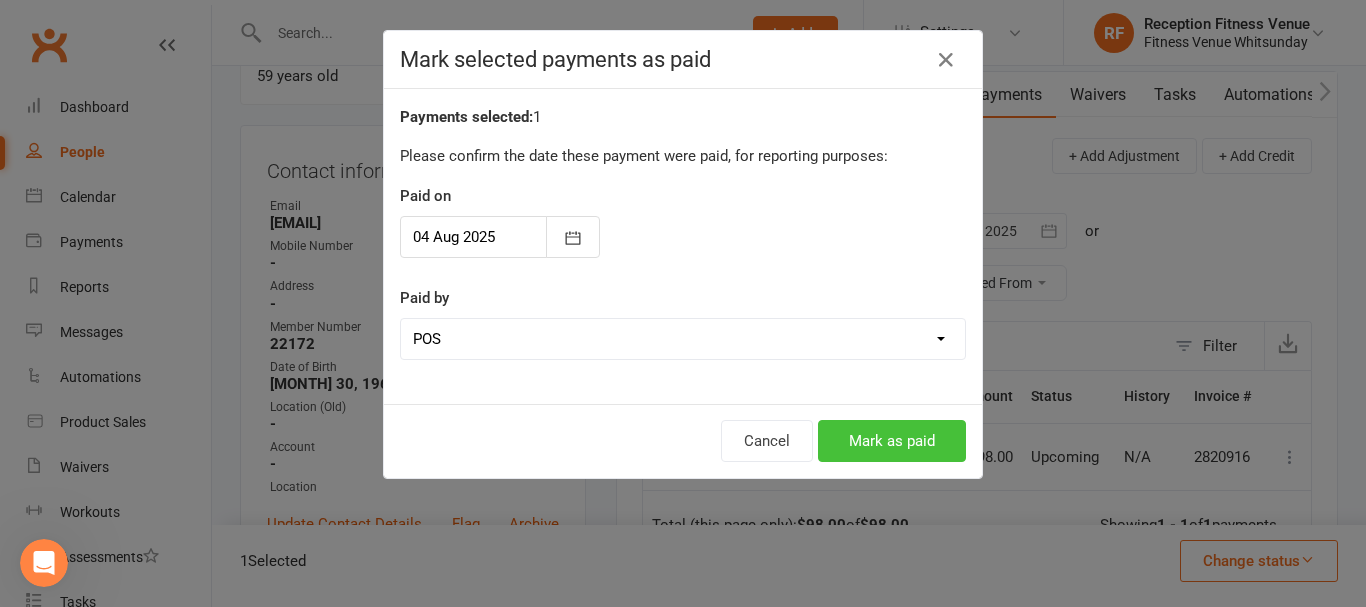 click on "Mark as paid" at bounding box center (892, 441) 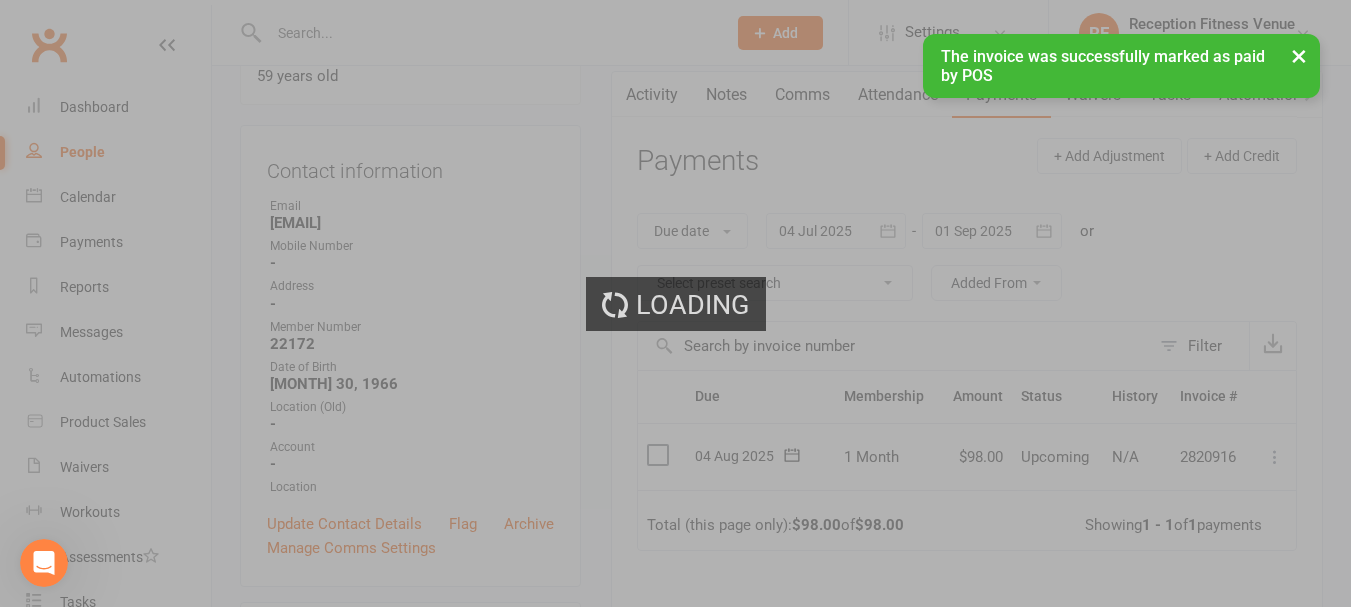 scroll, scrollTop: 1601, scrollLeft: 0, axis: vertical 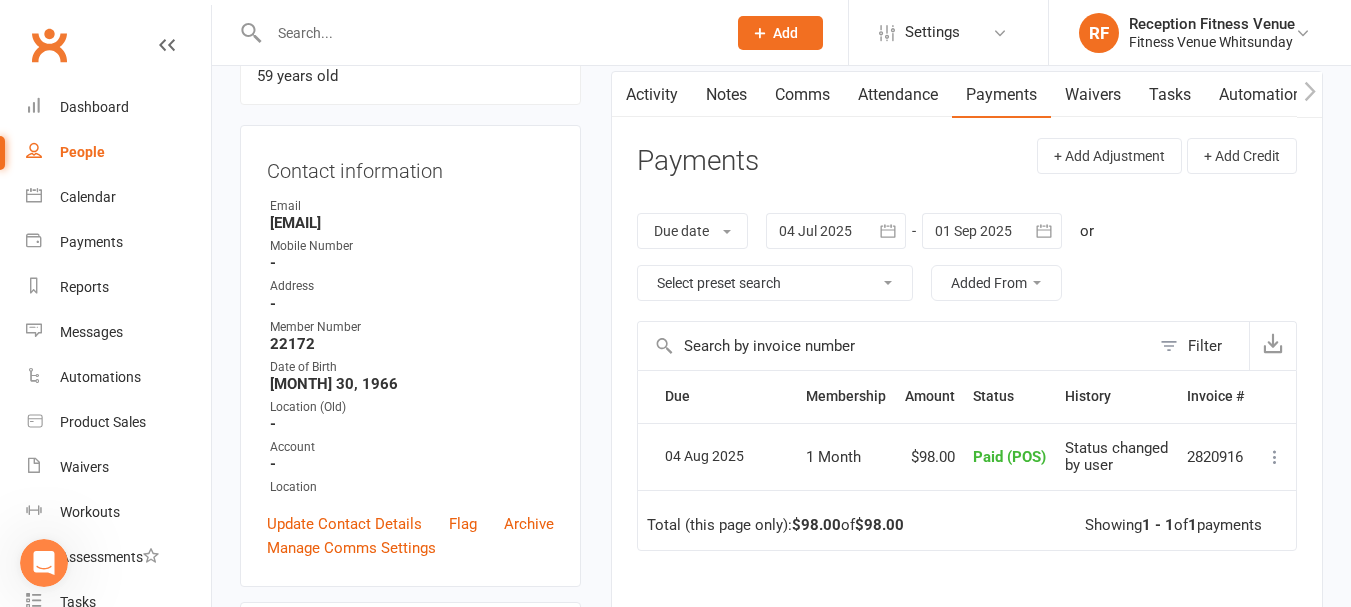click at bounding box center (487, 33) 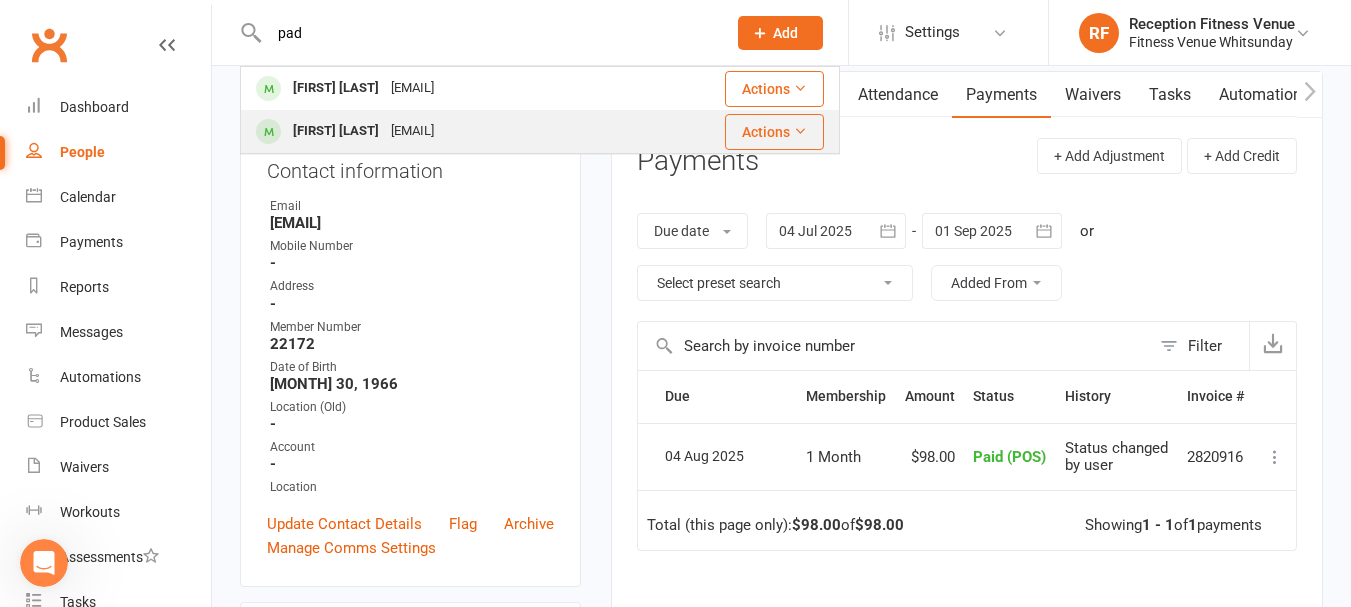 type on "pad" 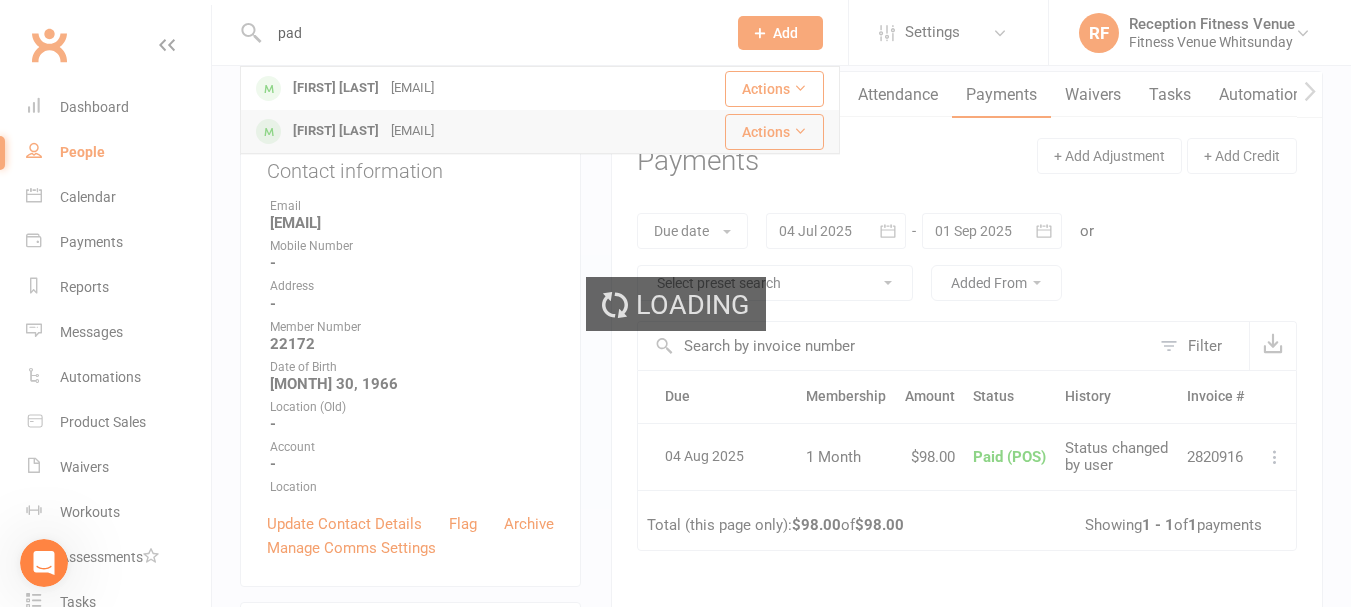 type 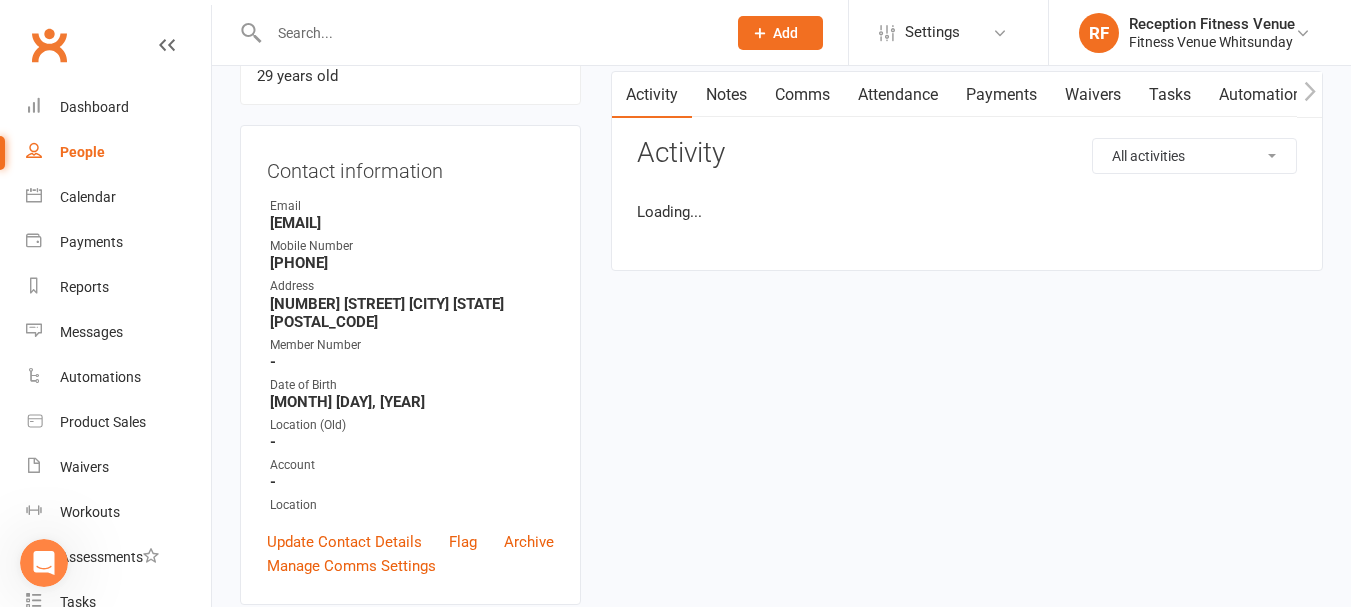 scroll, scrollTop: 0, scrollLeft: 0, axis: both 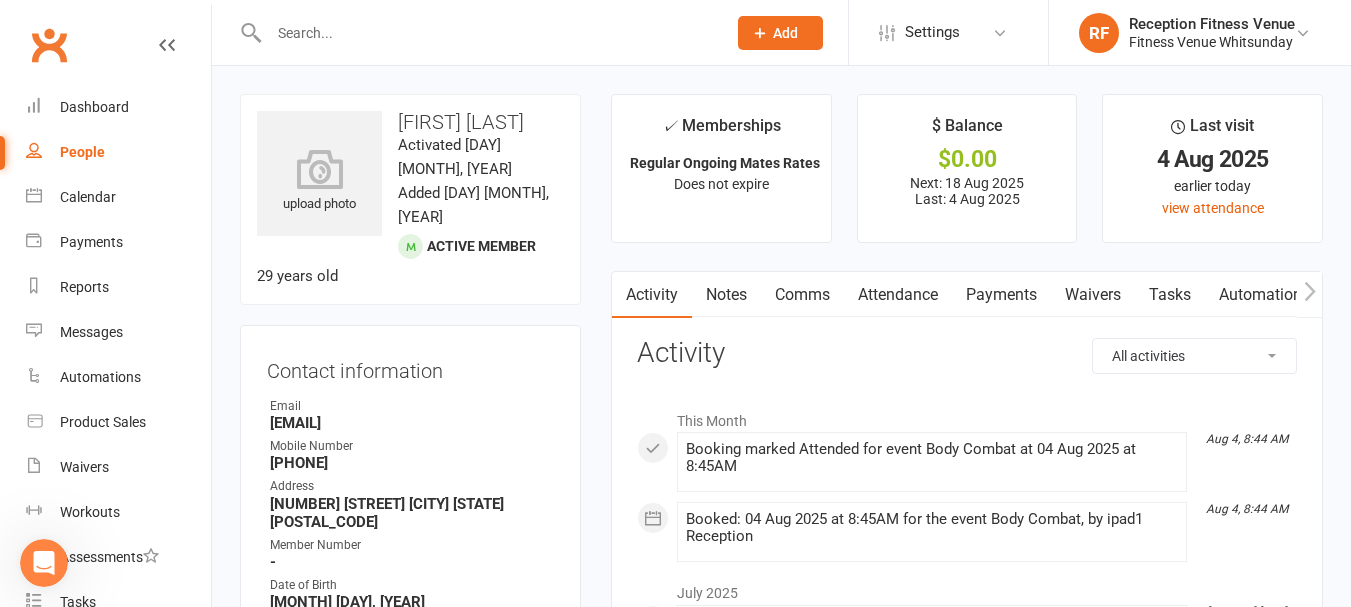 click on "[EMAIL]" at bounding box center [412, 423] 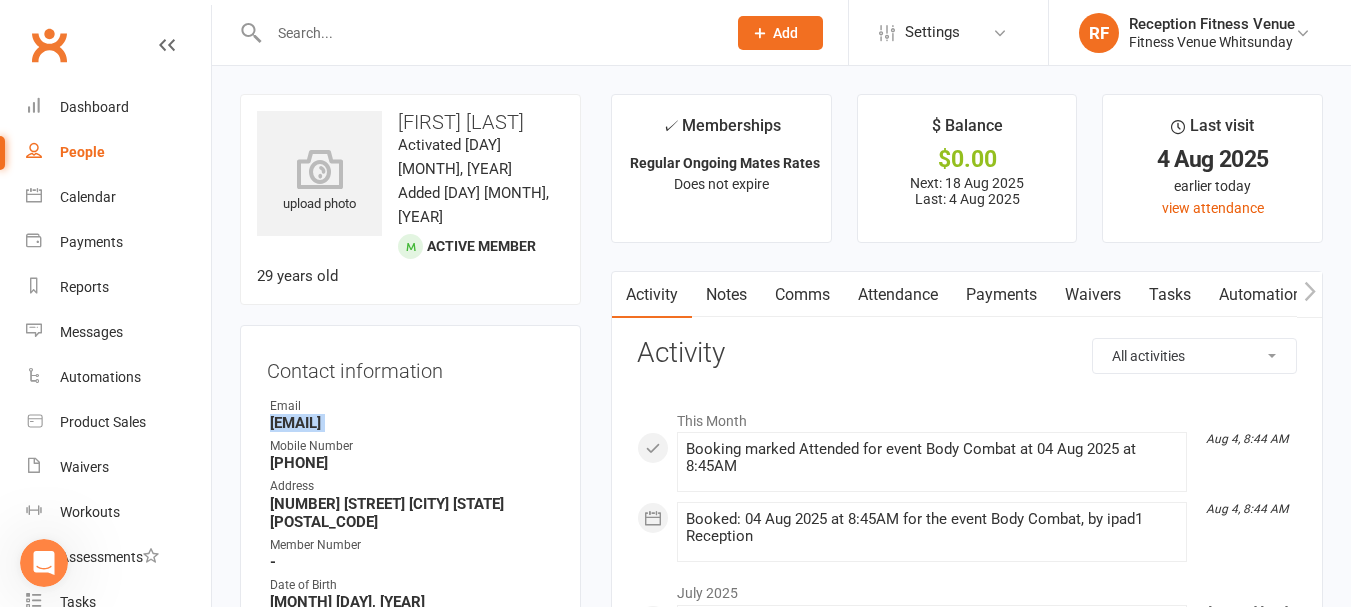 click on "[EMAIL]" at bounding box center [412, 423] 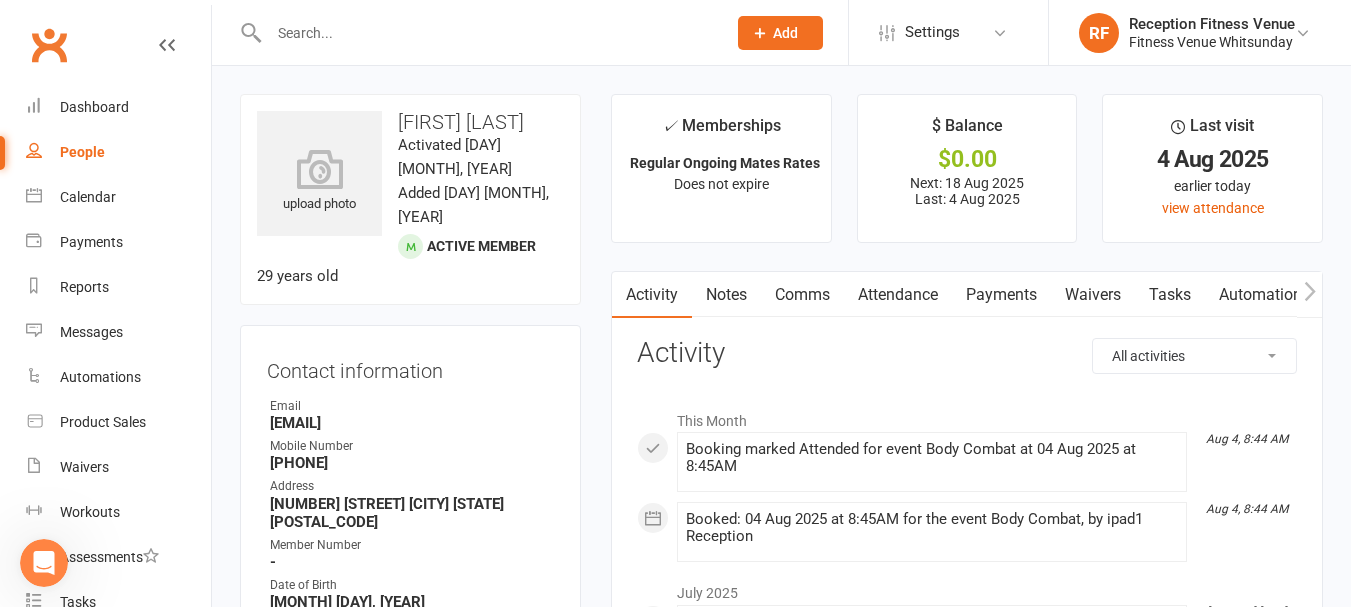 click at bounding box center (487, 33) 